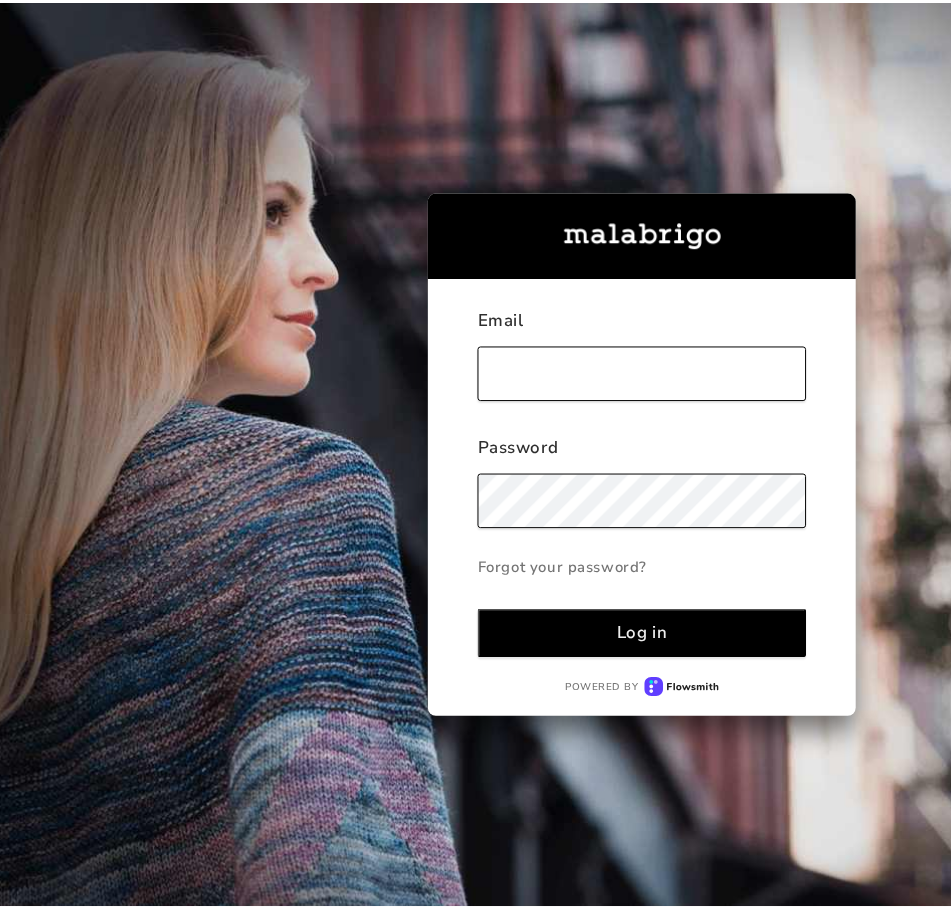 scroll, scrollTop: 0, scrollLeft: 0, axis: both 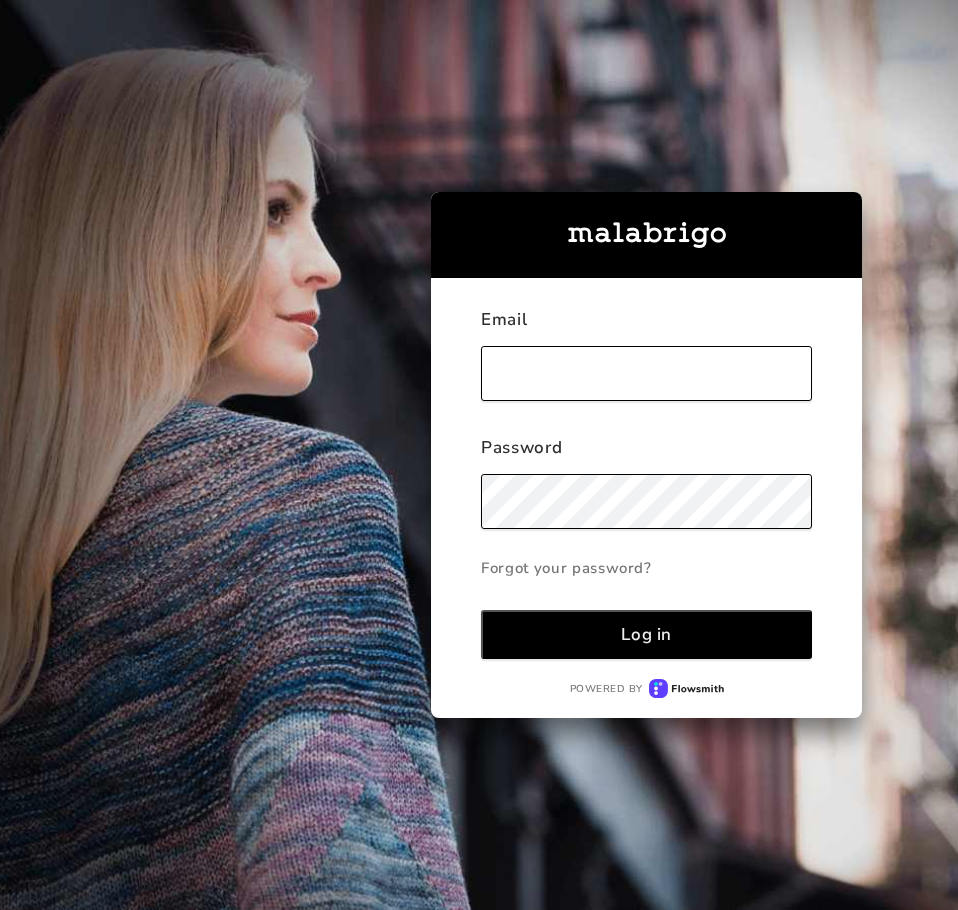 type on "[EMAIL]" 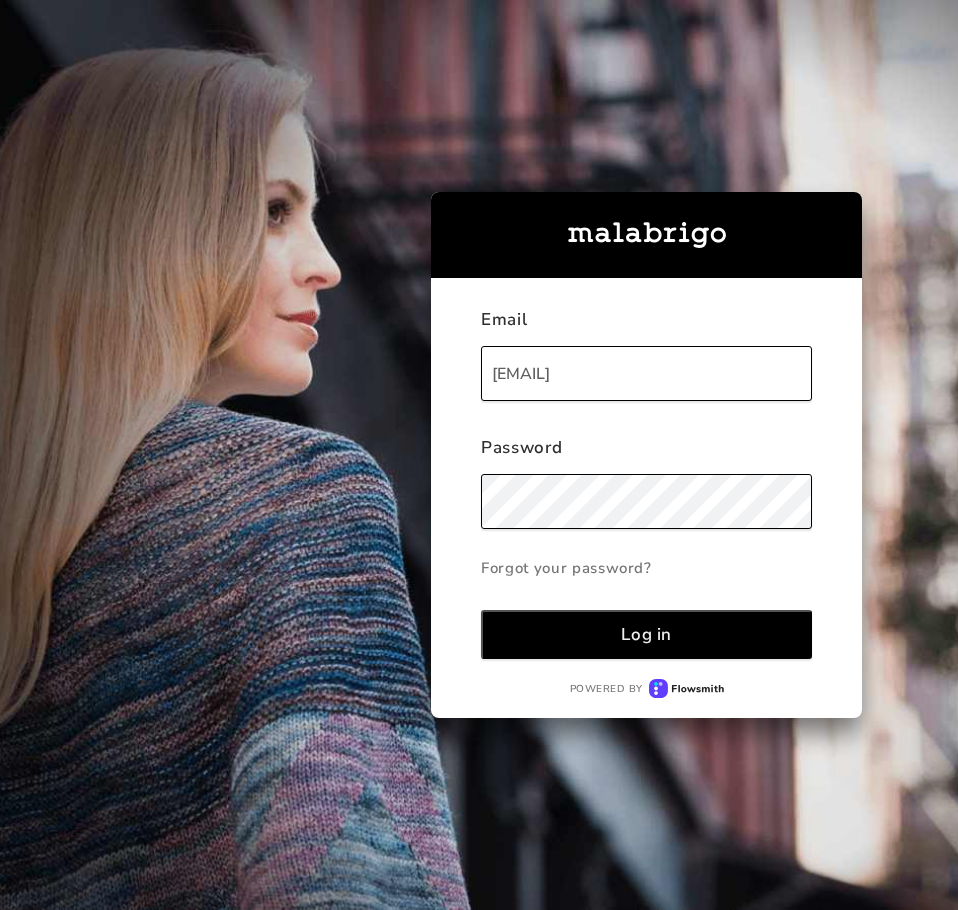 click on "Log in" at bounding box center (646, 634) 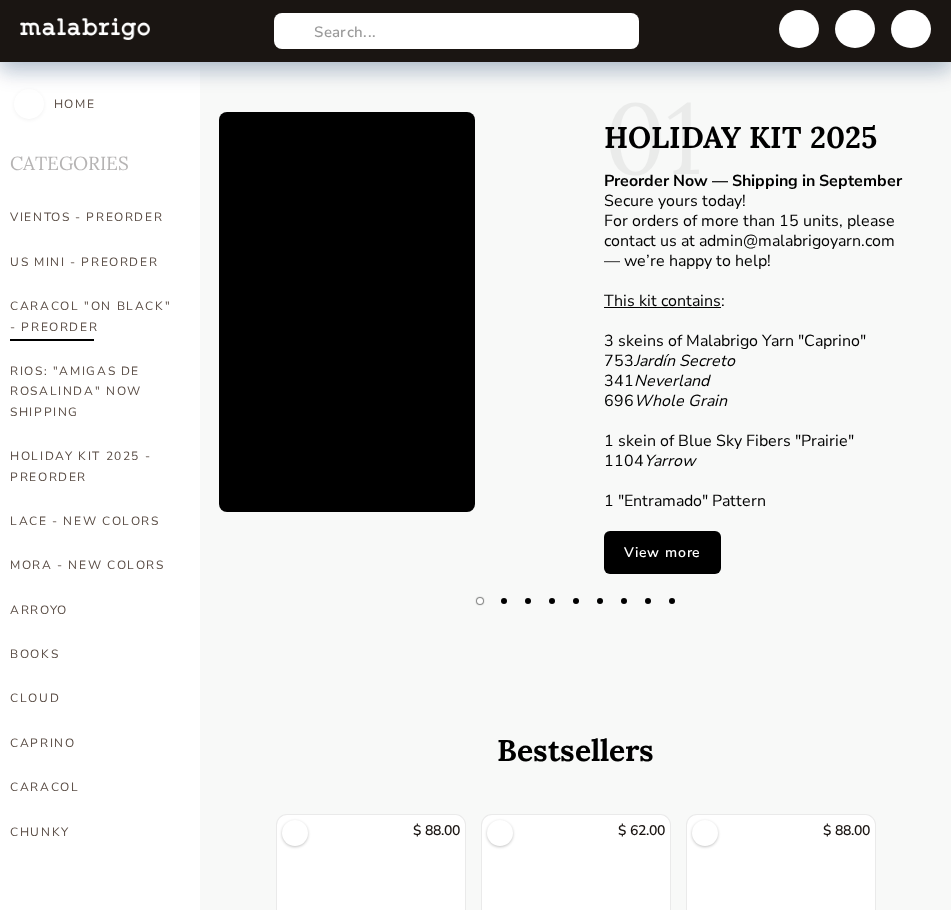 scroll, scrollTop: 200, scrollLeft: 0, axis: vertical 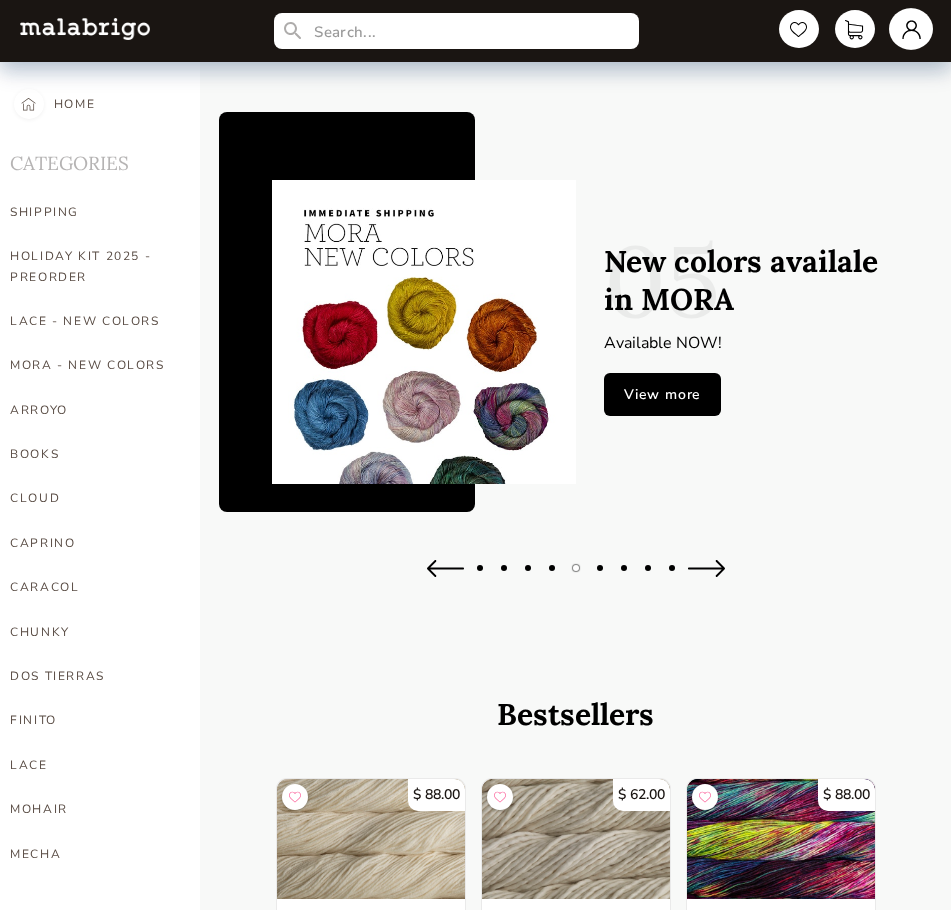 click at bounding box center [911, 29] 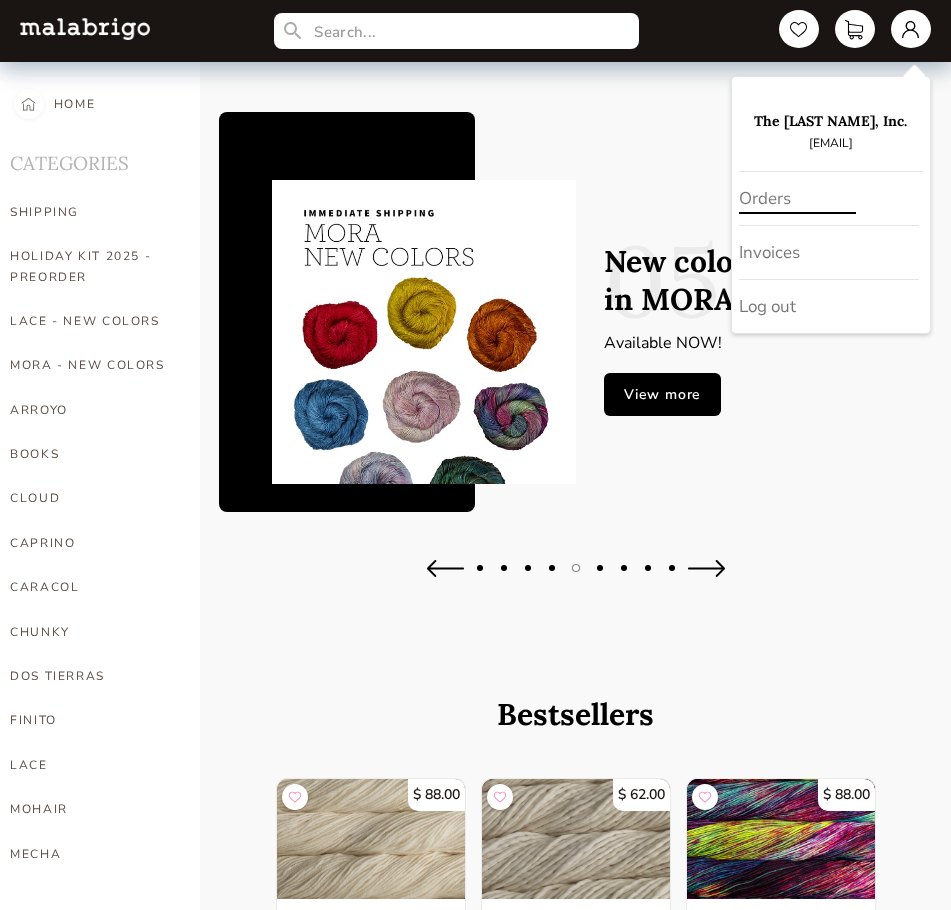 click on "Orders" at bounding box center (829, 199) 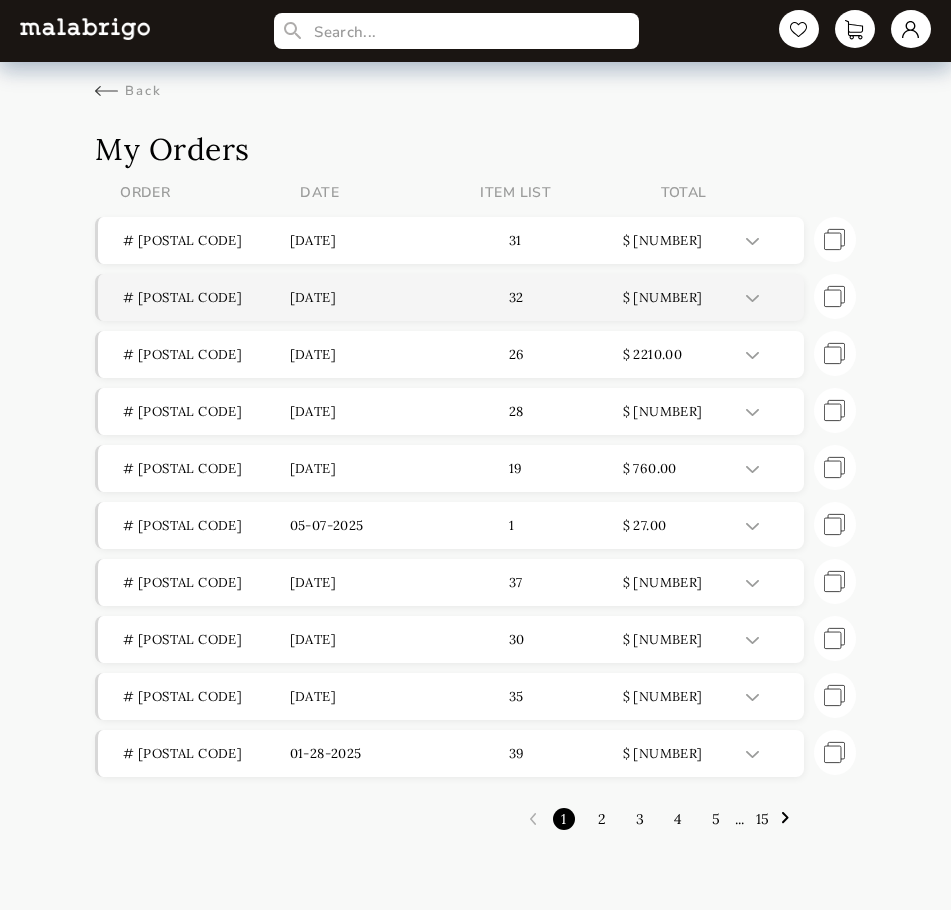 click at bounding box center (767, 297) 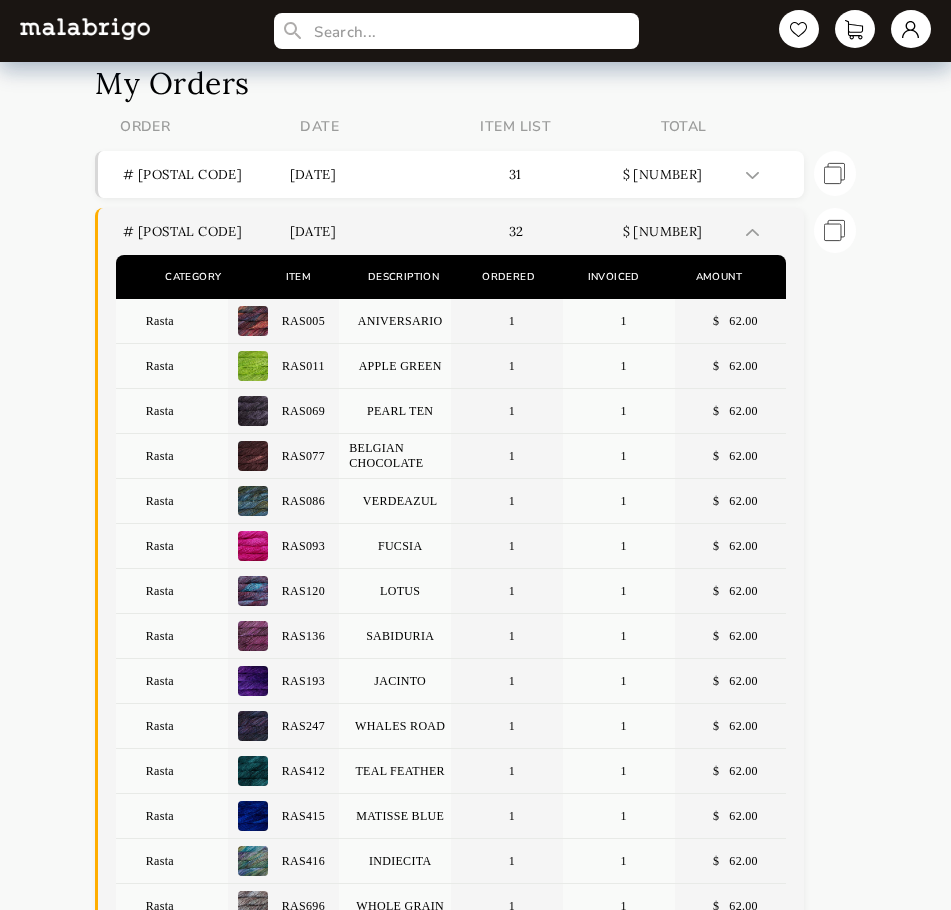 scroll, scrollTop: 0, scrollLeft: 0, axis: both 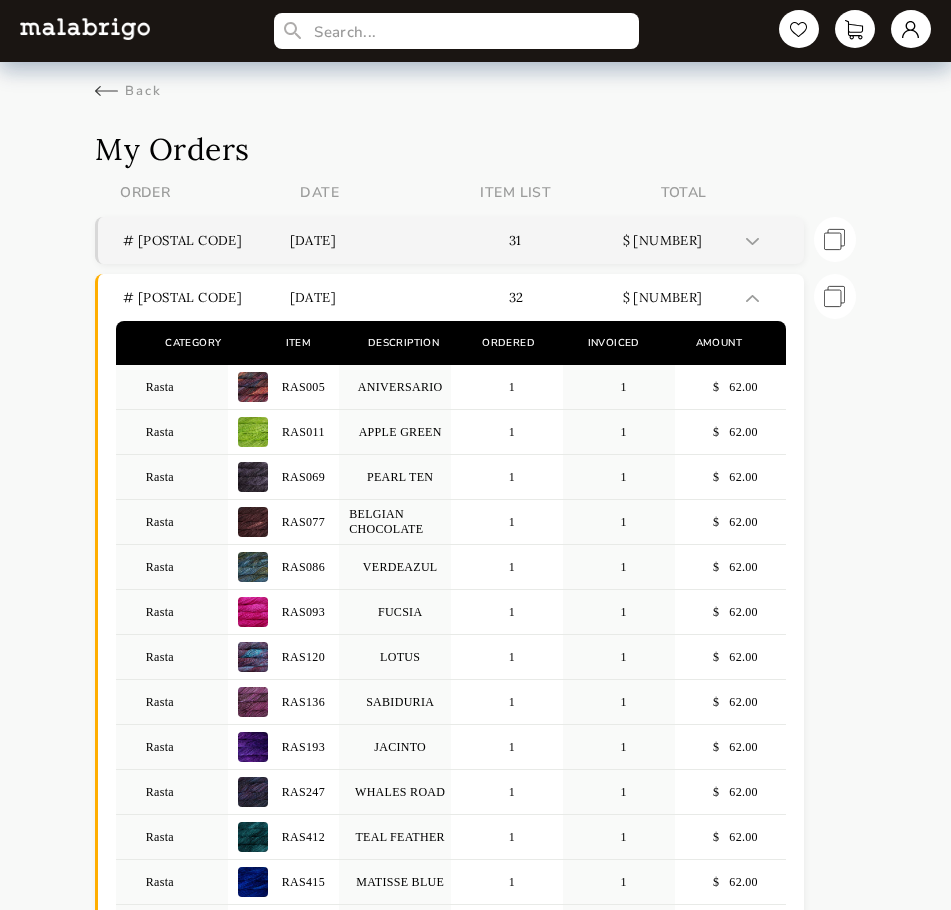 click at bounding box center (767, 240) 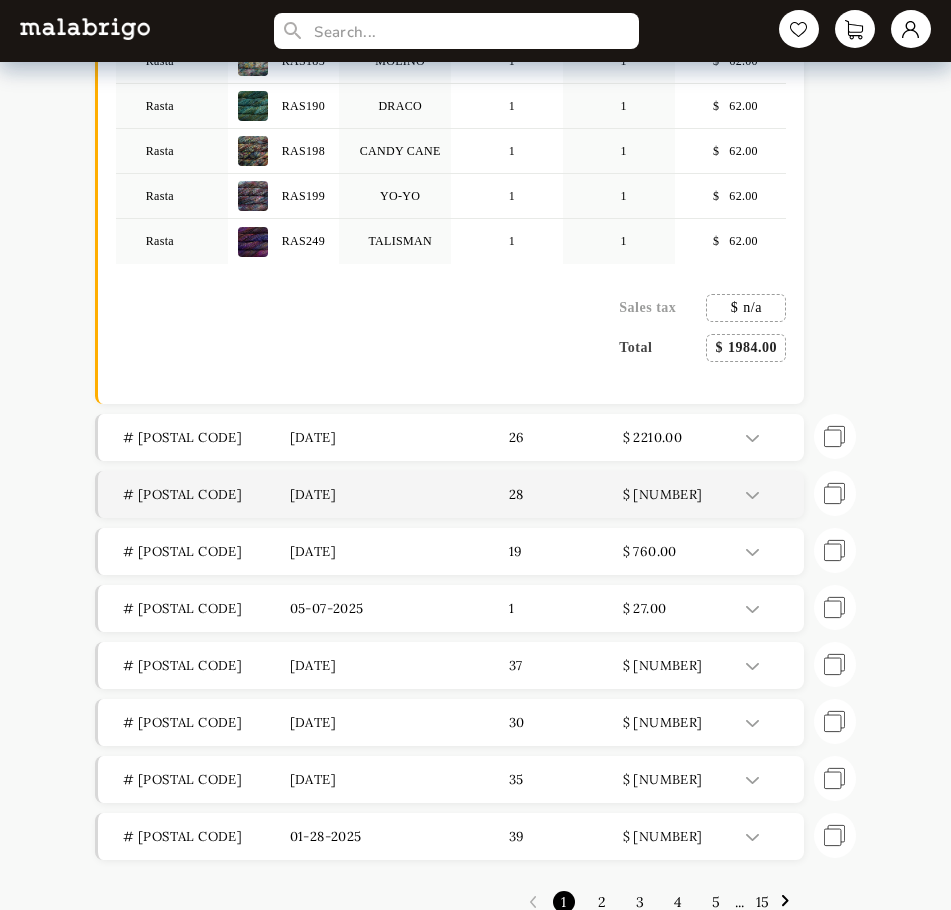 scroll, scrollTop: 3131, scrollLeft: 0, axis: vertical 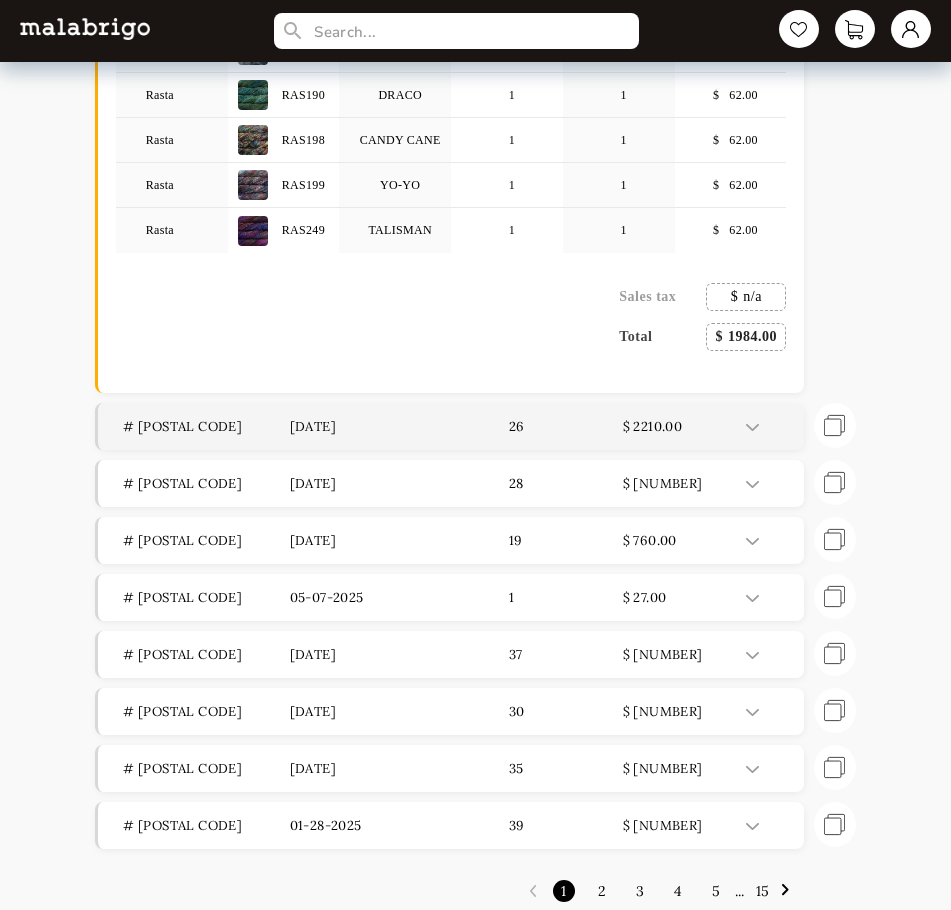 click at bounding box center (752, 427) 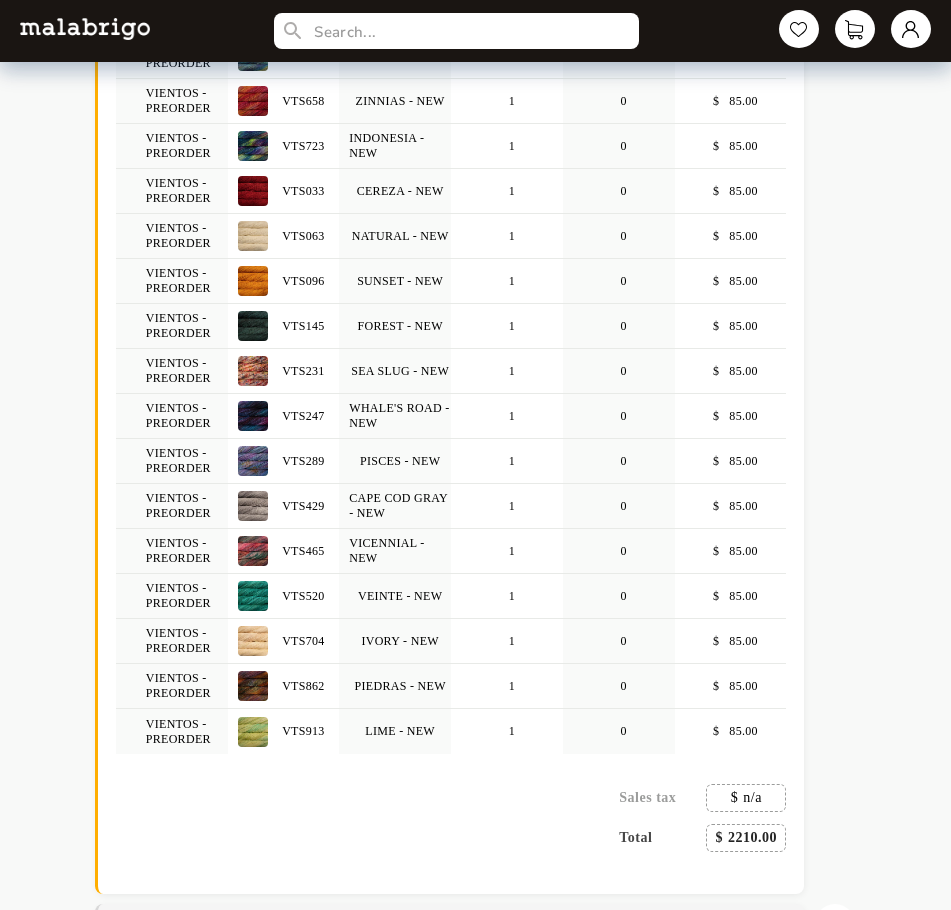 scroll, scrollTop: 4431, scrollLeft: 0, axis: vertical 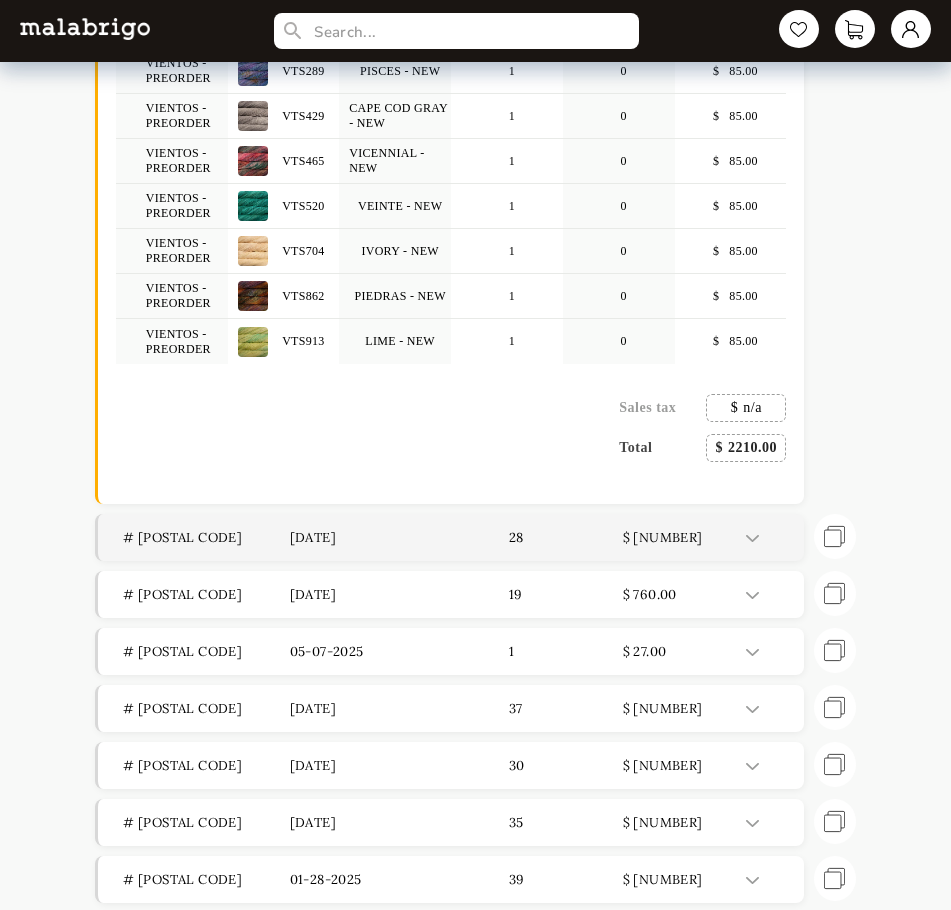 click at bounding box center (752, 538) 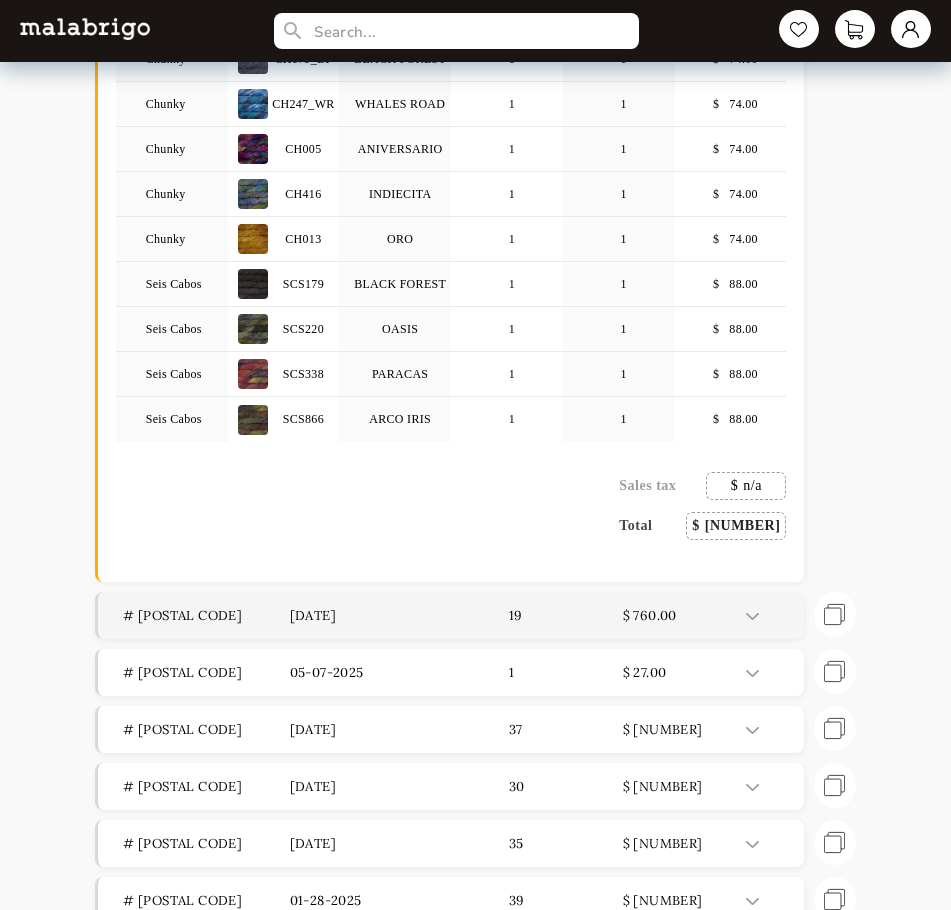 scroll, scrollTop: 5929, scrollLeft: 0, axis: vertical 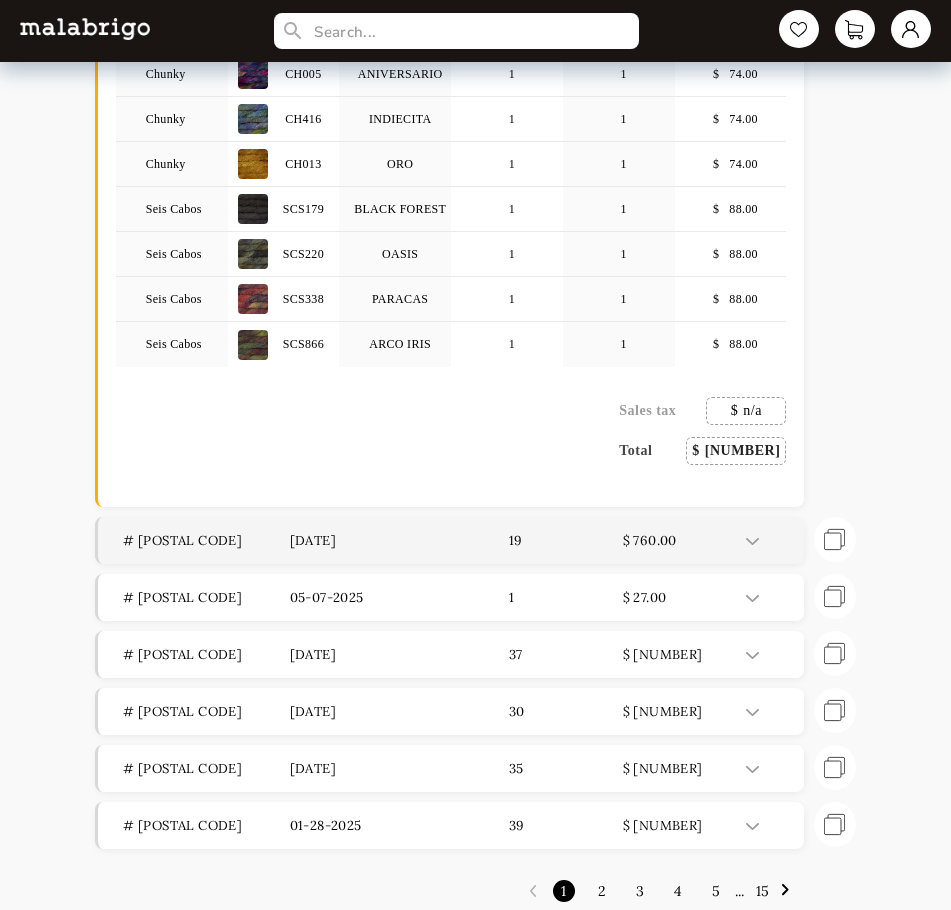 click at bounding box center [767, 540] 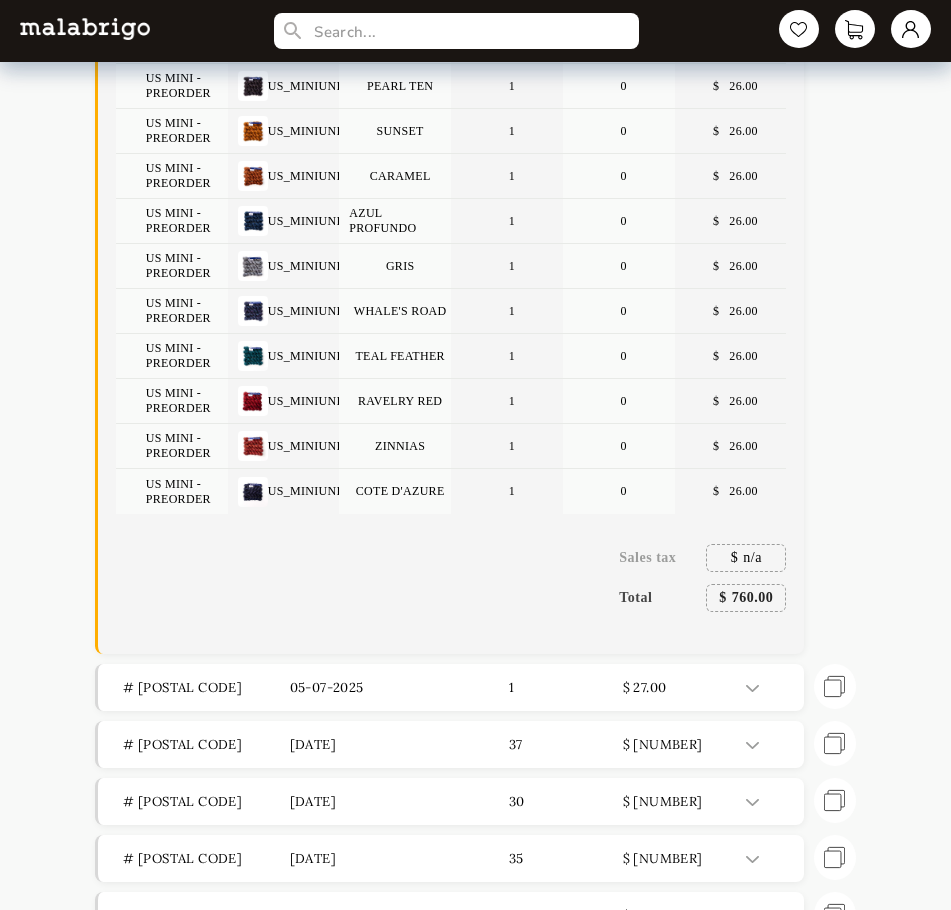 scroll, scrollTop: 6968, scrollLeft: 0, axis: vertical 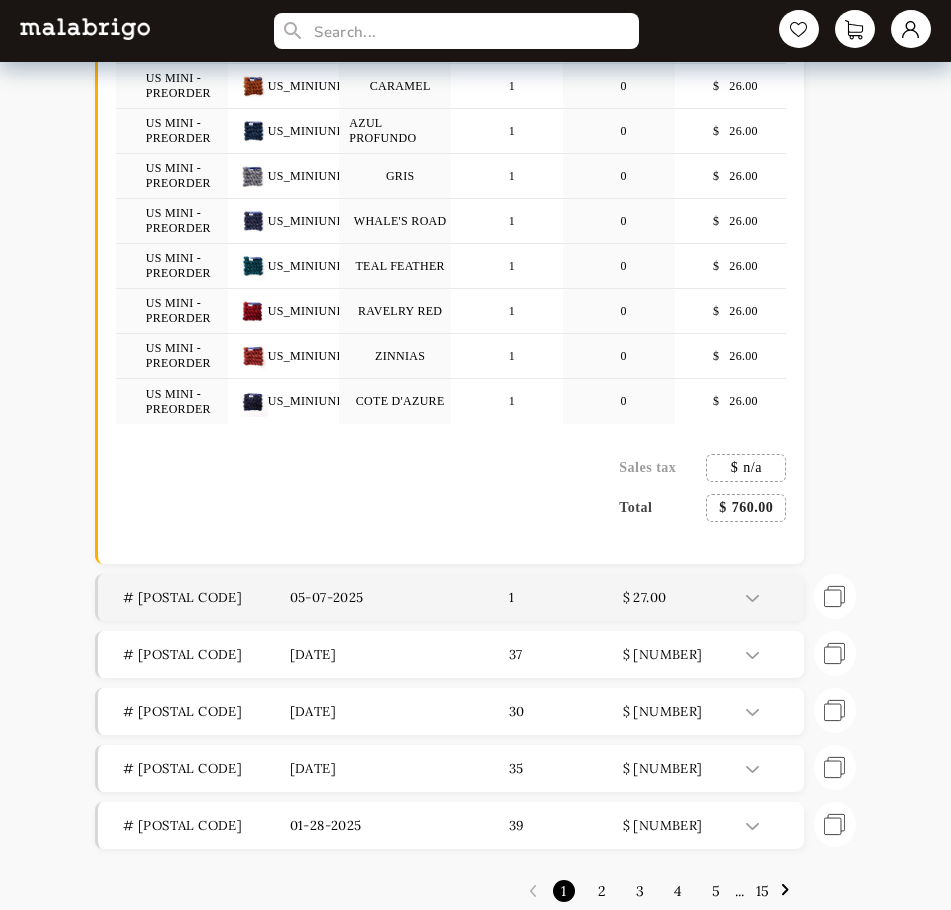 click on "# [POSTAL CODE] [DATE] 1 $ [NUMBER]" at bounding box center [451, 597] 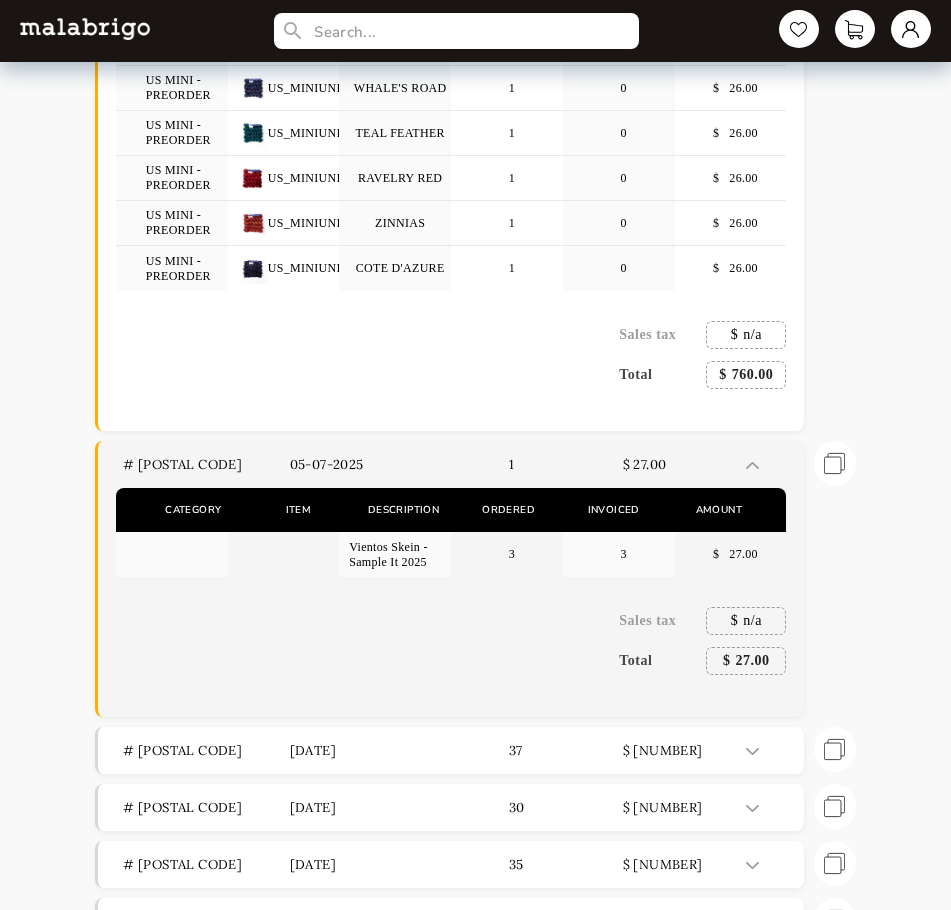 scroll, scrollTop: 7197, scrollLeft: 0, axis: vertical 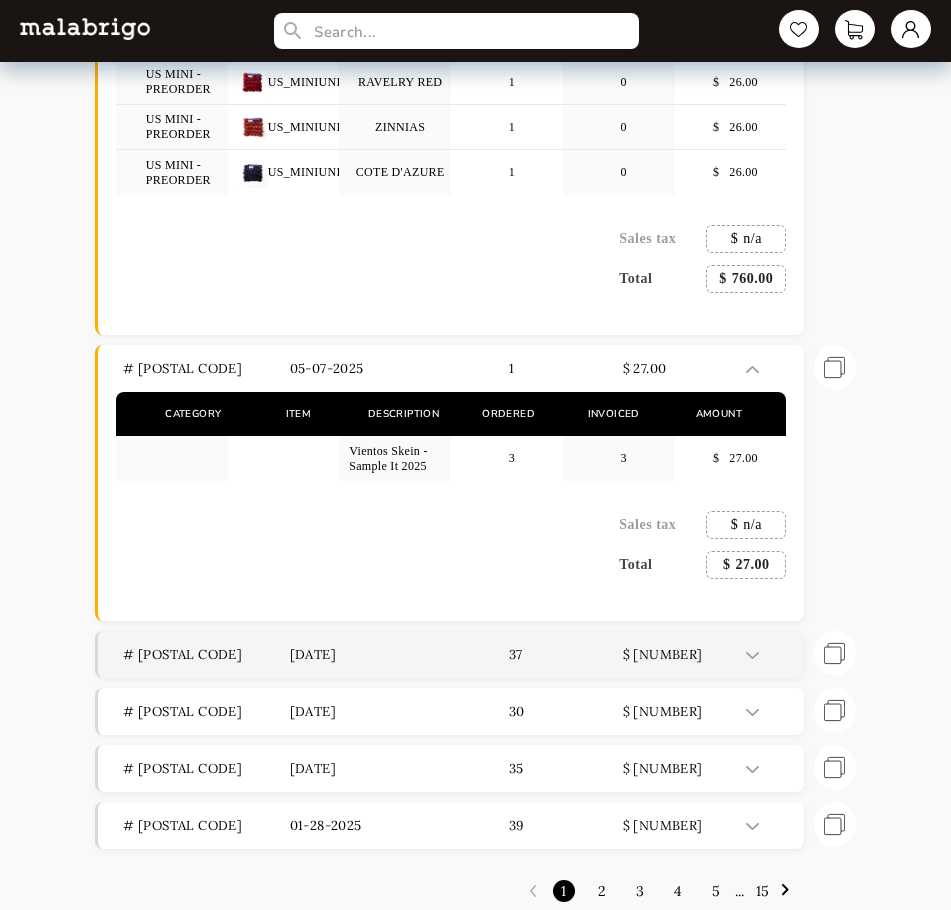 click at bounding box center [752, 655] 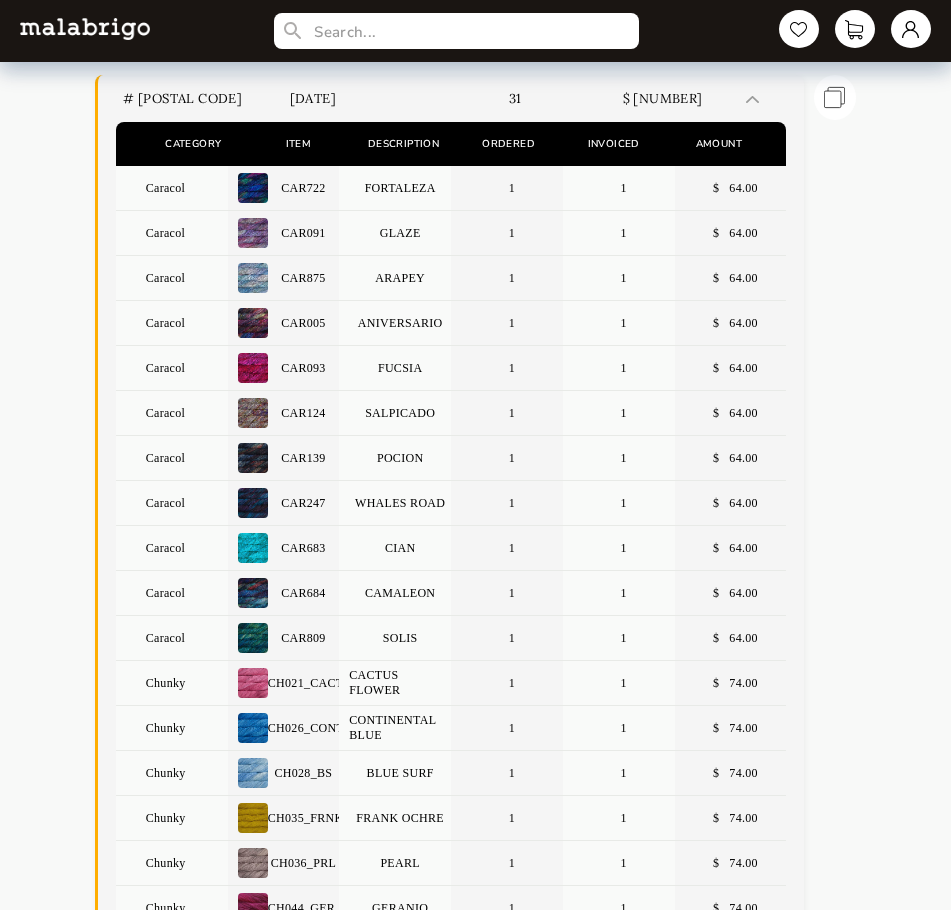 scroll, scrollTop: 0, scrollLeft: 0, axis: both 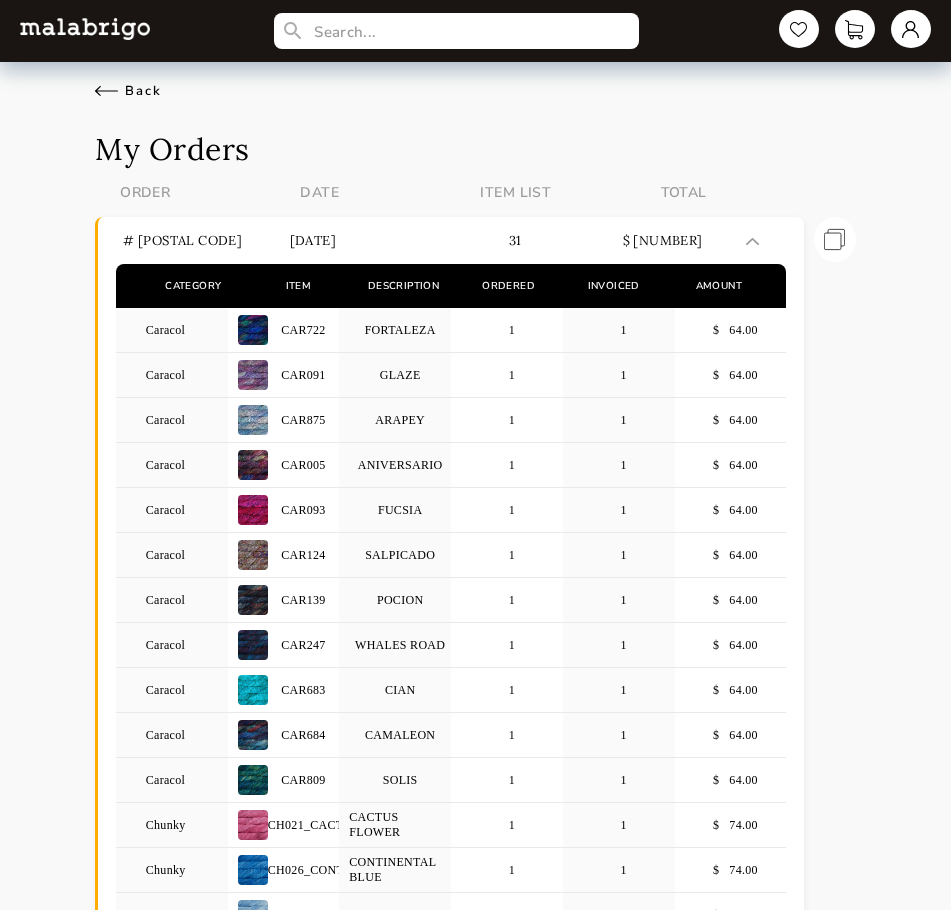 click on "Back" at bounding box center (128, 91) 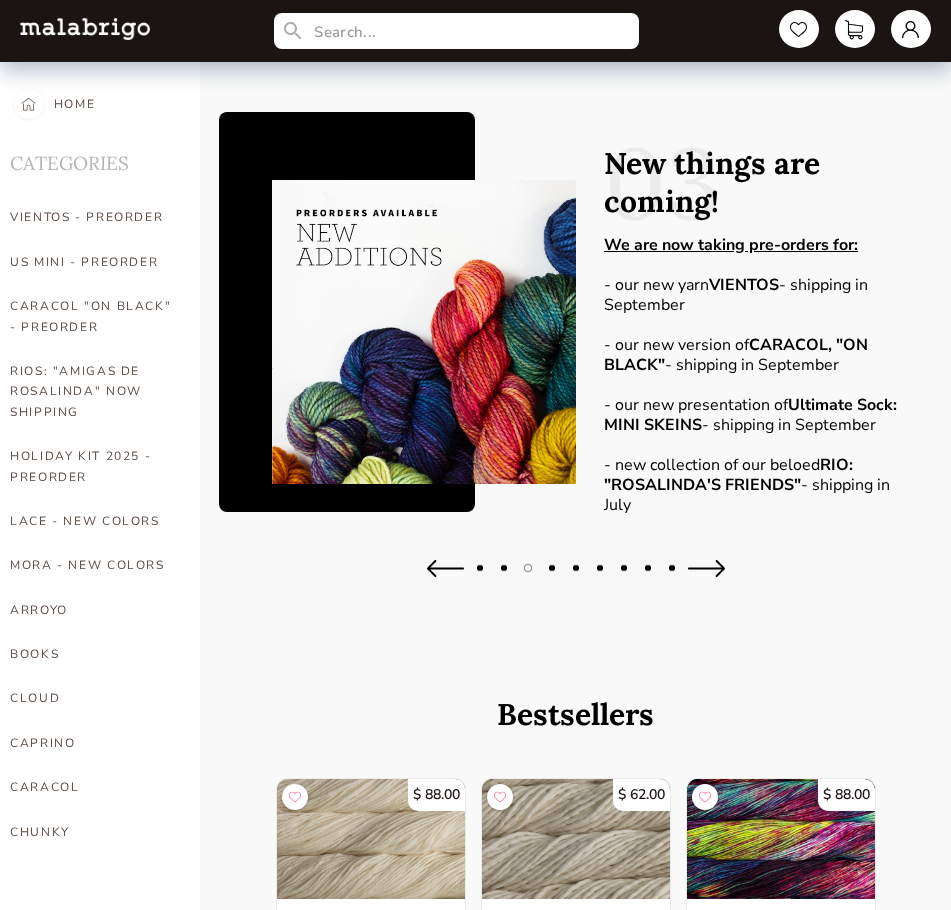scroll, scrollTop: 300, scrollLeft: 0, axis: vertical 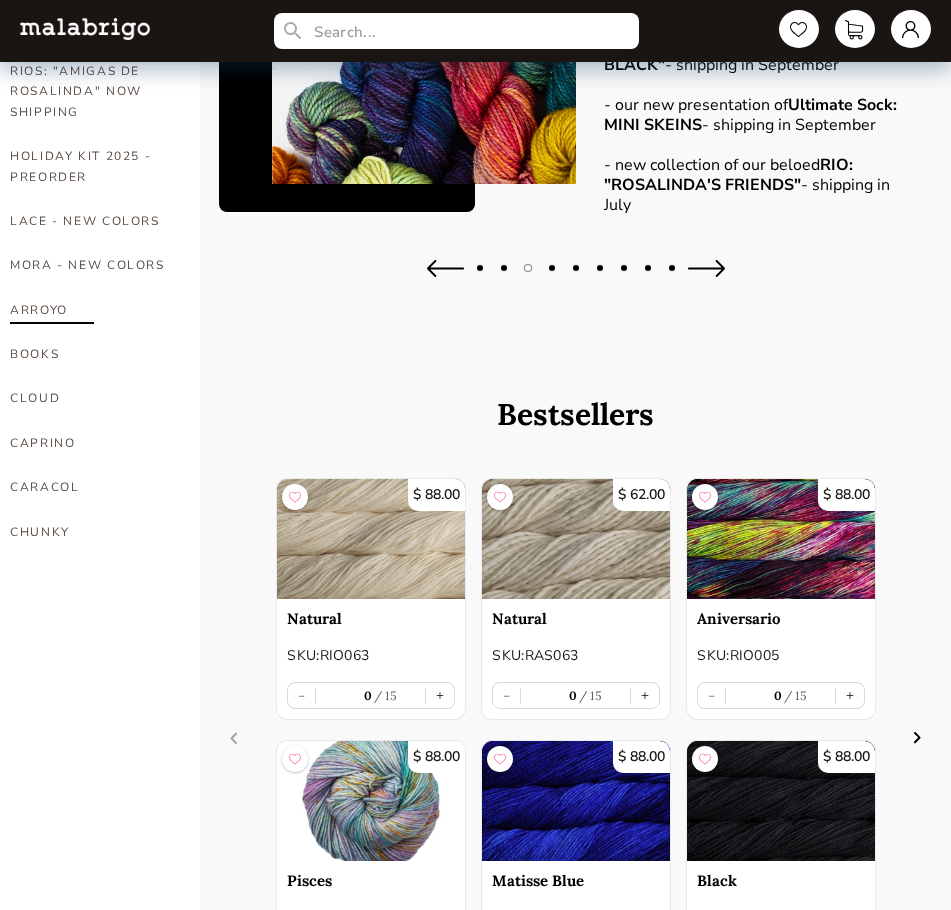 click on "ARROYO" at bounding box center [93, 310] 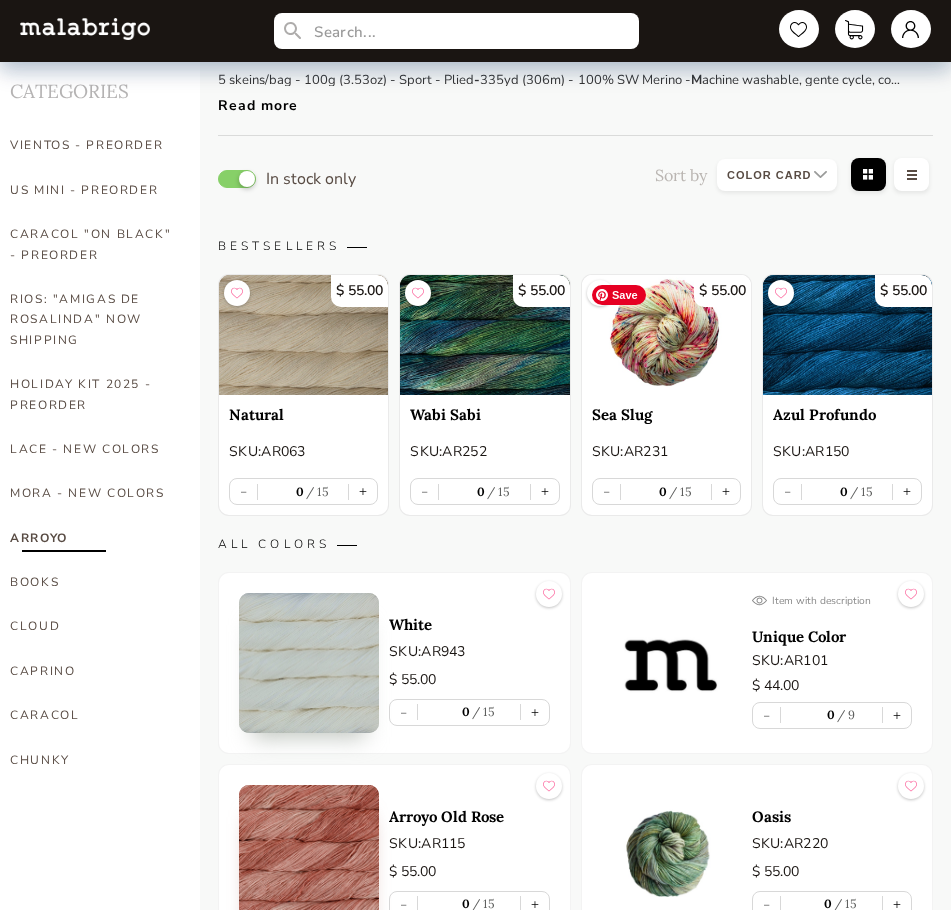 scroll, scrollTop: 0, scrollLeft: 0, axis: both 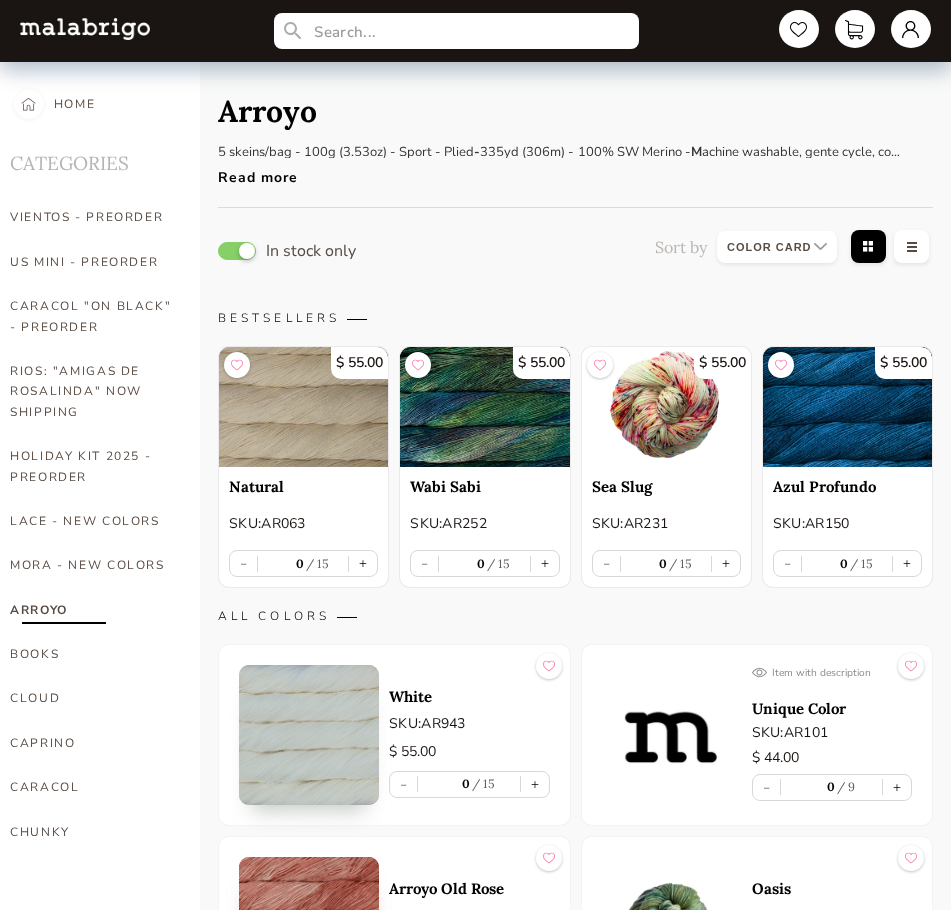 click at bounding box center [777, 247] 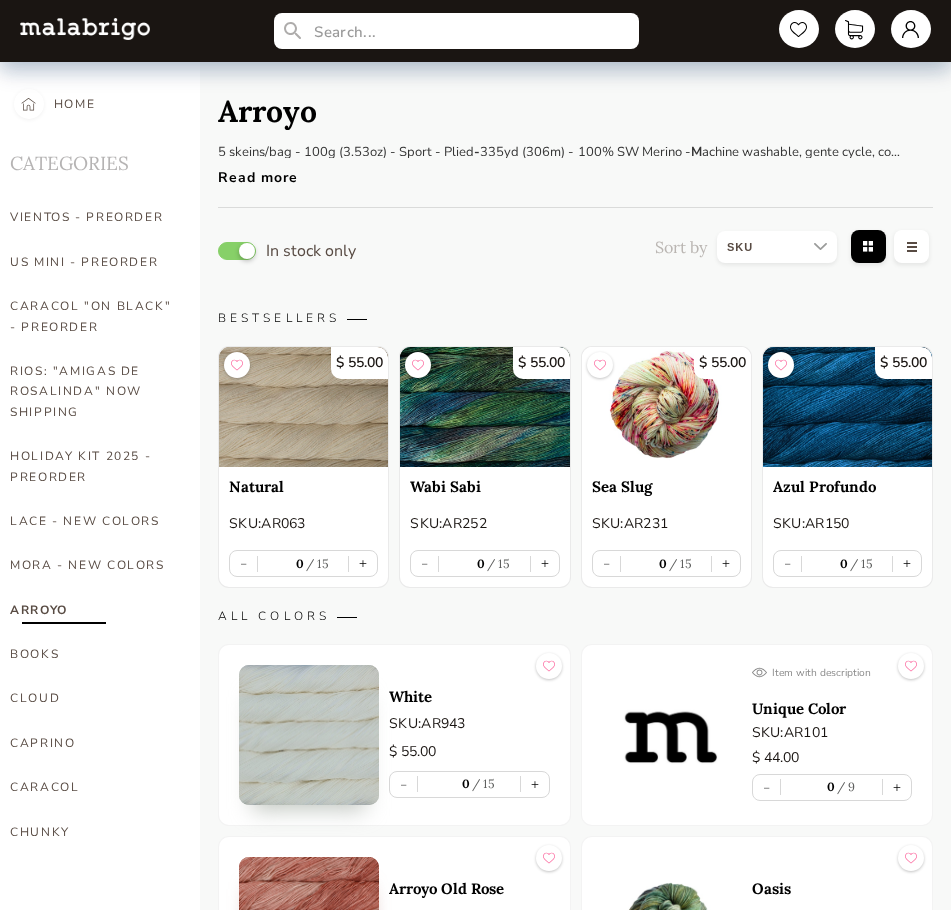 click at bounding box center [777, 247] 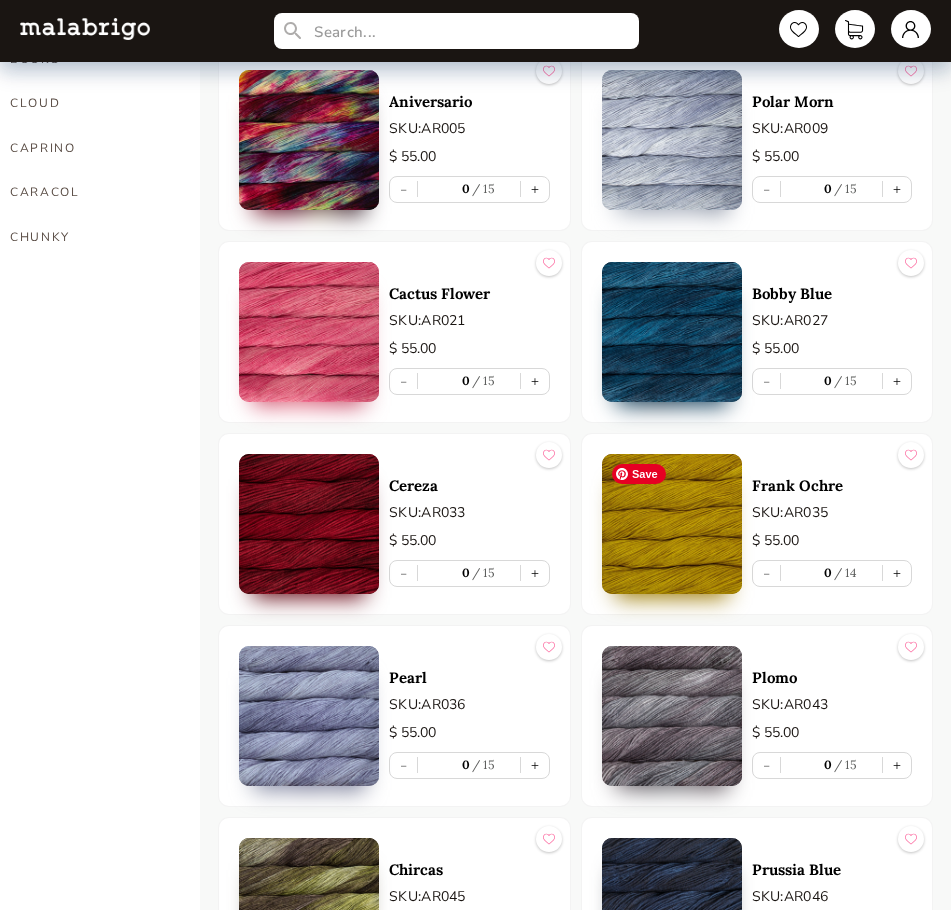 scroll, scrollTop: 600, scrollLeft: 0, axis: vertical 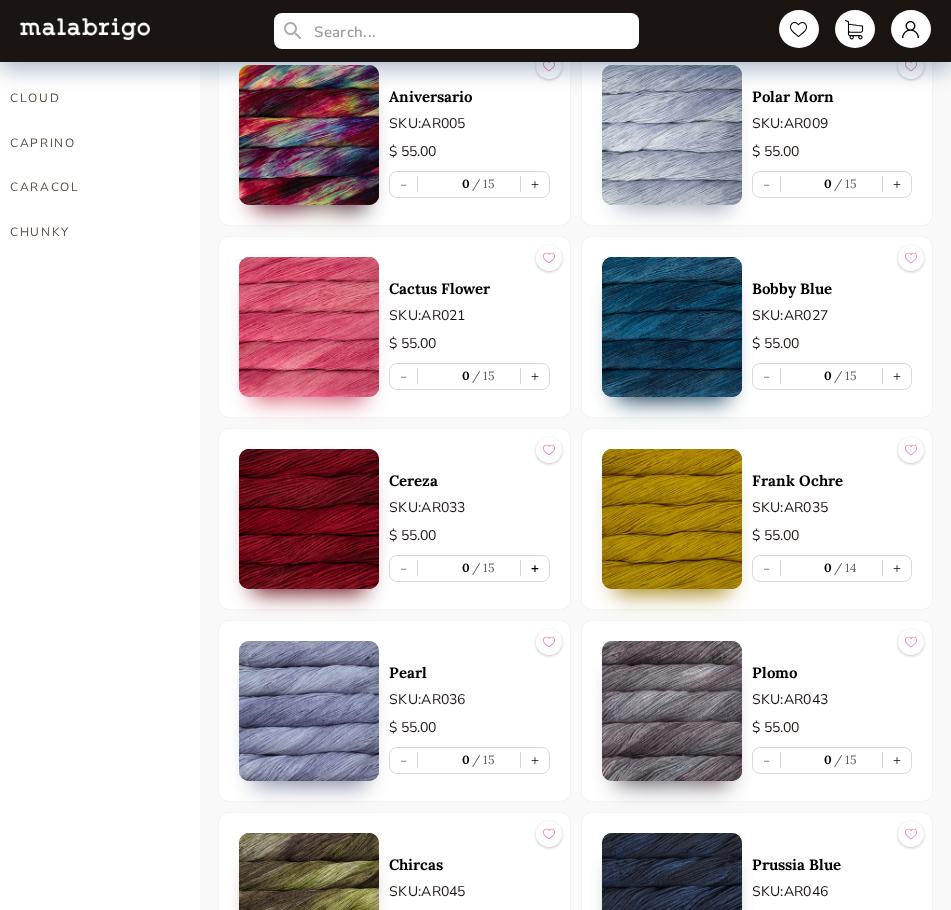 click on "+" at bounding box center [535, 568] 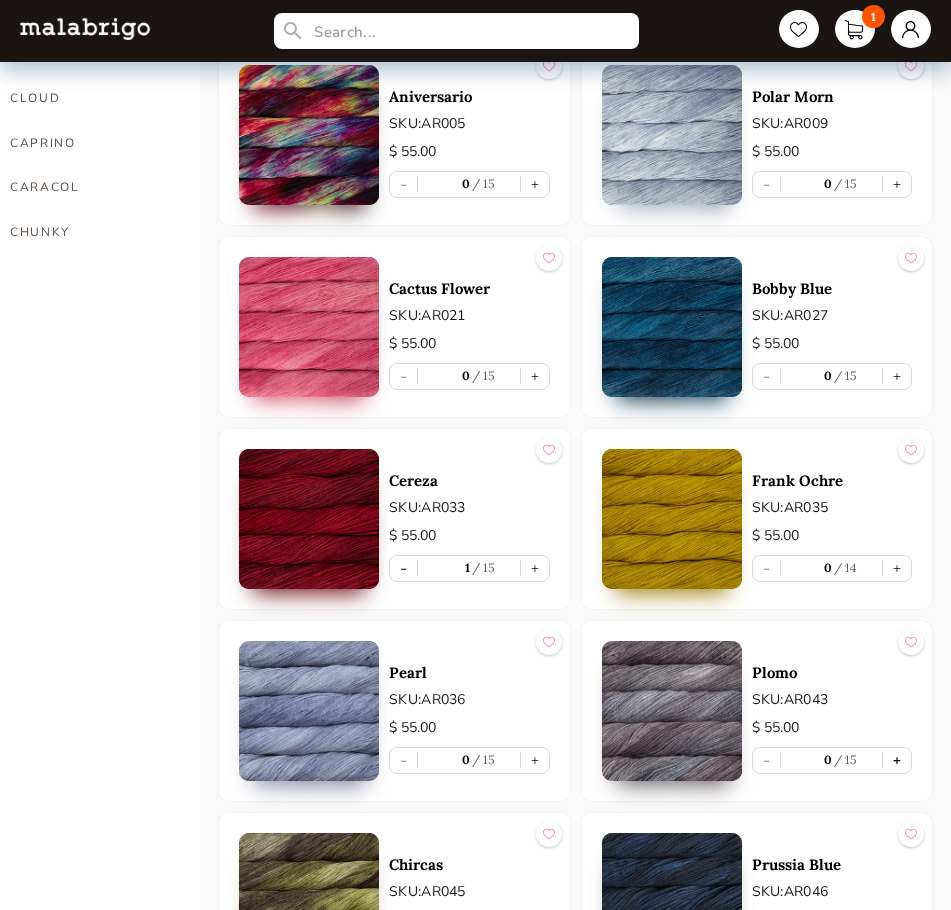 click on "+" at bounding box center [897, 760] 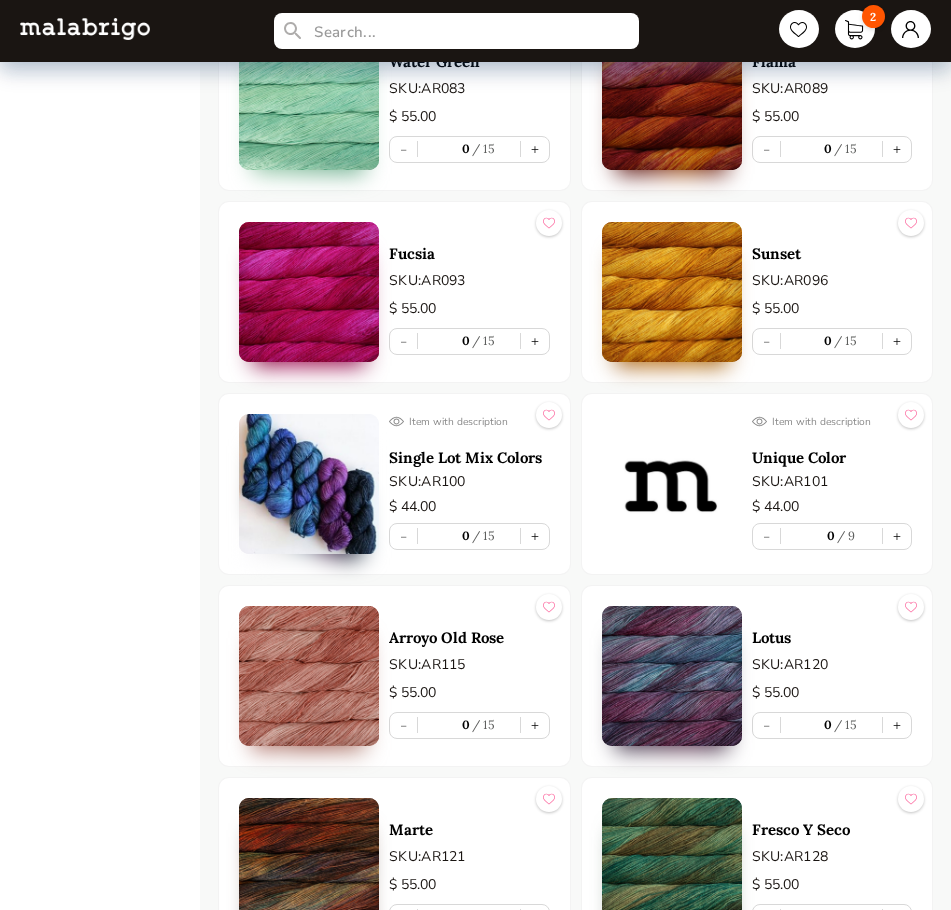 scroll, scrollTop: 2700, scrollLeft: 0, axis: vertical 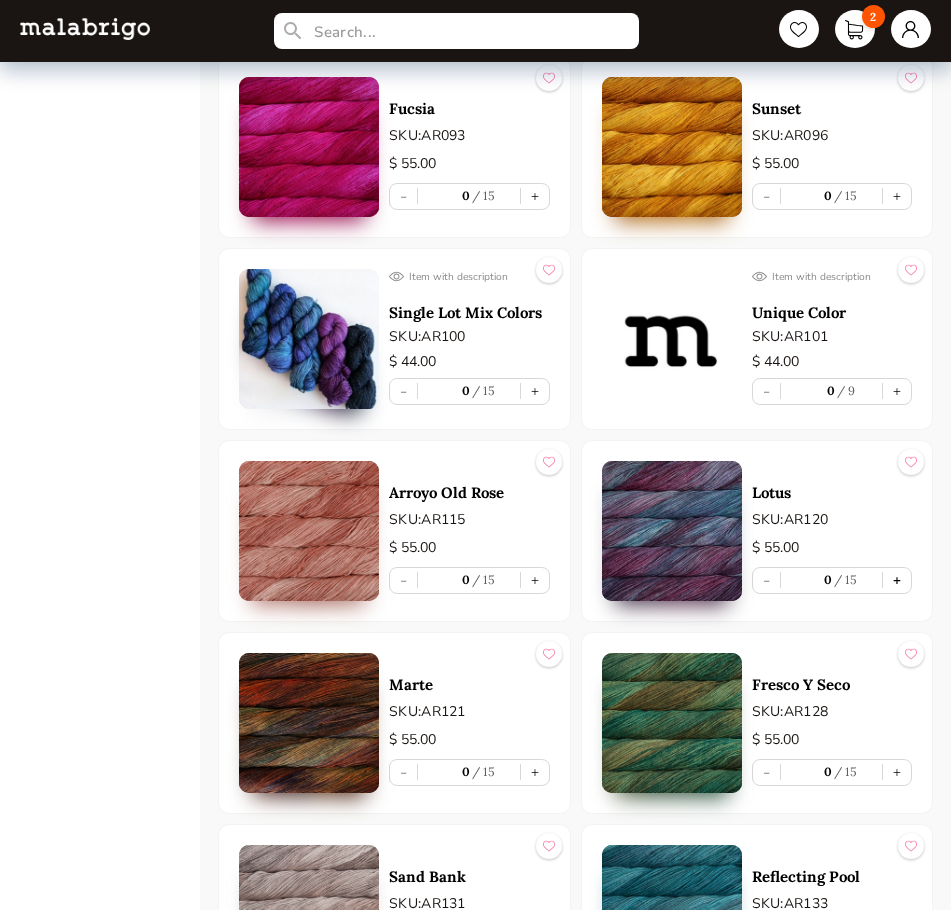 click on "+" at bounding box center (897, 580) 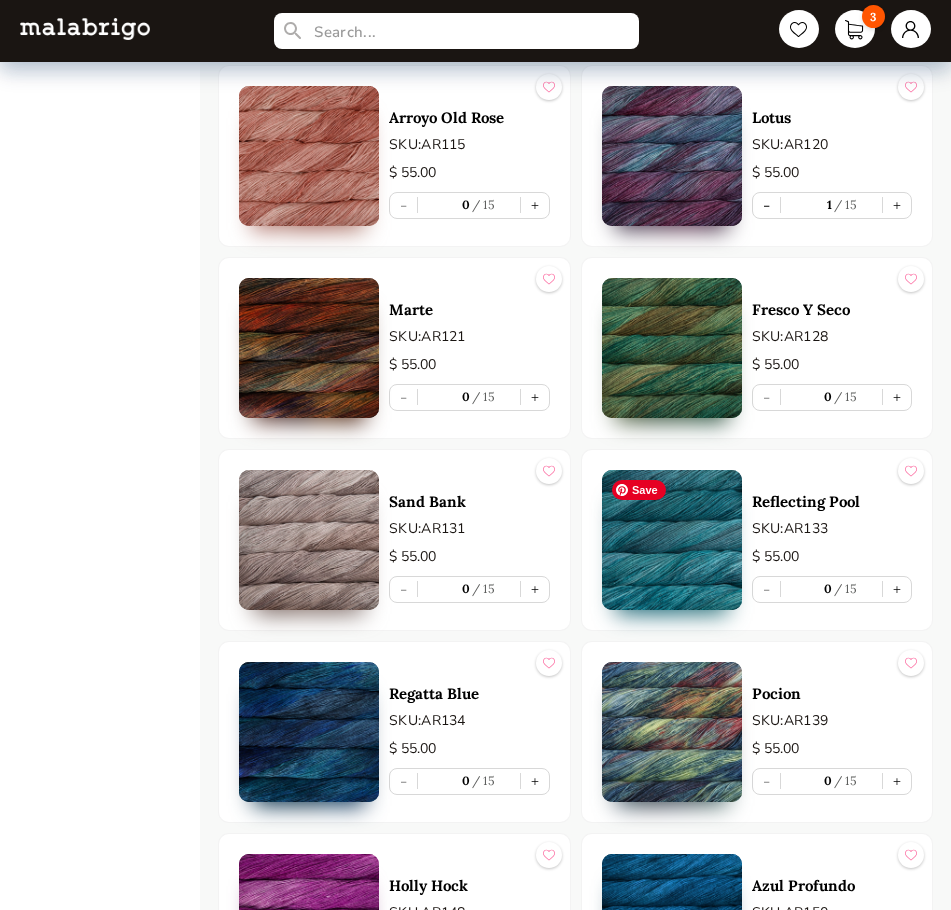 scroll, scrollTop: 3100, scrollLeft: 0, axis: vertical 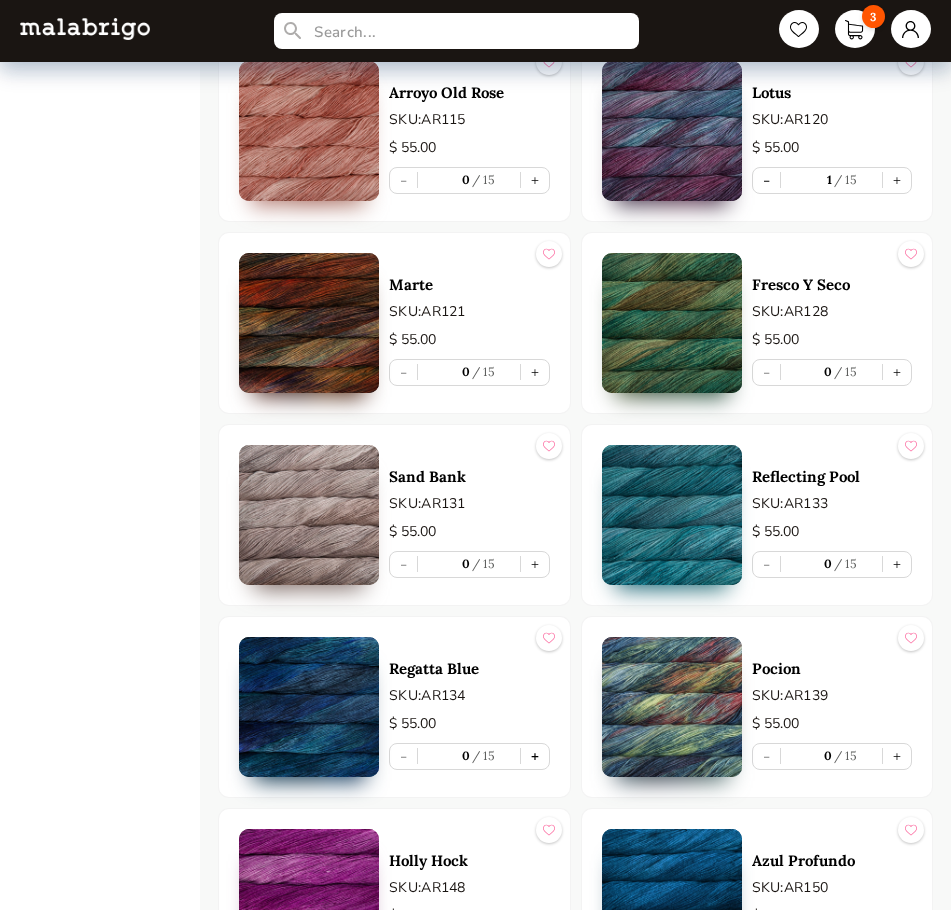click on "+" at bounding box center (535, 756) 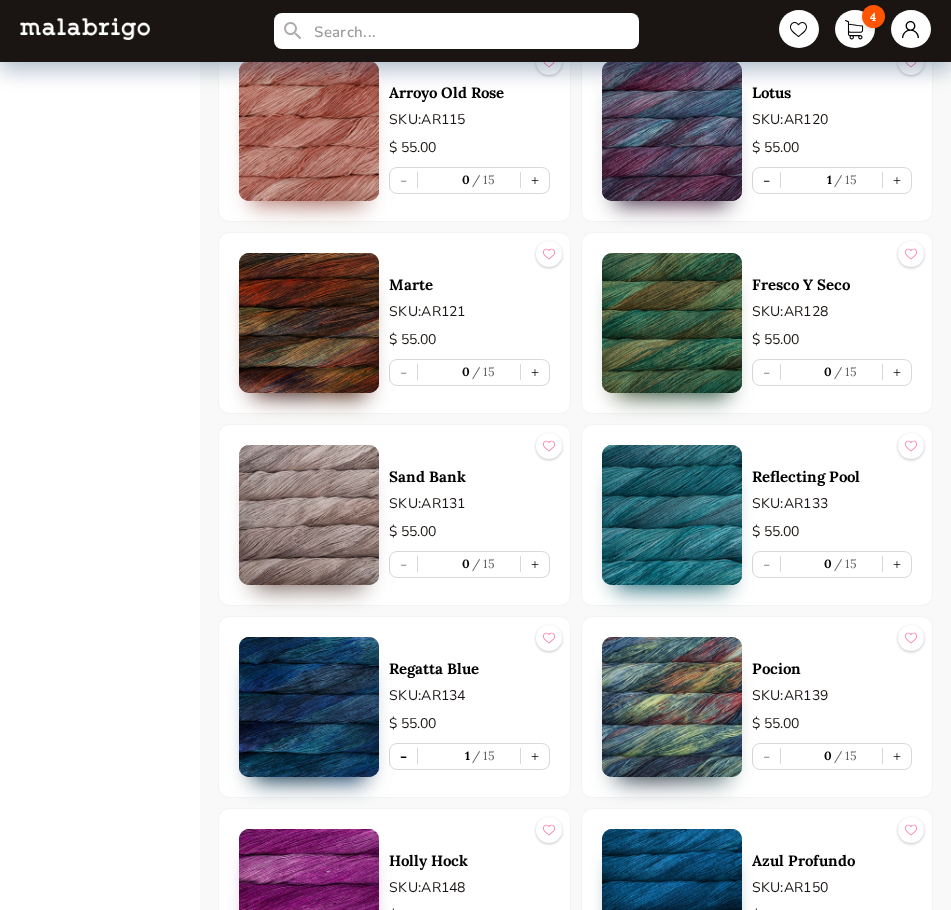 click on "-" at bounding box center [403, 756] 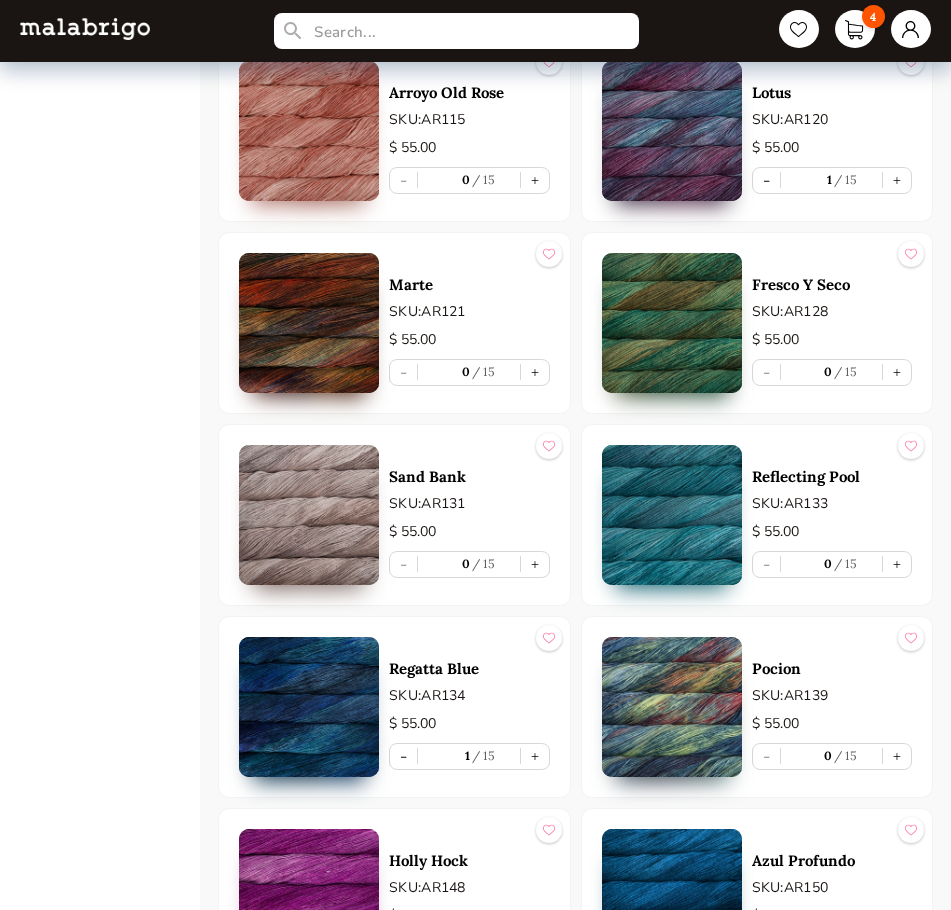 type on "0" 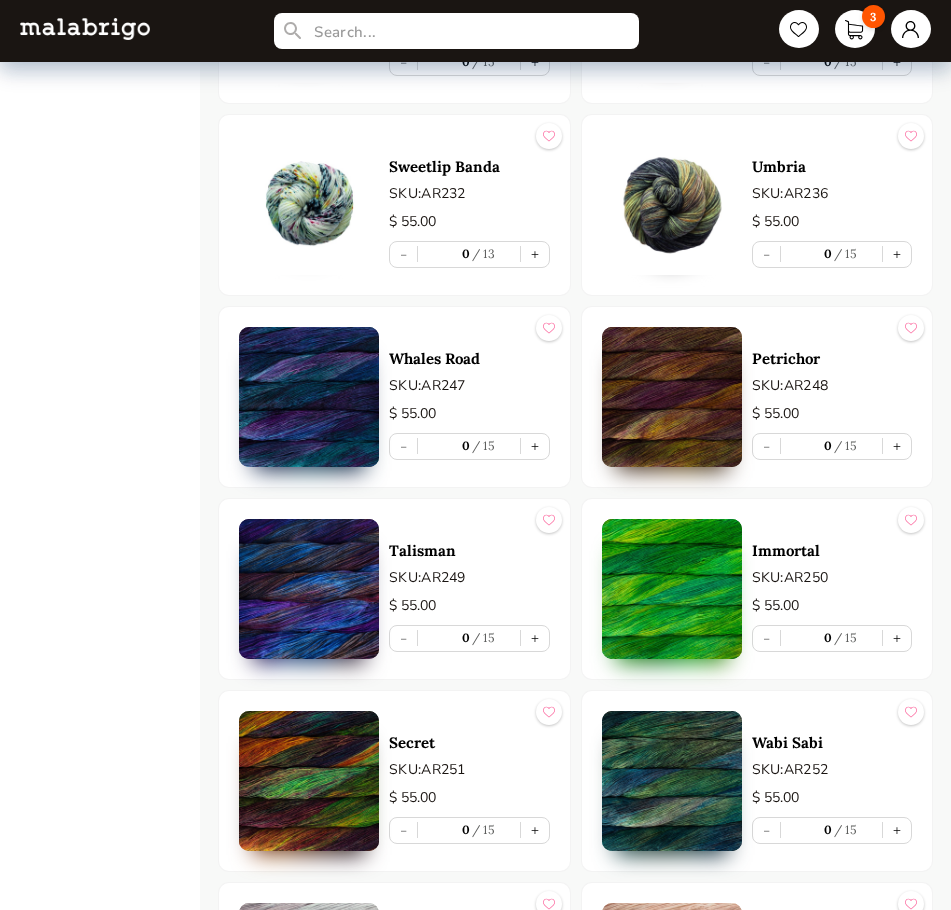 scroll, scrollTop: 5000, scrollLeft: 0, axis: vertical 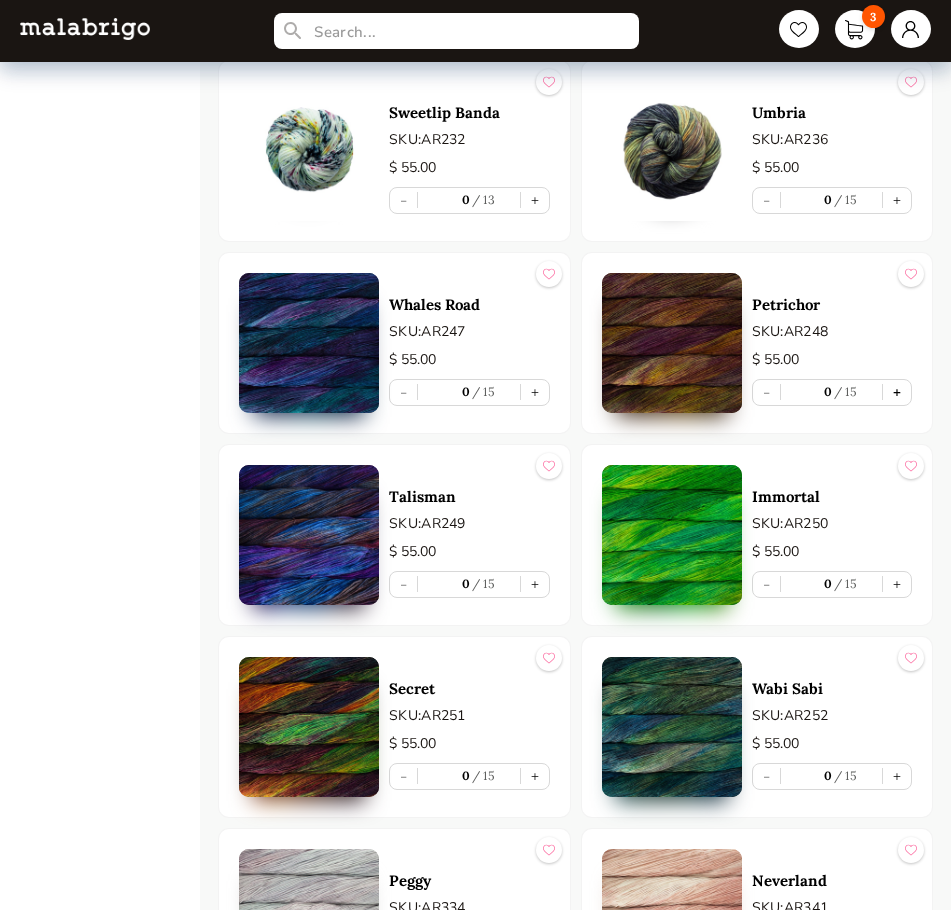 click on "+" at bounding box center [897, 392] 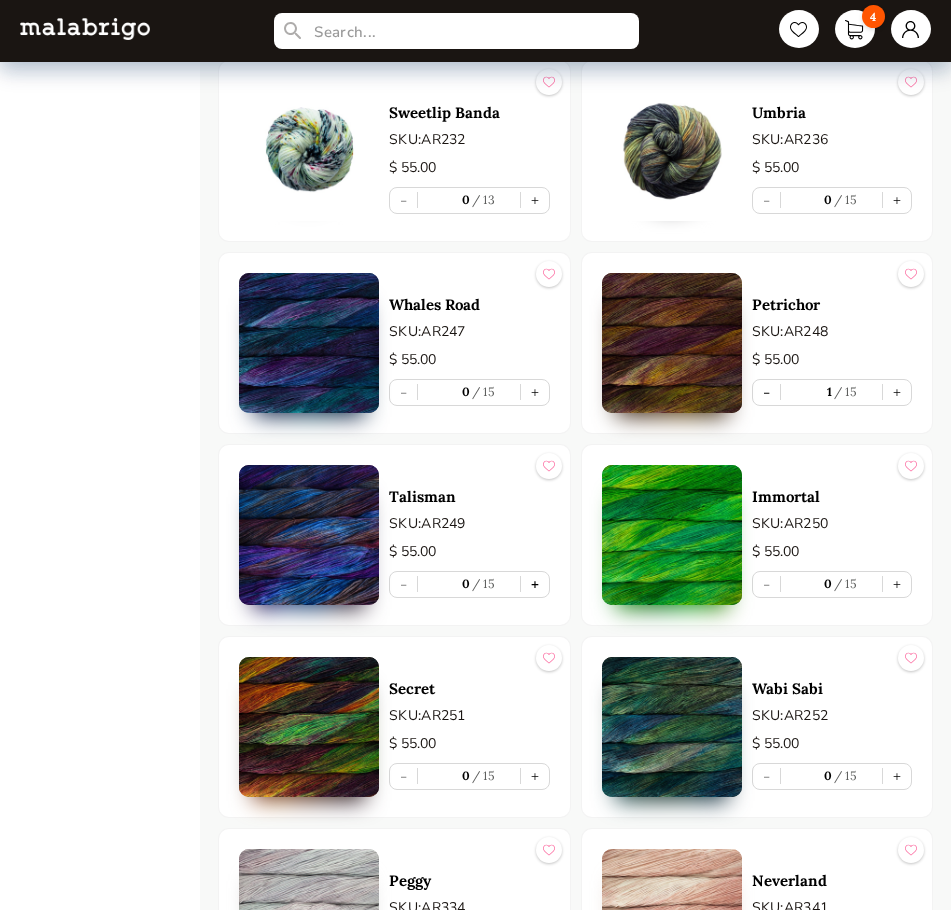 click on "+" at bounding box center [535, 584] 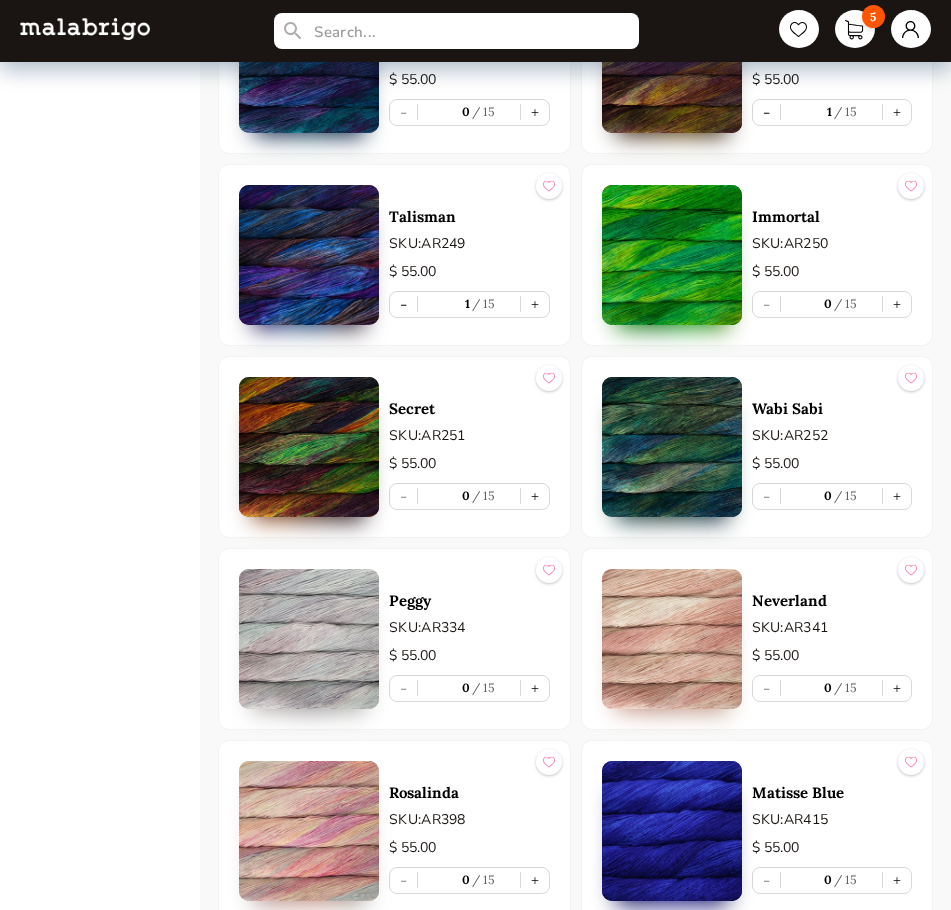 scroll, scrollTop: 5500, scrollLeft: 0, axis: vertical 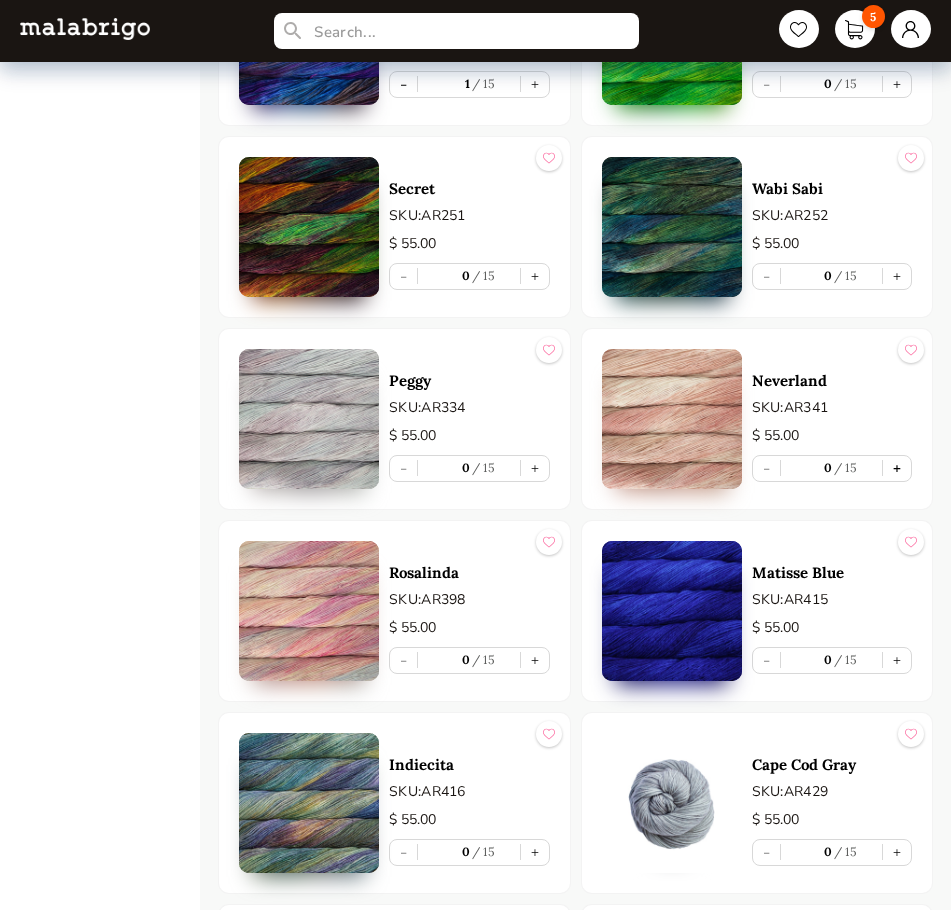click on "+" at bounding box center [897, 468] 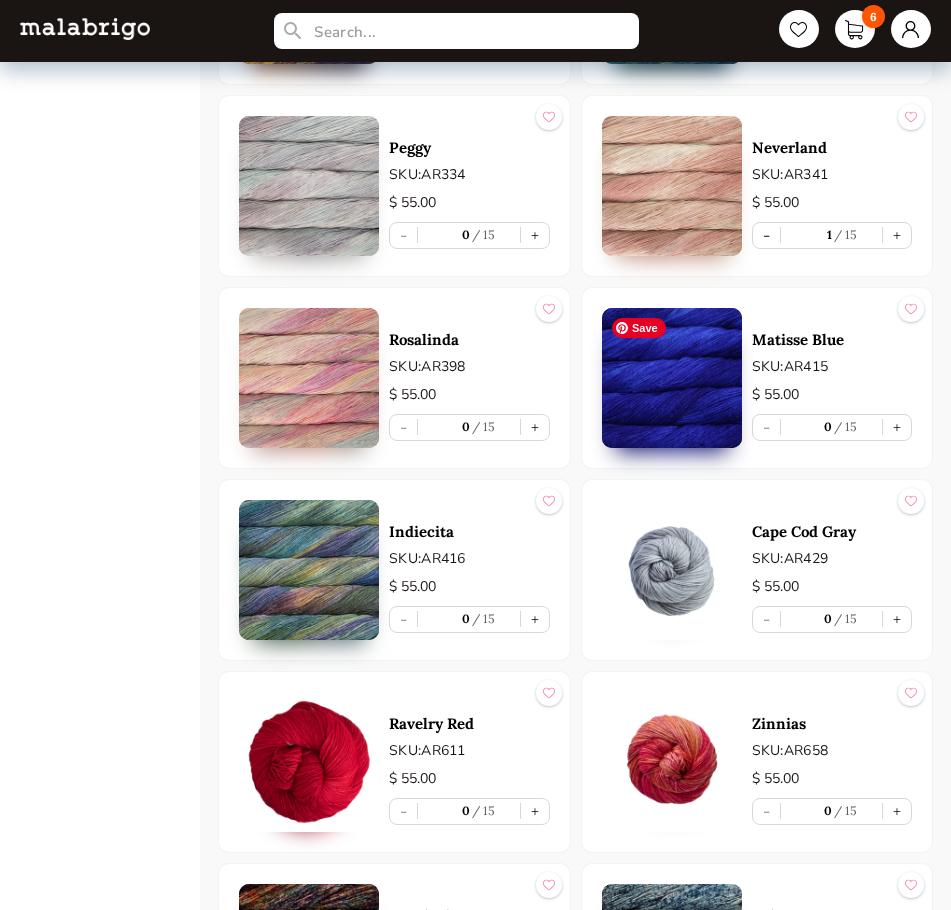 scroll, scrollTop: 5800, scrollLeft: 0, axis: vertical 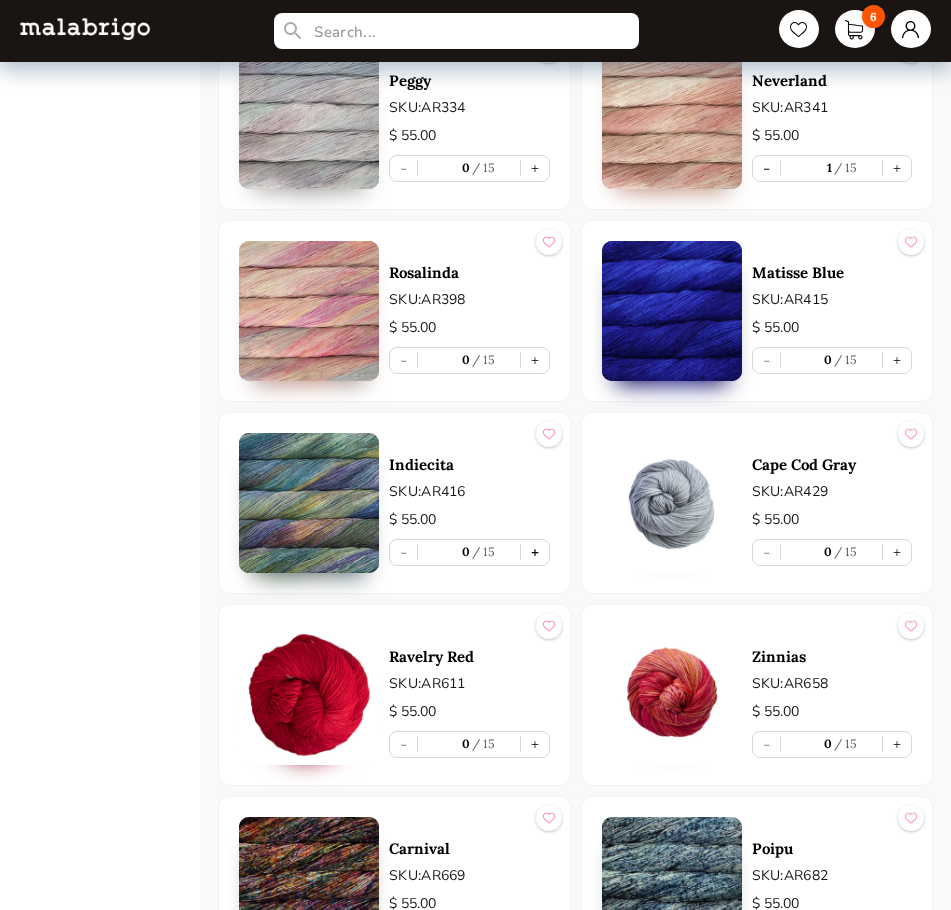 click on "+" at bounding box center [535, 552] 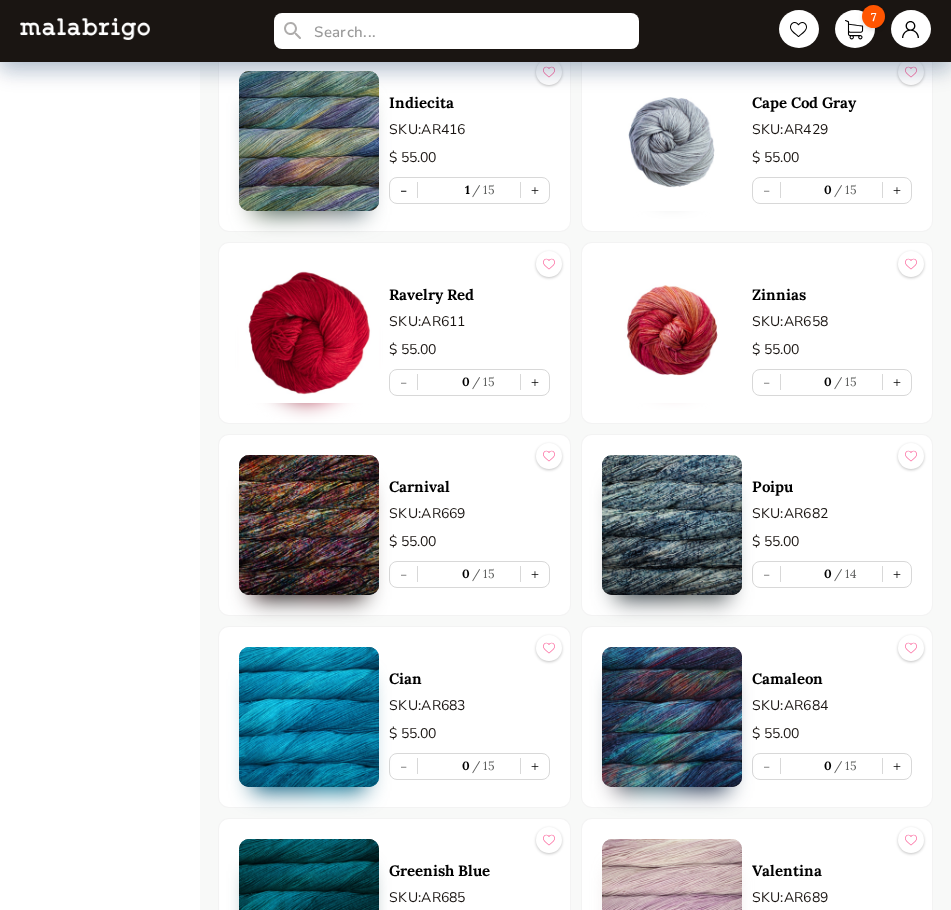 scroll, scrollTop: 6200, scrollLeft: 0, axis: vertical 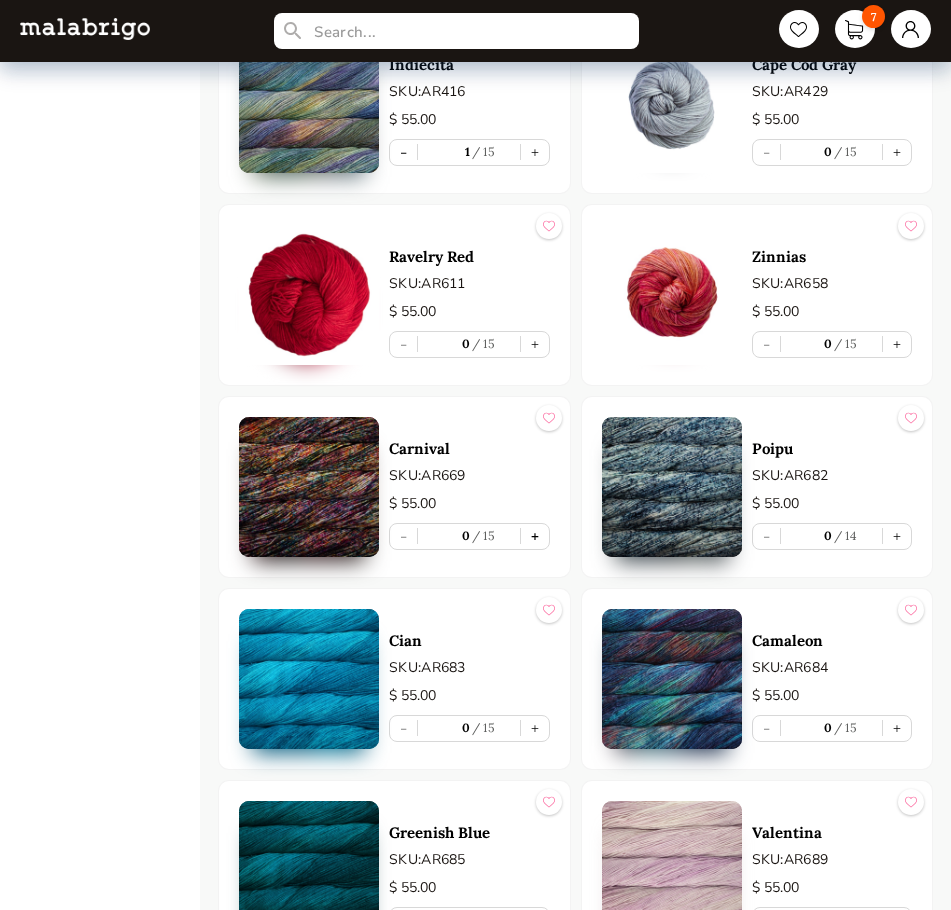 click on "+" at bounding box center [535, 536] 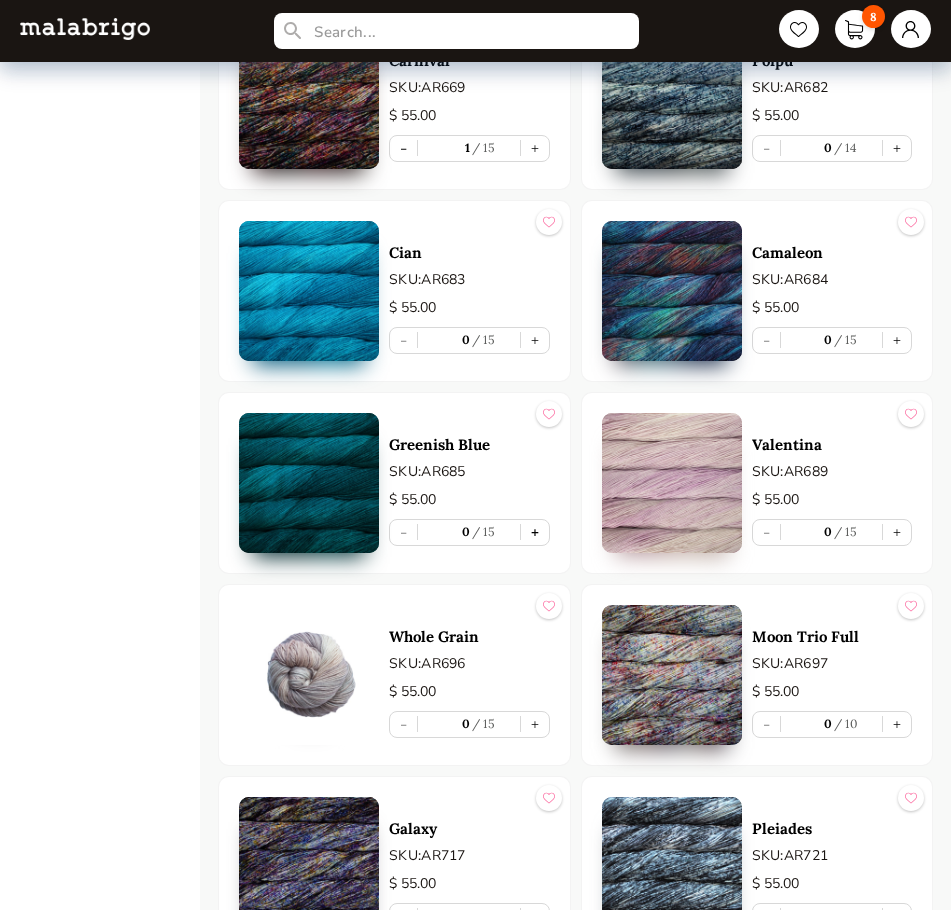 scroll, scrollTop: 6600, scrollLeft: 0, axis: vertical 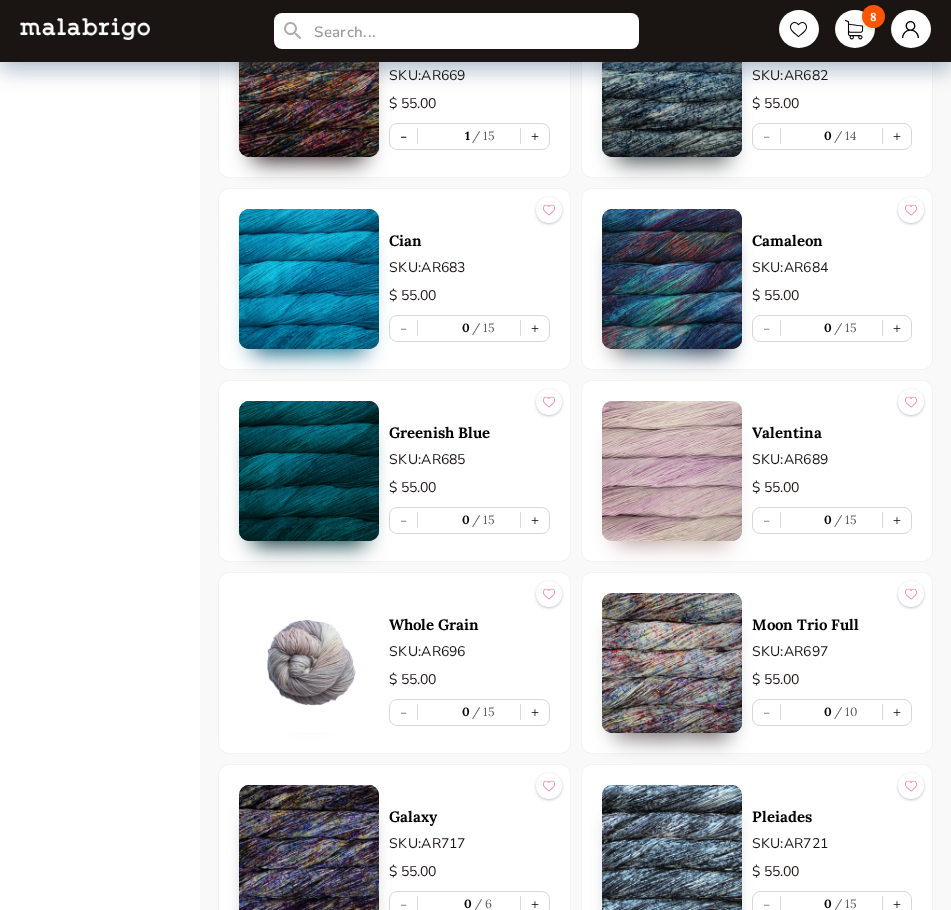 drag, startPoint x: 535, startPoint y: 522, endPoint x: 585, endPoint y: 508, distance: 51.92302 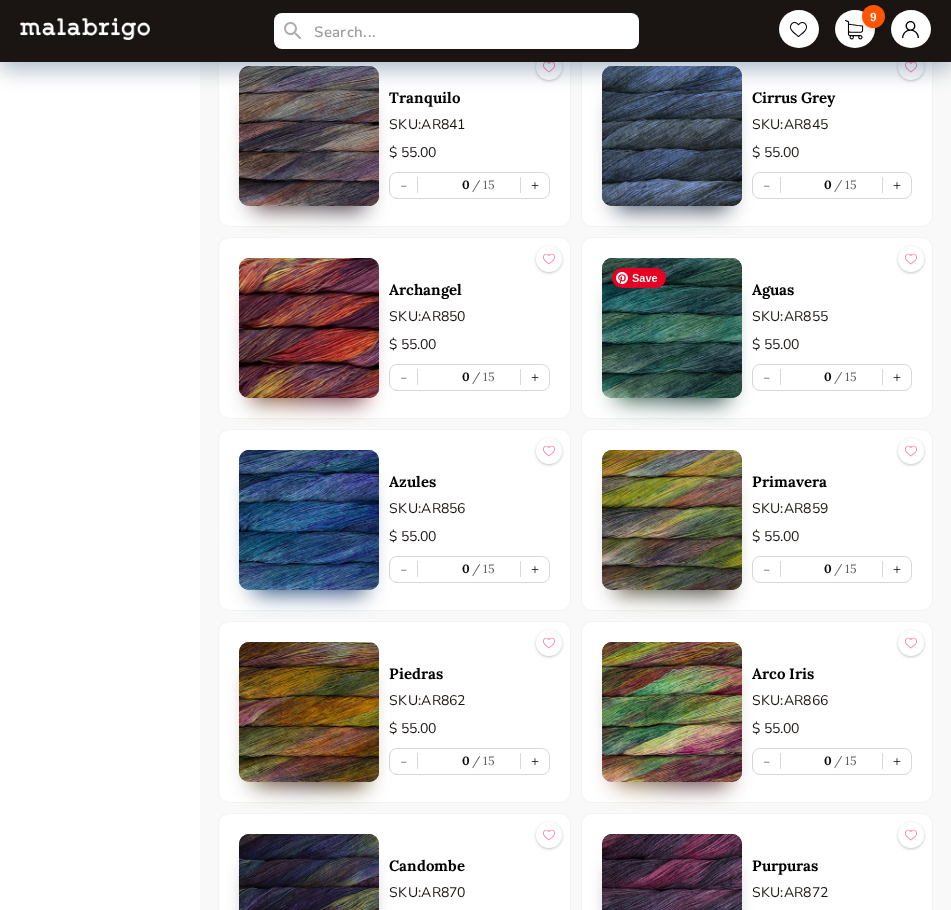 scroll, scrollTop: 7900, scrollLeft: 0, axis: vertical 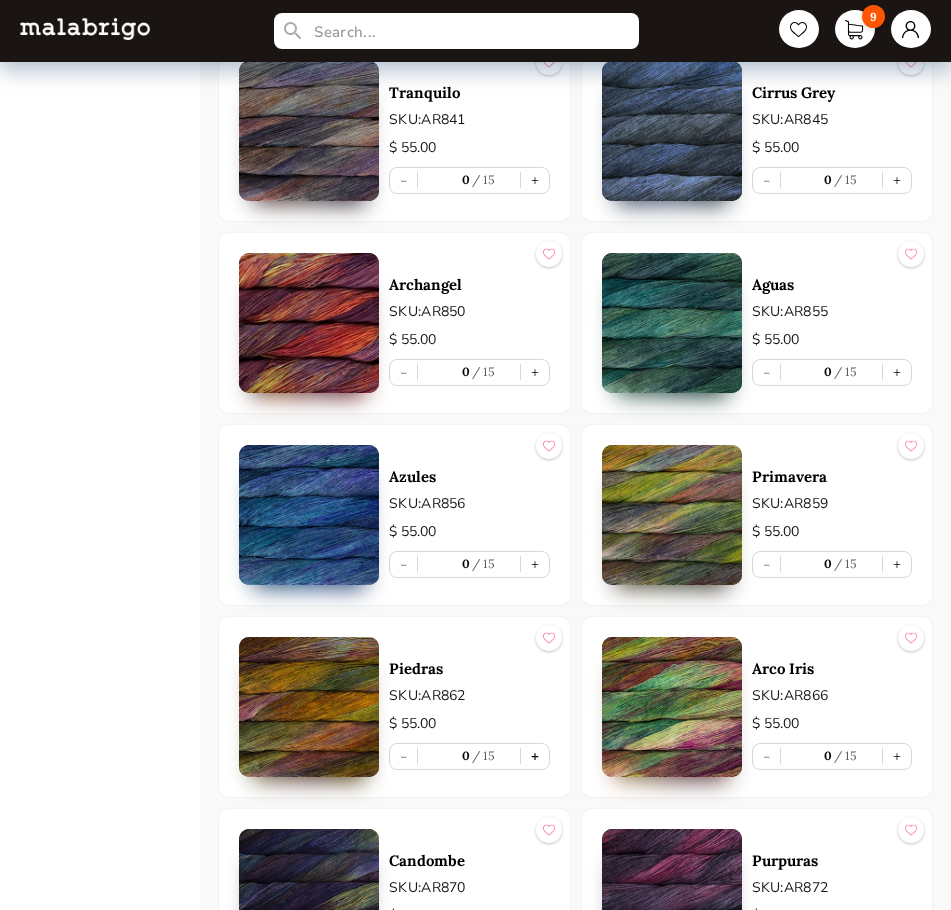 click on "+" at bounding box center (535, 756) 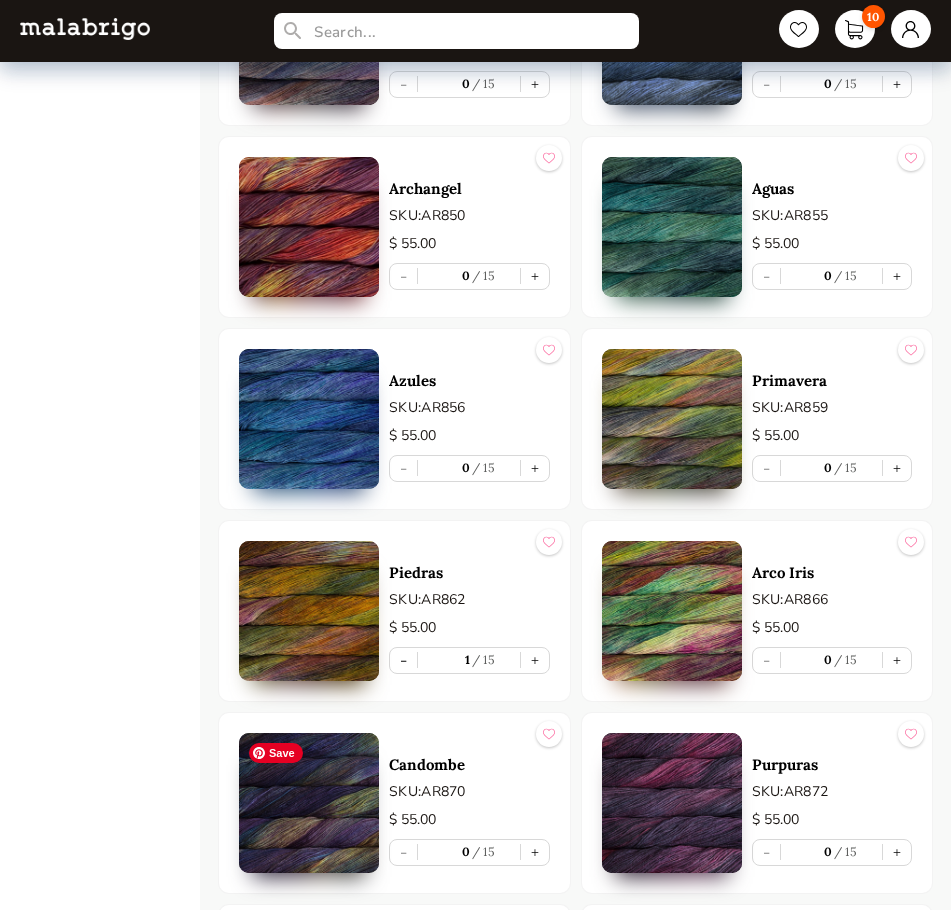 scroll, scrollTop: 8400, scrollLeft: 0, axis: vertical 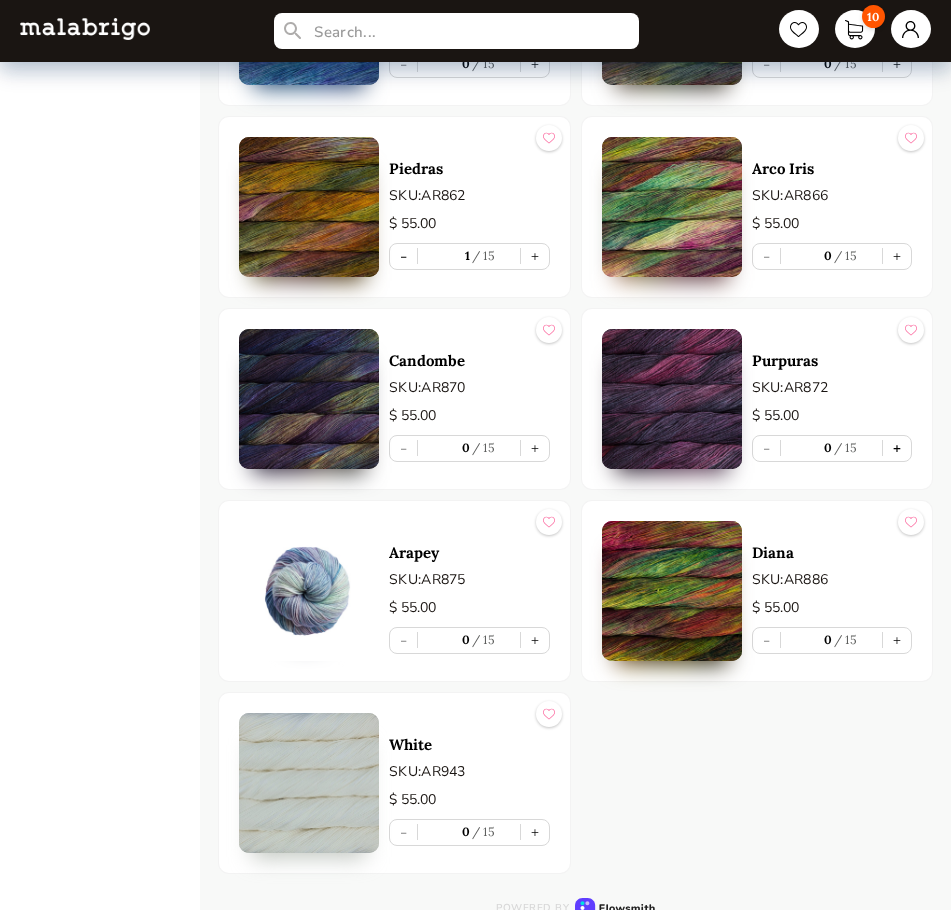 click on "+" at bounding box center [897, 448] 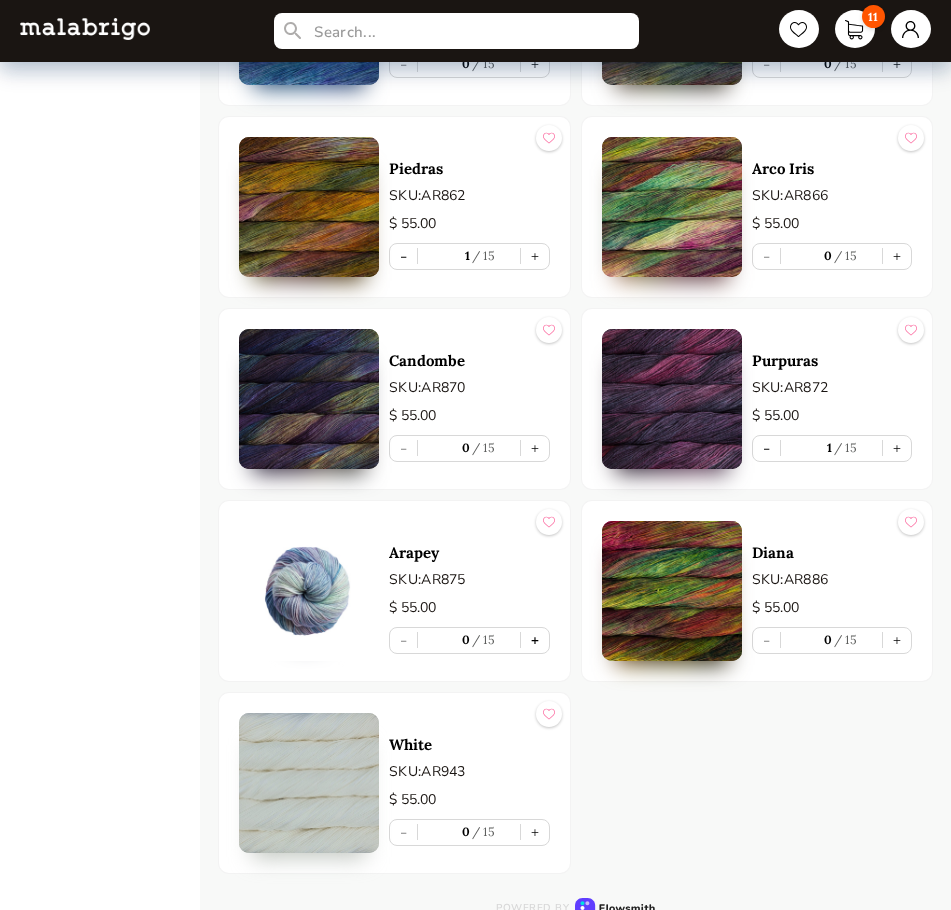 click on "+" at bounding box center [535, 640] 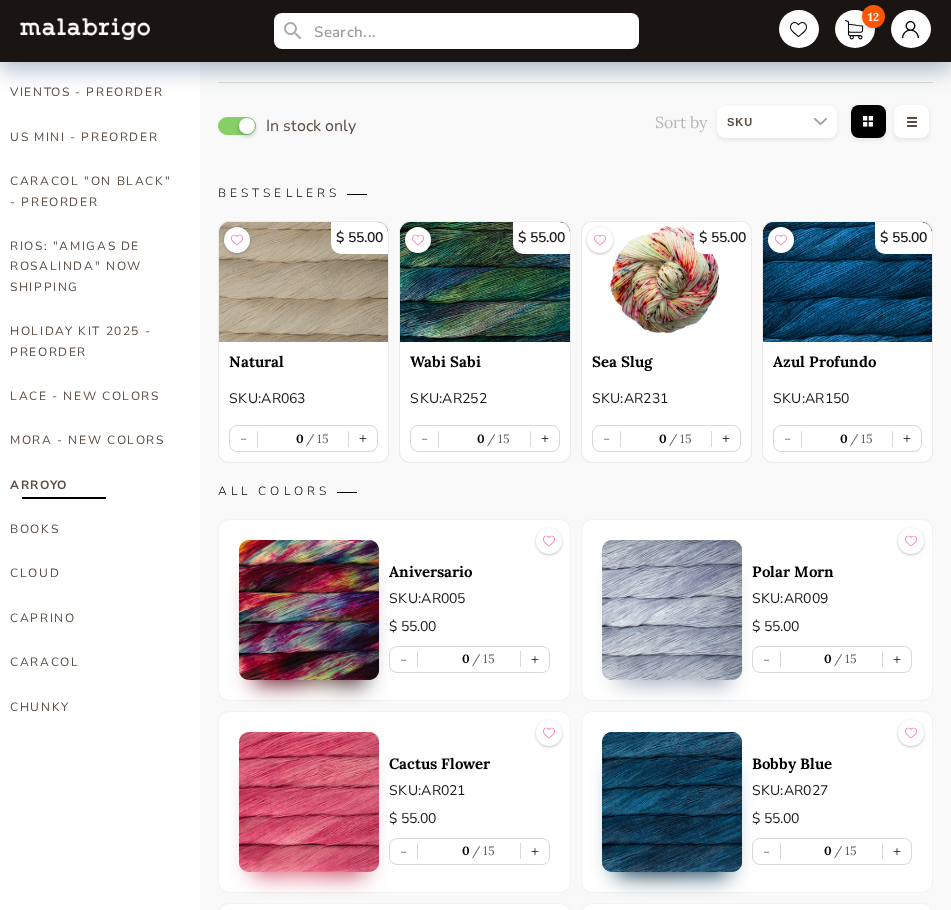 scroll, scrollTop: 0, scrollLeft: 0, axis: both 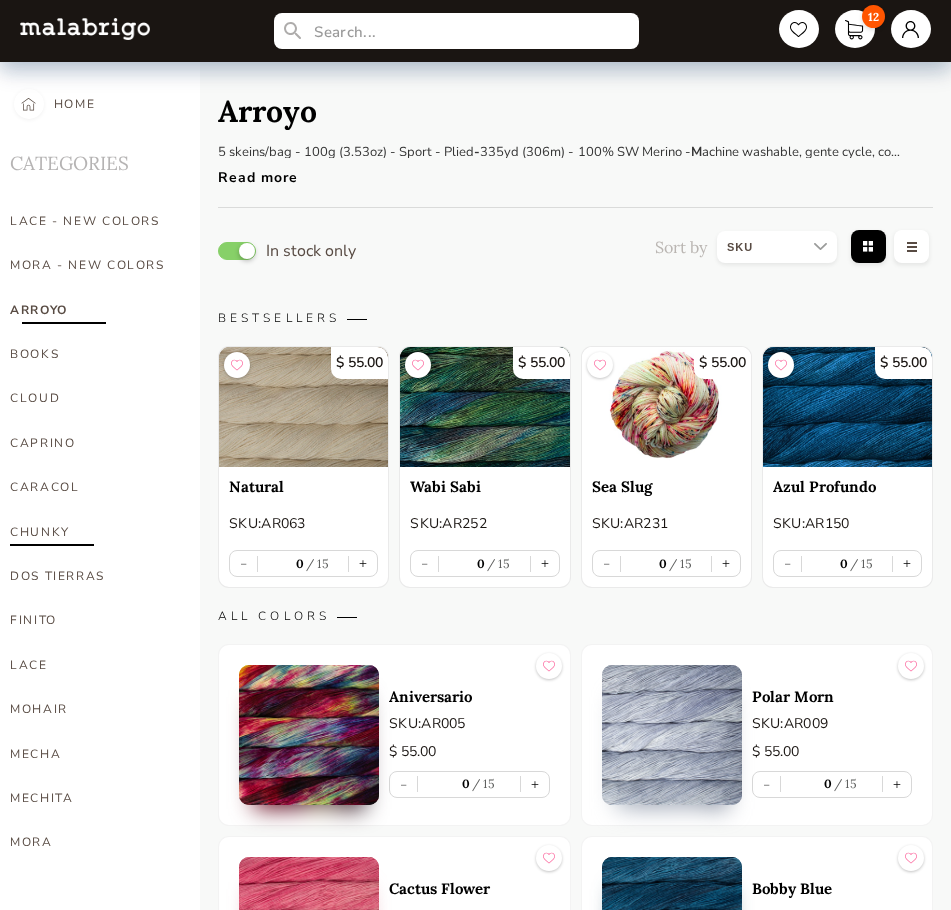 click on "CHUNKY" at bounding box center [93, 532] 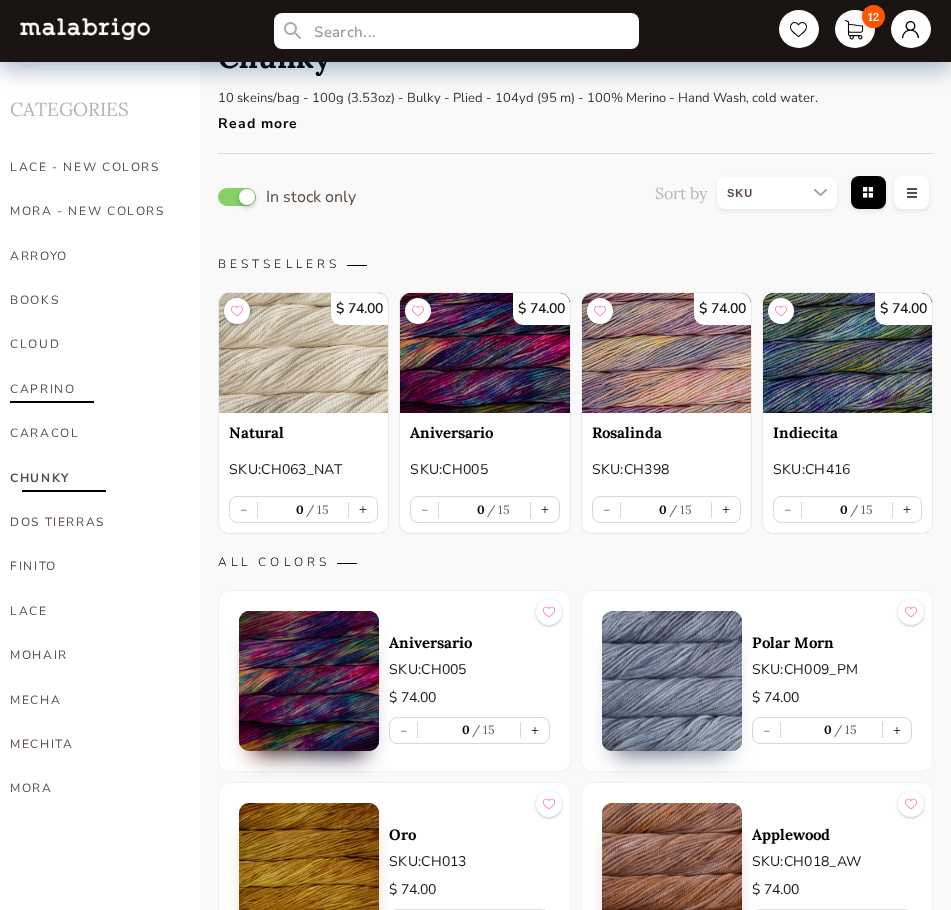 scroll, scrollTop: 0, scrollLeft: 0, axis: both 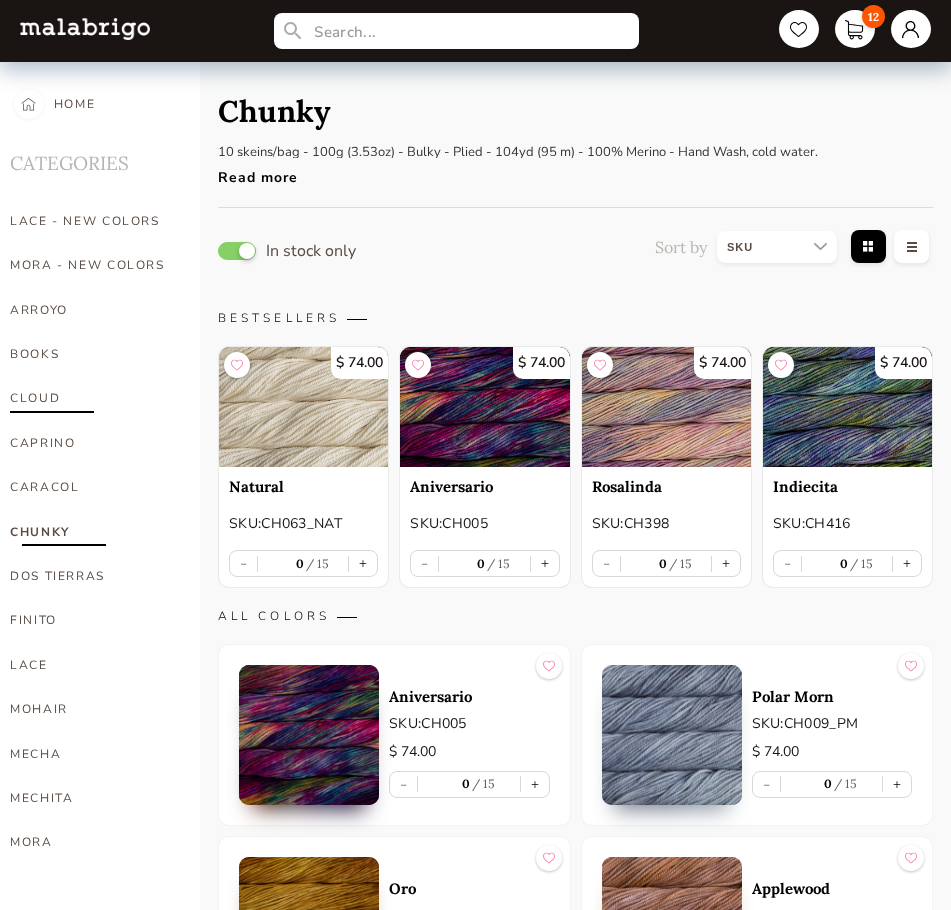 click on "CLOUD" at bounding box center [93, 398] 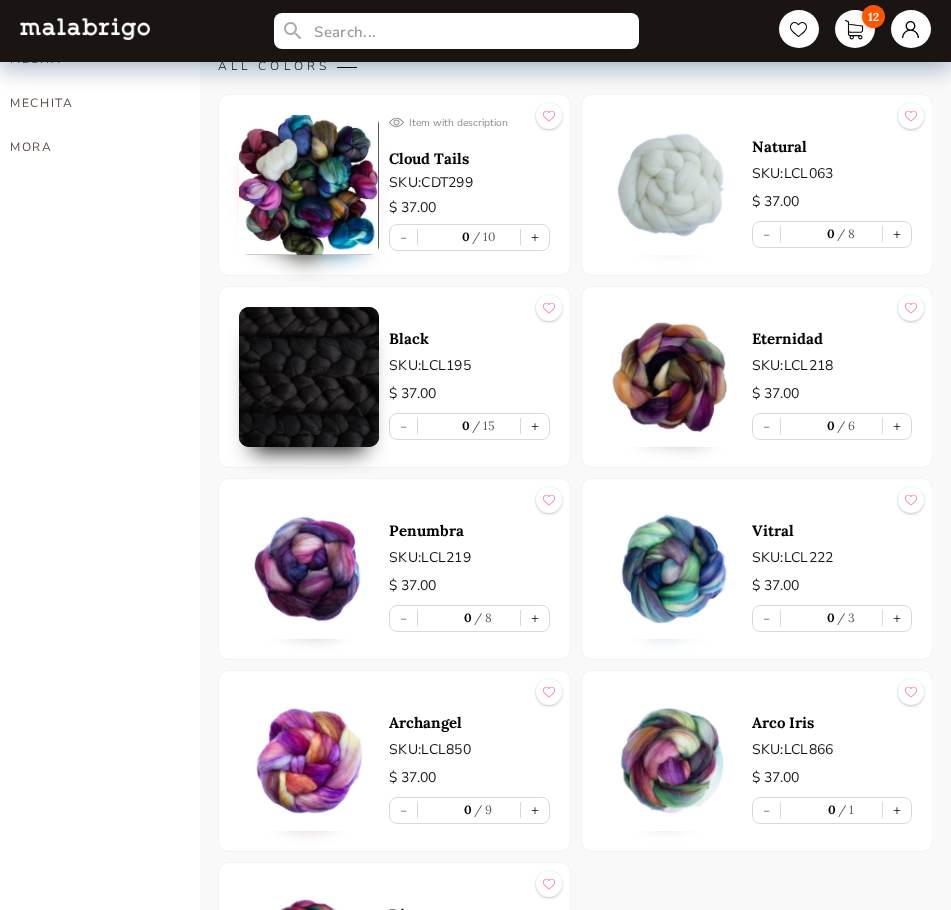 scroll, scrollTop: 700, scrollLeft: 0, axis: vertical 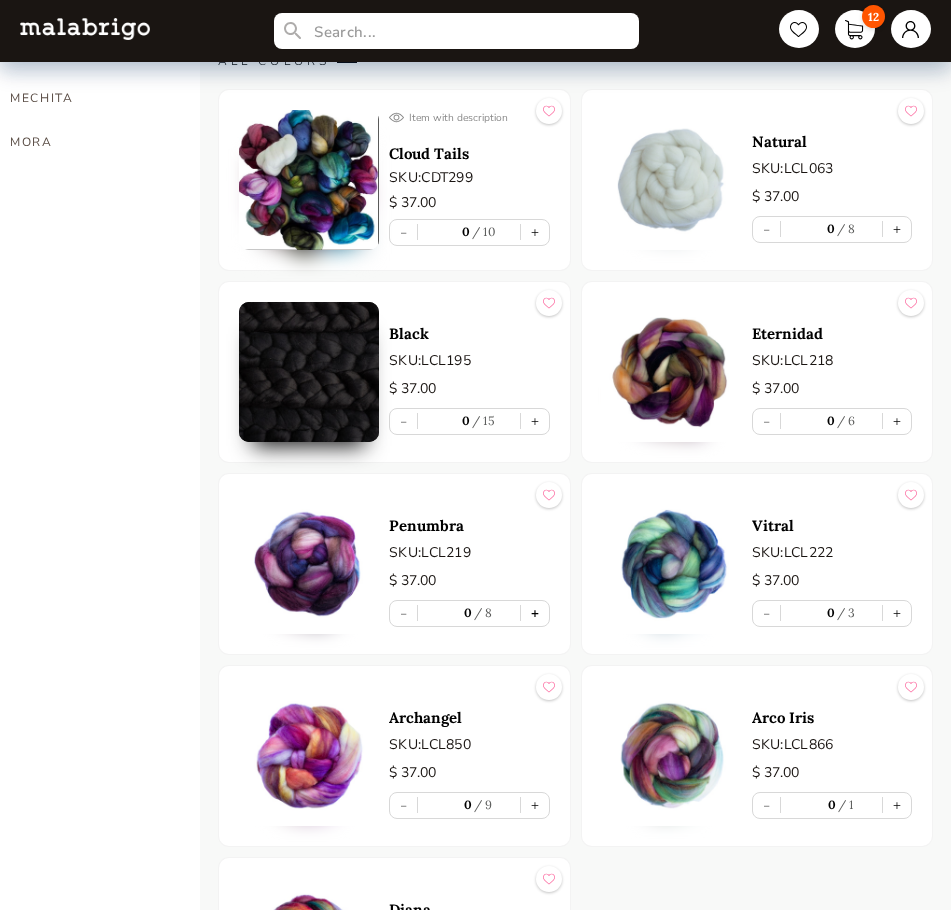 click on "+" at bounding box center [535, 613] 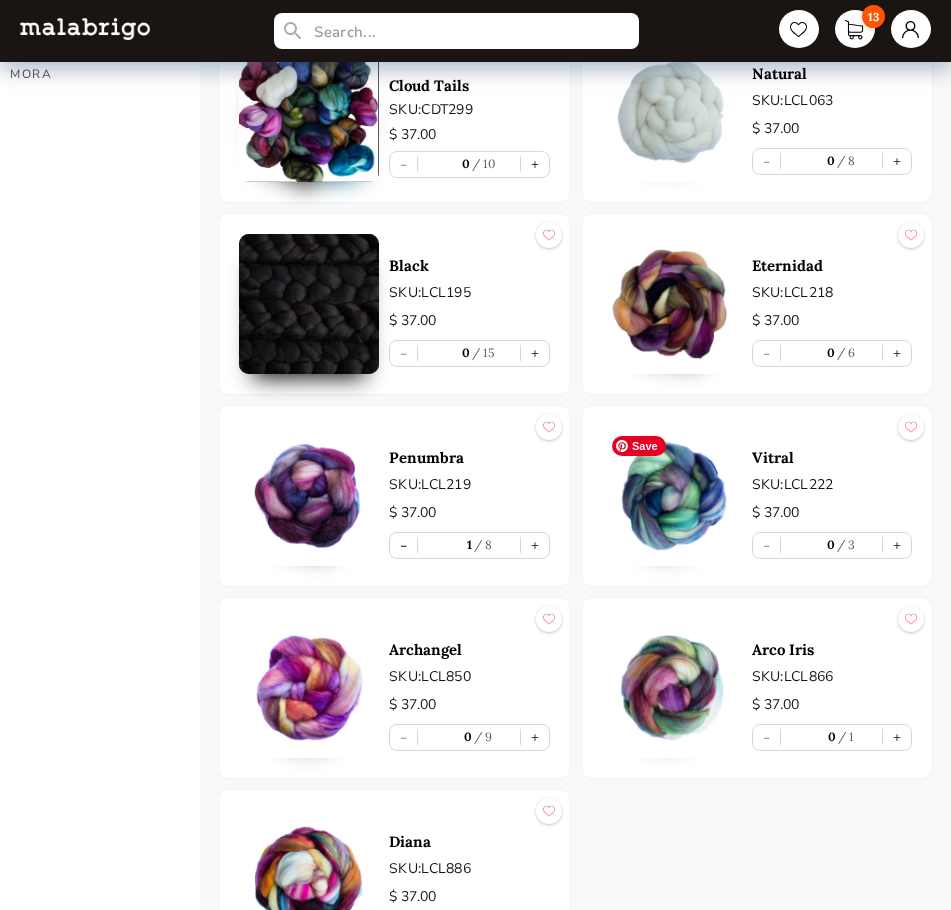 scroll, scrollTop: 877, scrollLeft: 0, axis: vertical 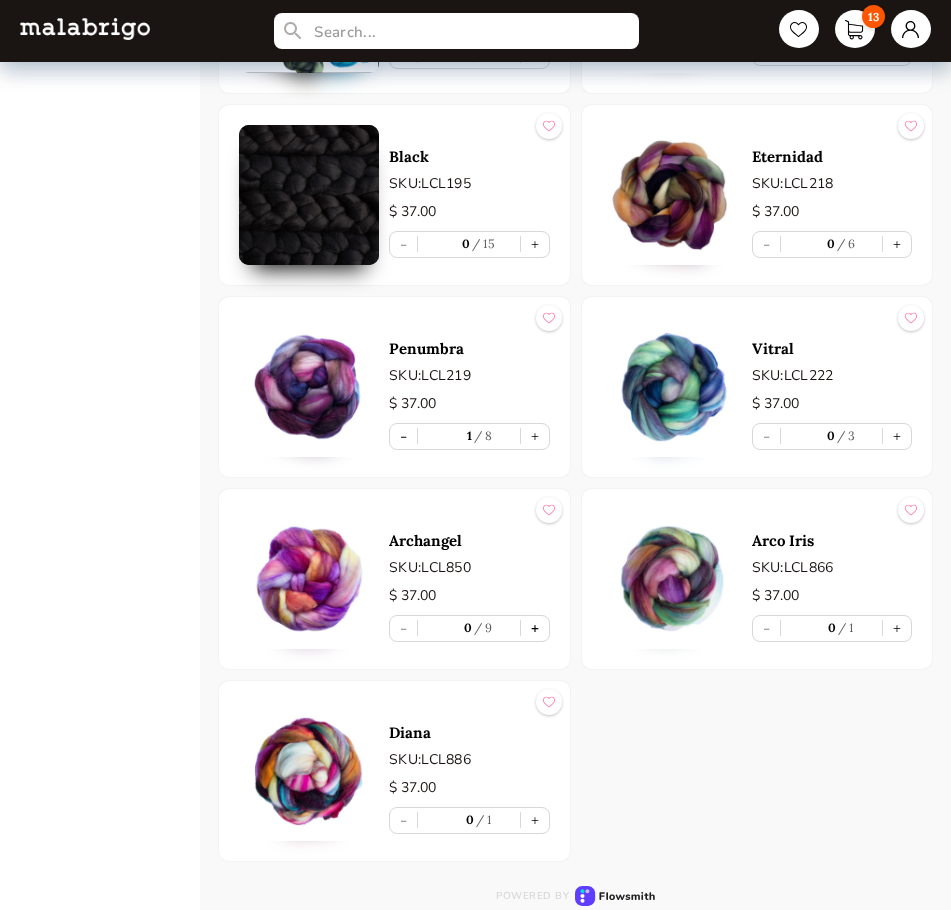 click on "+" at bounding box center [535, 628] 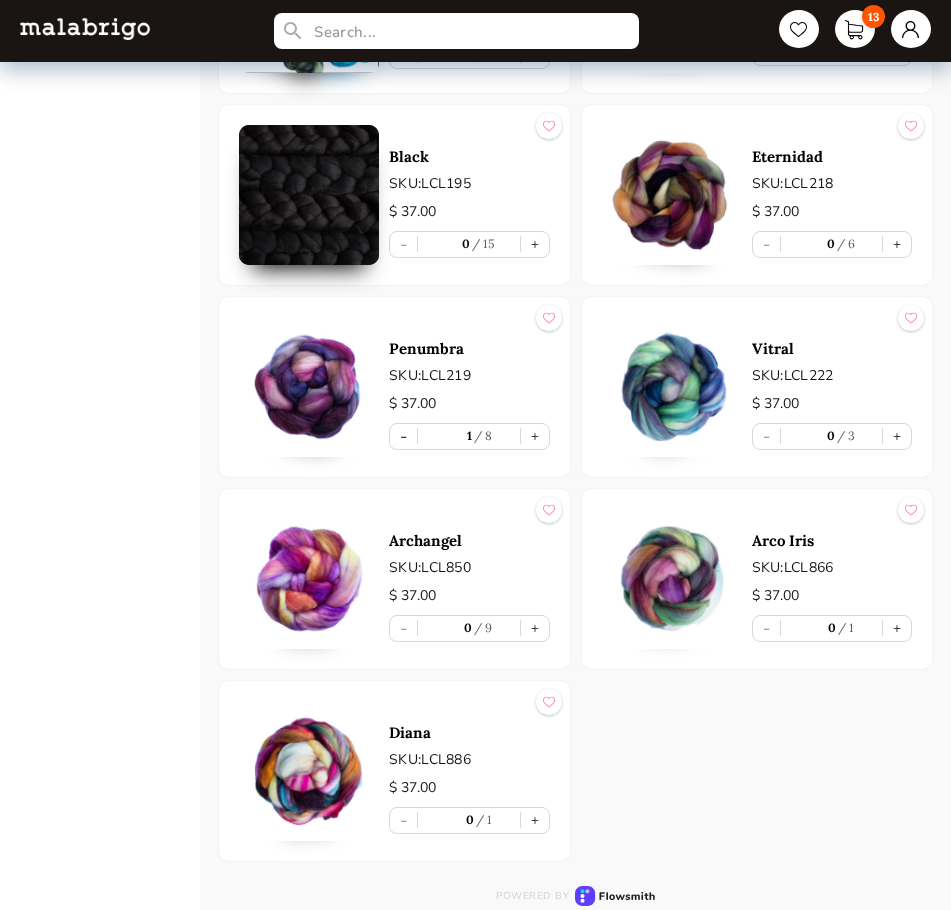 type on "1" 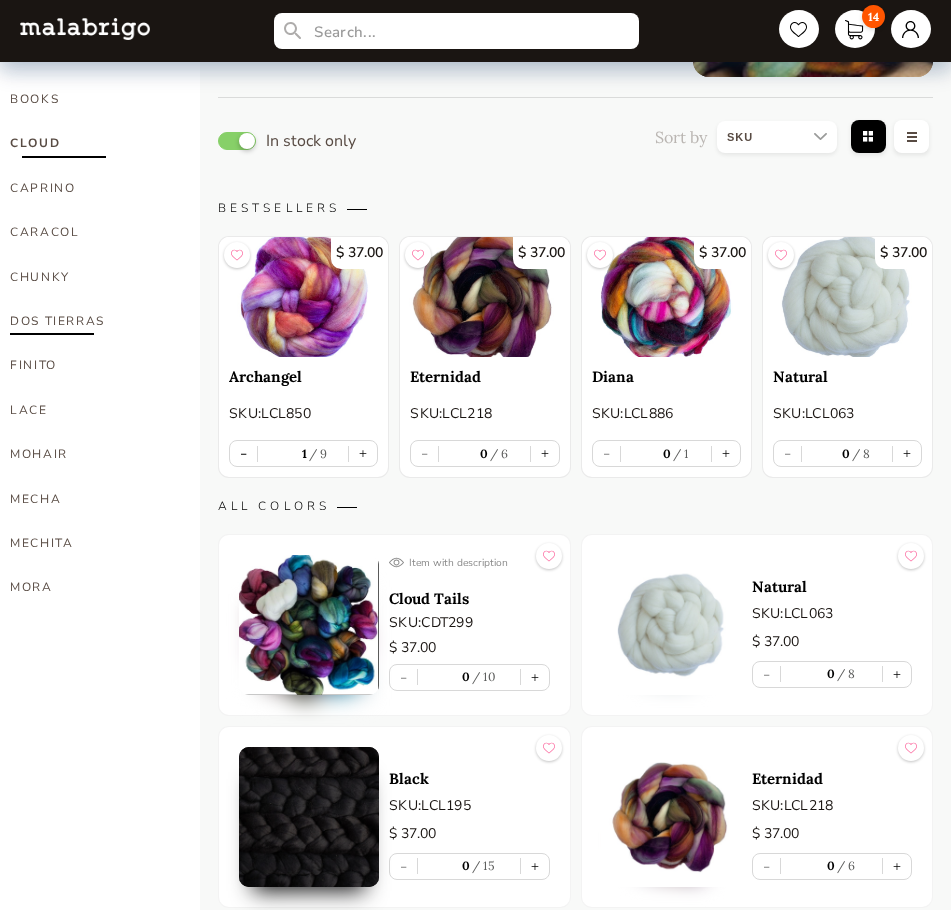 scroll, scrollTop: 0, scrollLeft: 0, axis: both 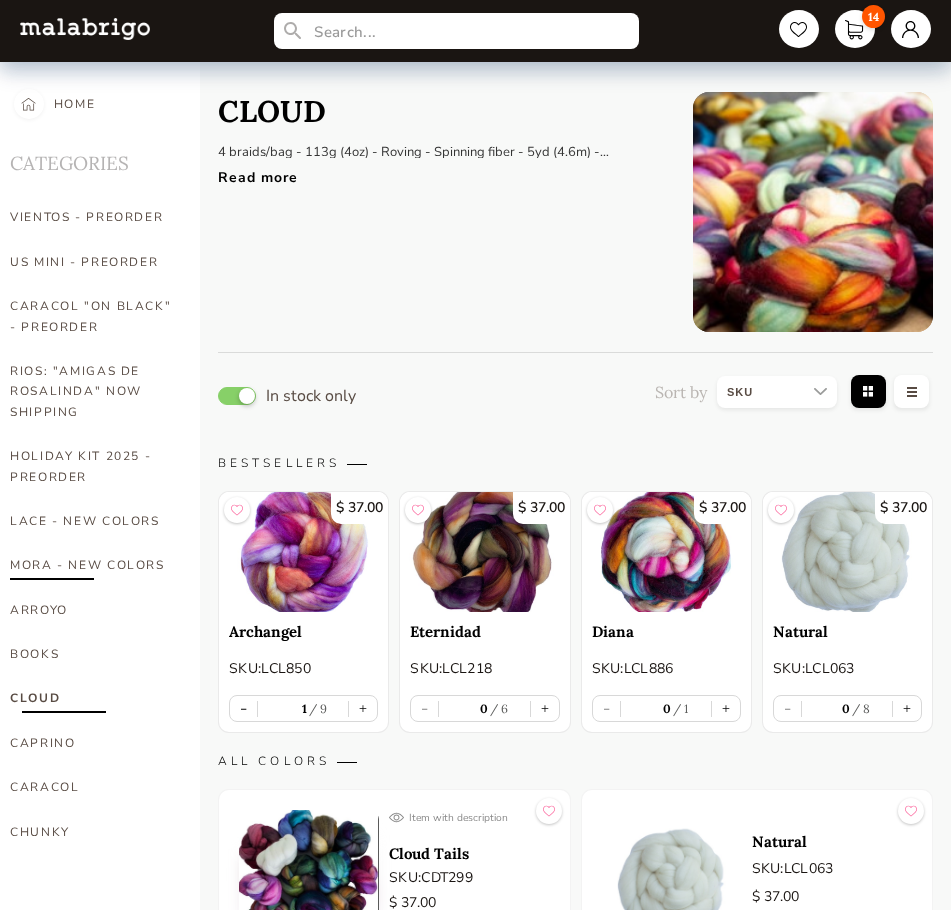 click on "MORA - NEW COLORS" at bounding box center [93, 565] 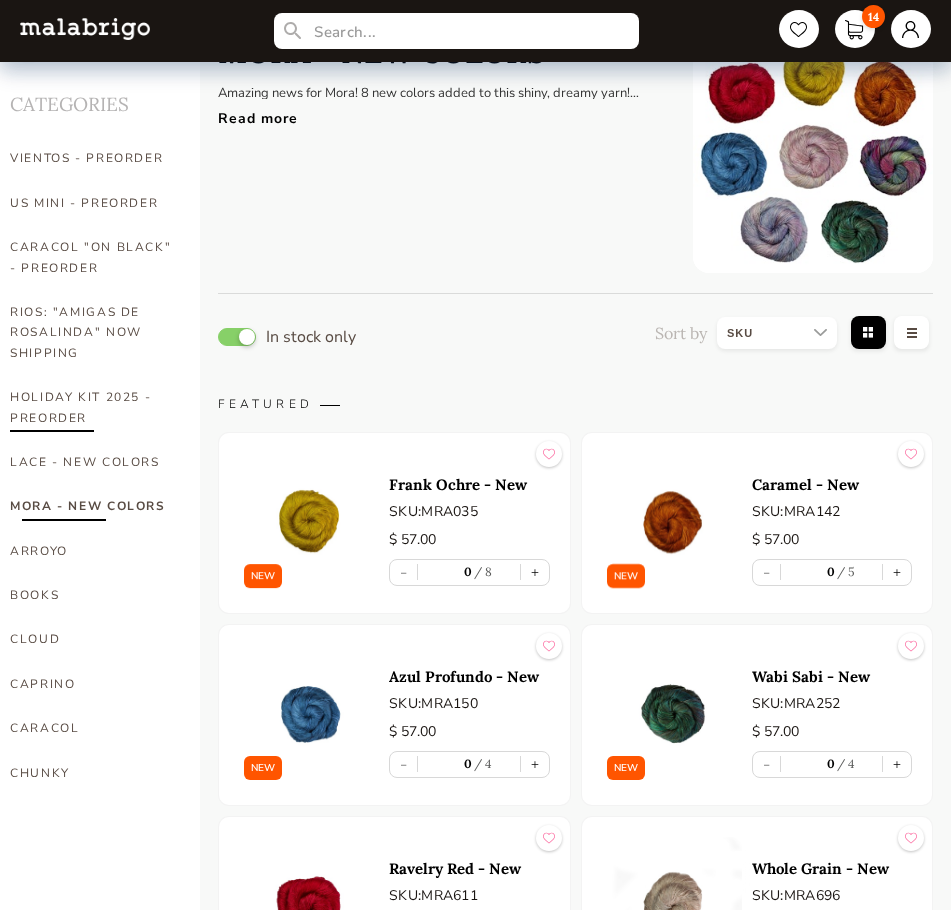scroll, scrollTop: 0, scrollLeft: 0, axis: both 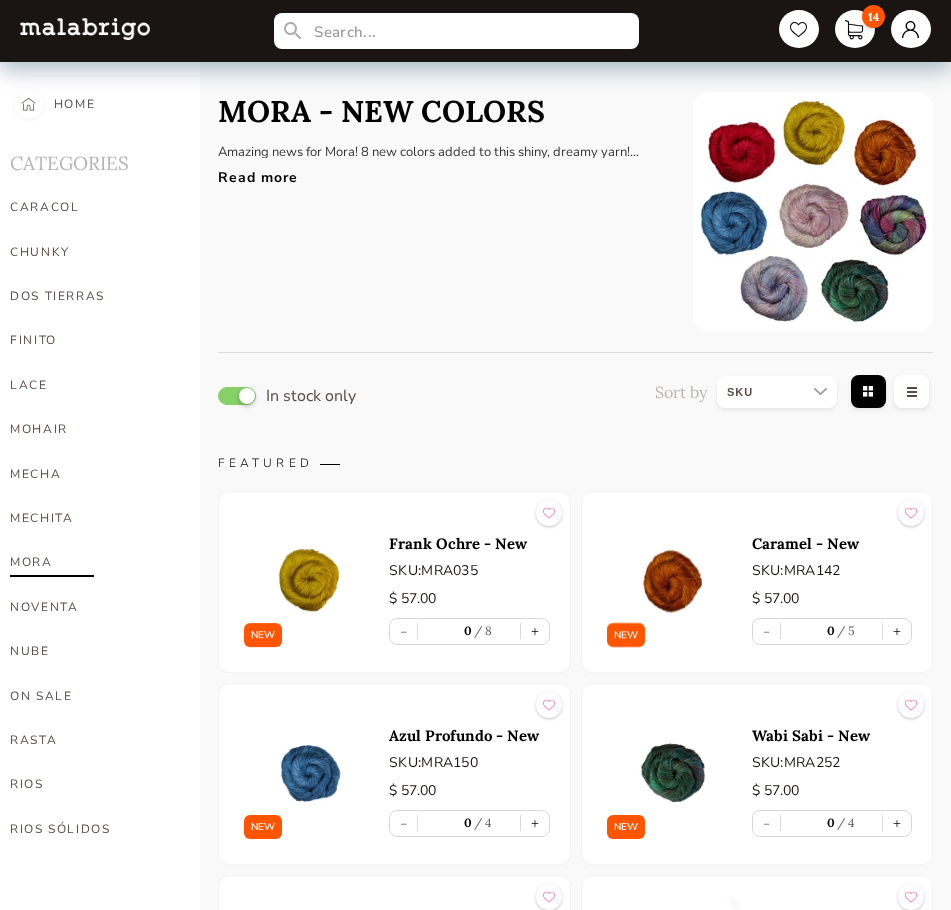 click on "MORA" at bounding box center (93, 562) 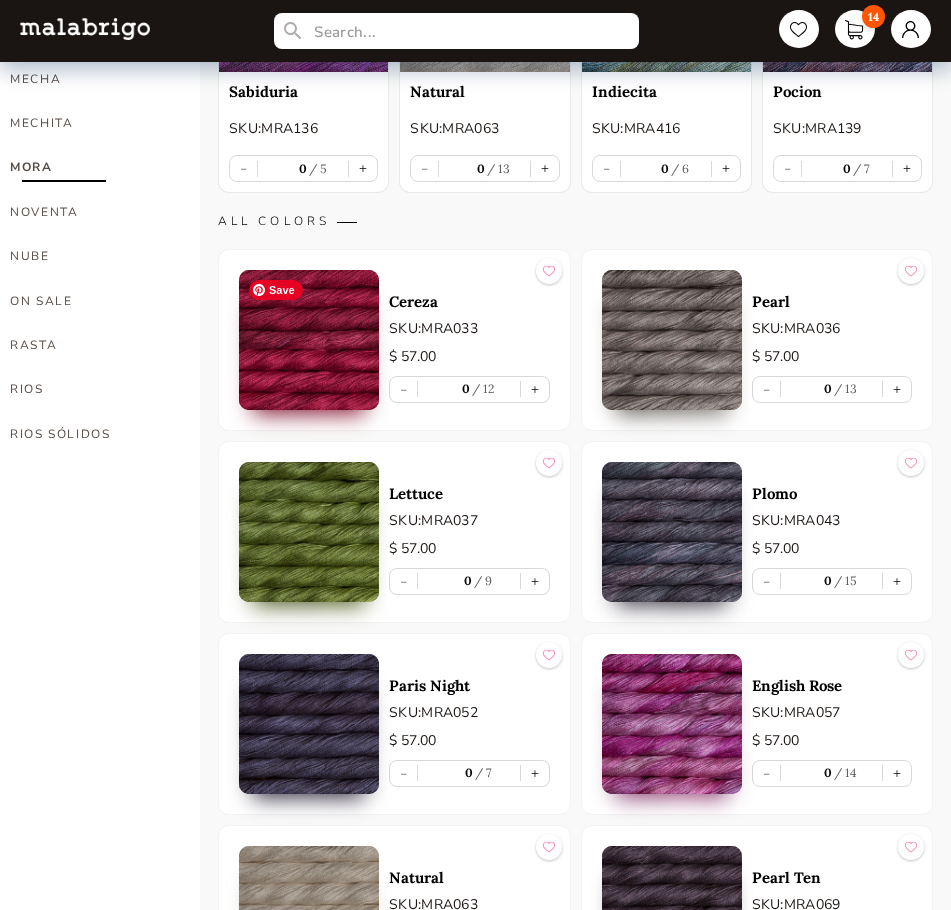 scroll, scrollTop: 400, scrollLeft: 0, axis: vertical 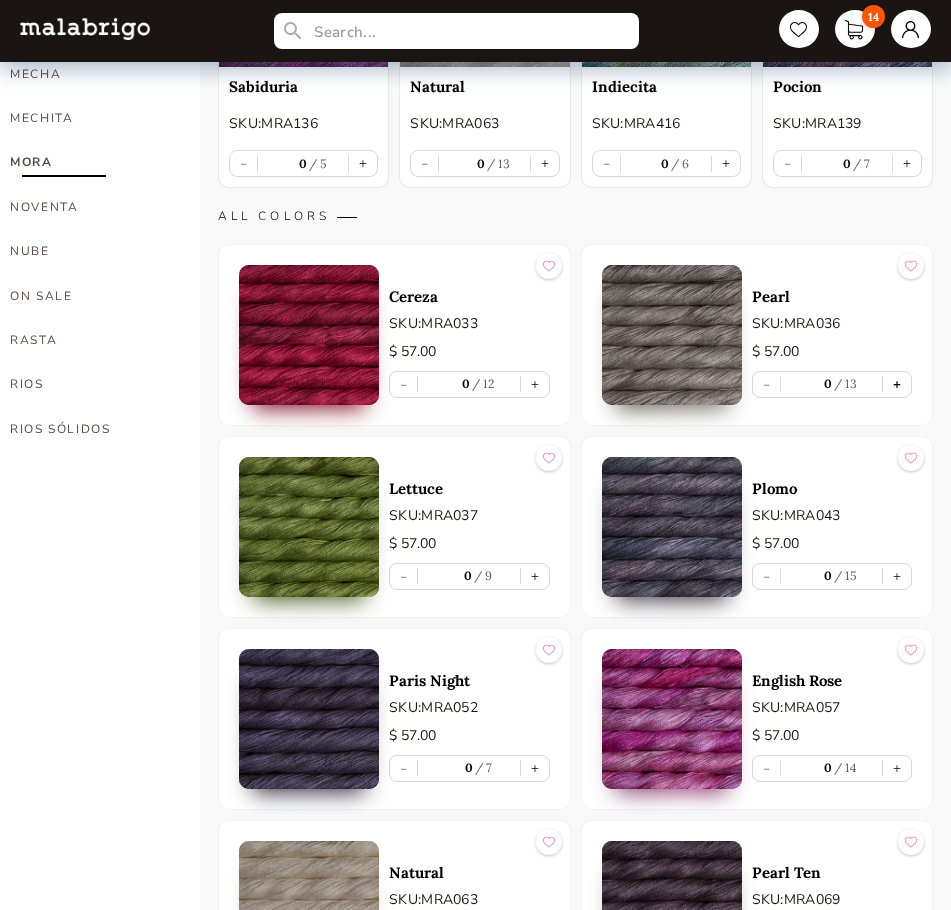 click on "+" at bounding box center (897, 384) 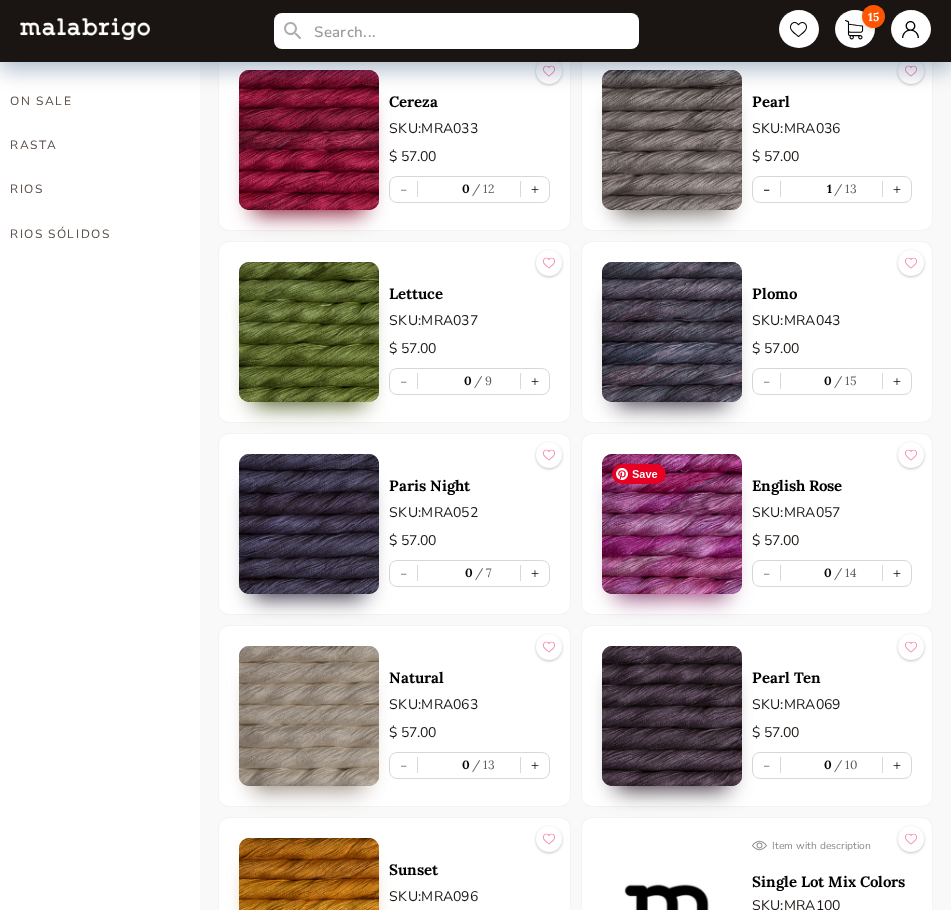 scroll, scrollTop: 600, scrollLeft: 0, axis: vertical 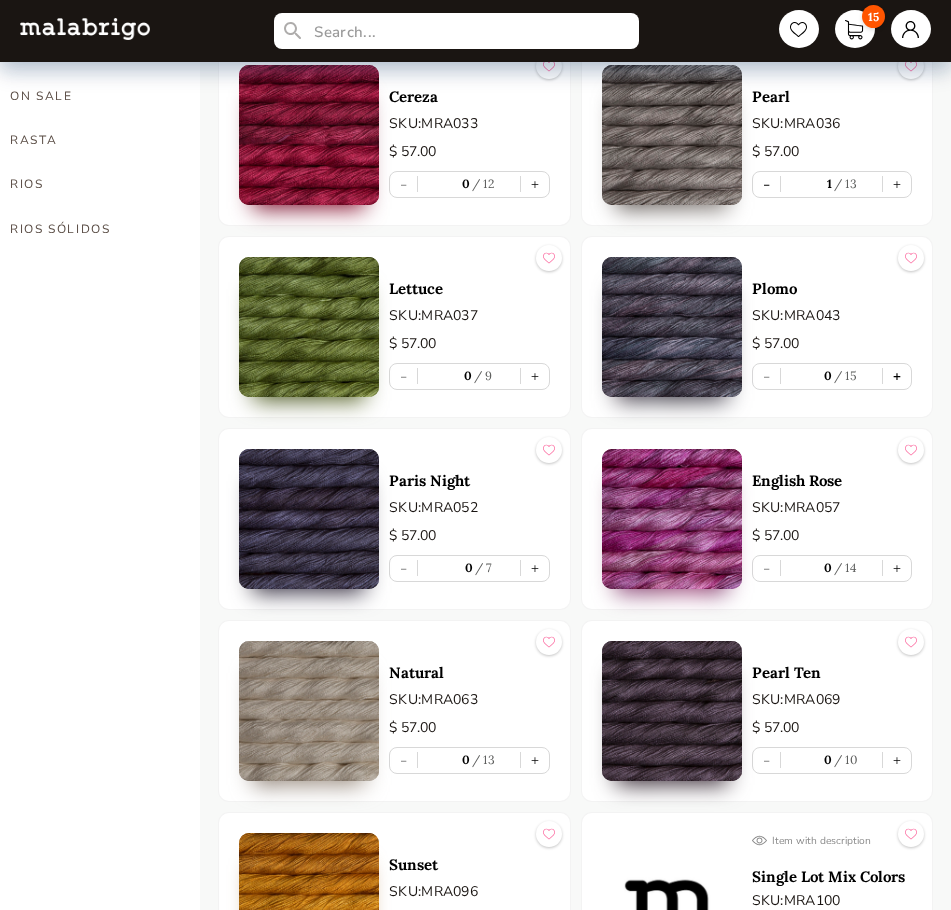 click on "+" at bounding box center [897, 376] 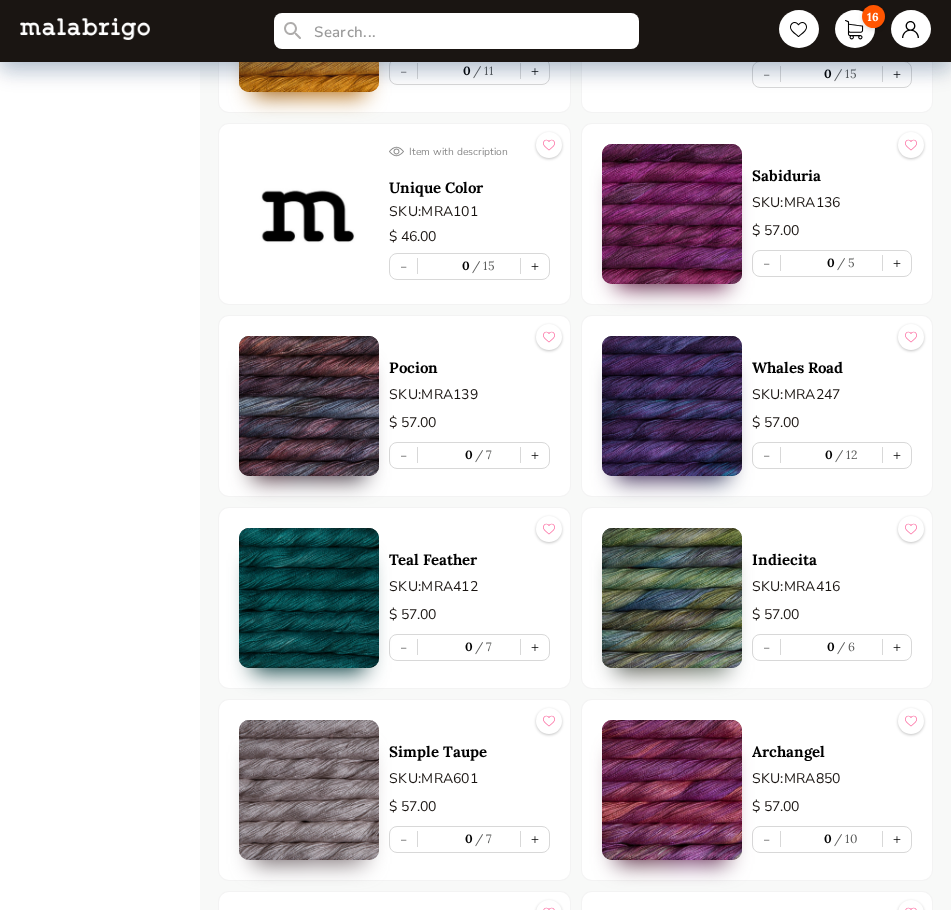 scroll, scrollTop: 1500, scrollLeft: 0, axis: vertical 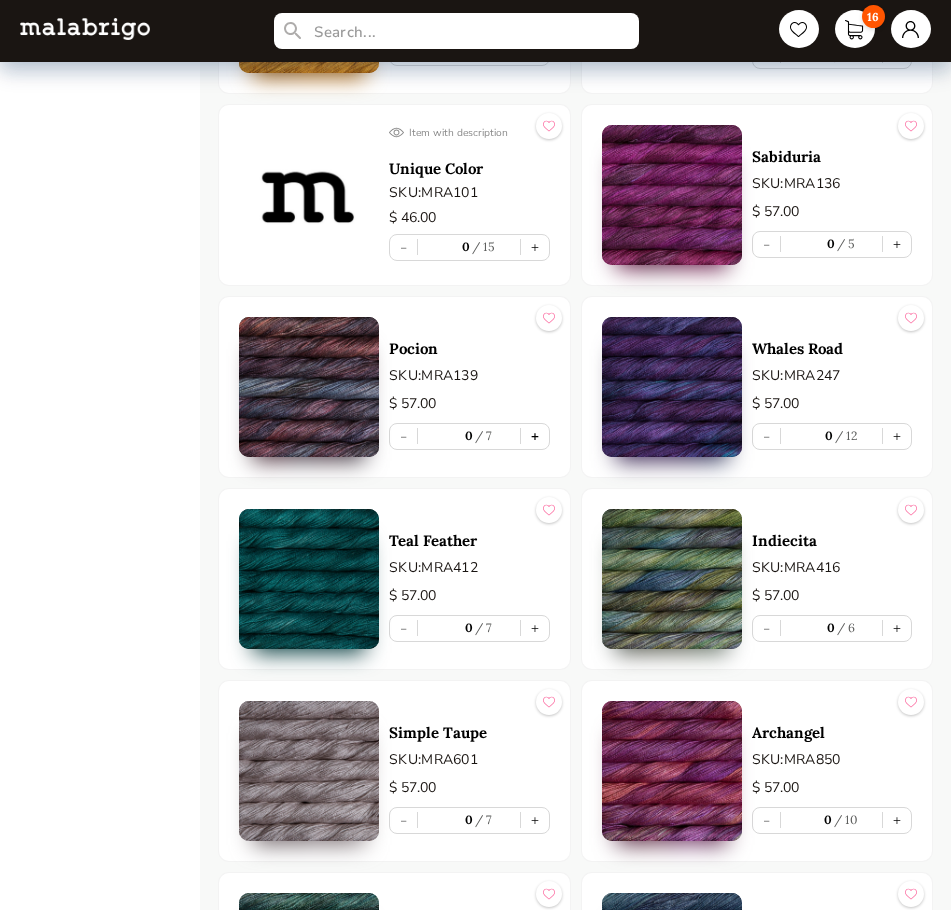 click on "+" at bounding box center [535, 436] 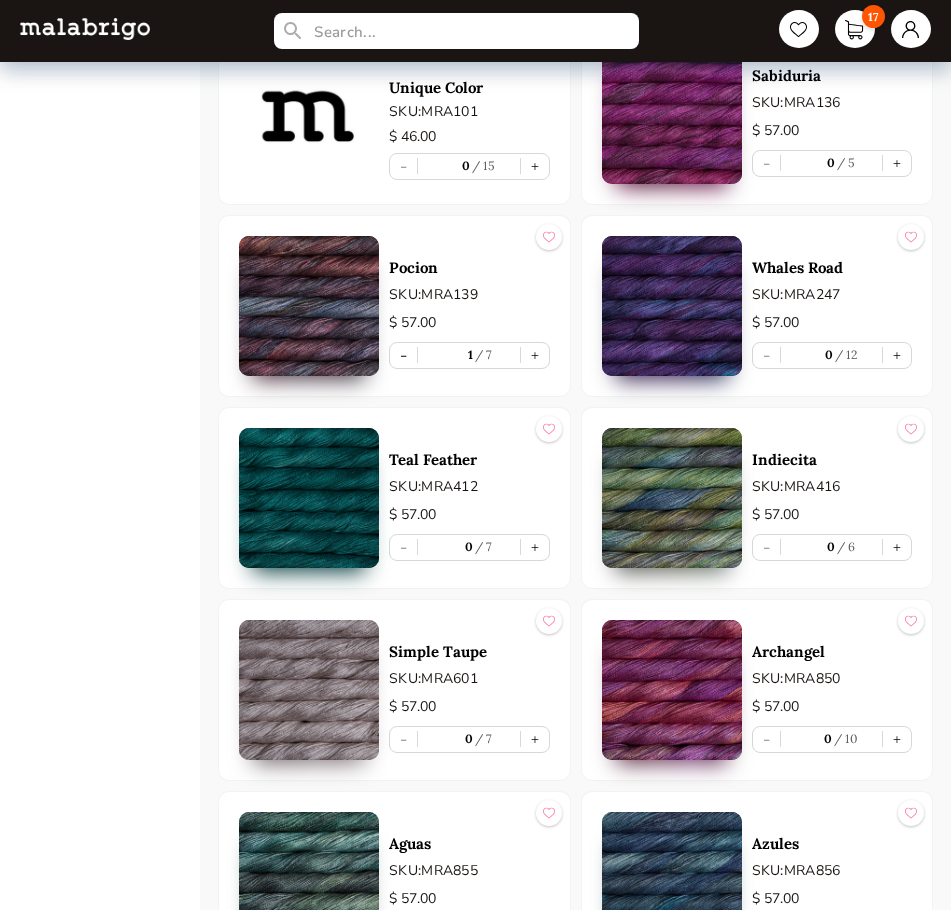 scroll, scrollTop: 1576, scrollLeft: 0, axis: vertical 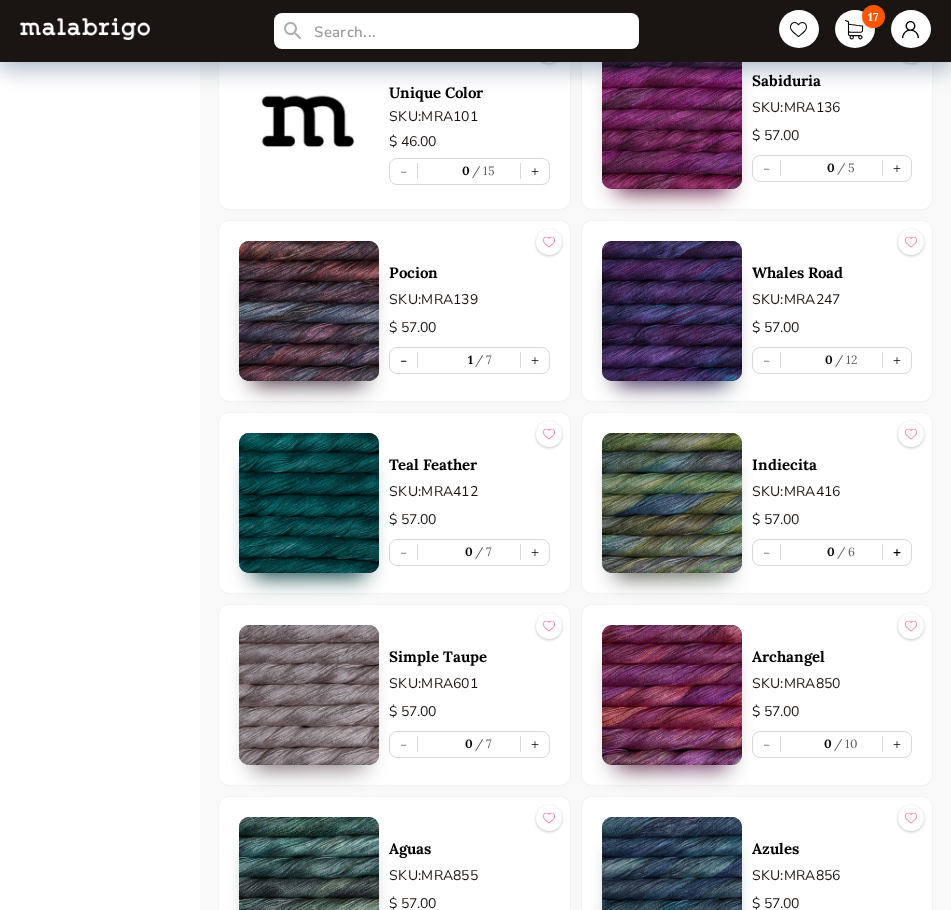 click on "+" at bounding box center (897, 552) 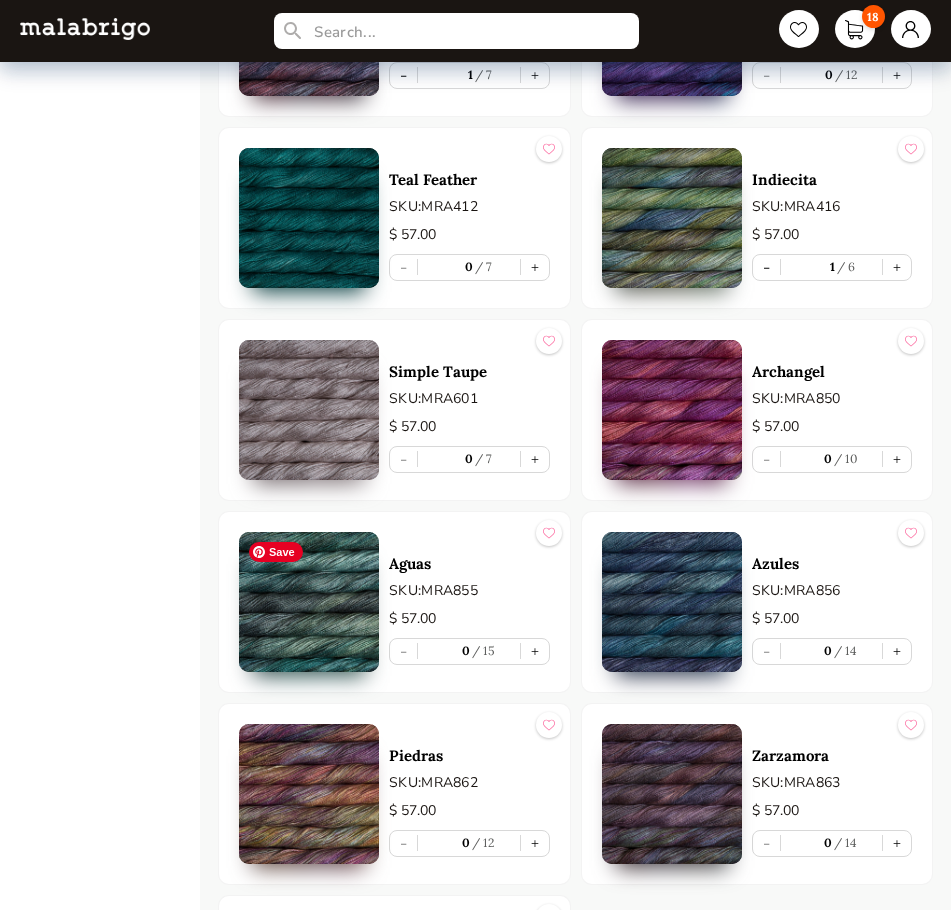 scroll, scrollTop: 1876, scrollLeft: 0, axis: vertical 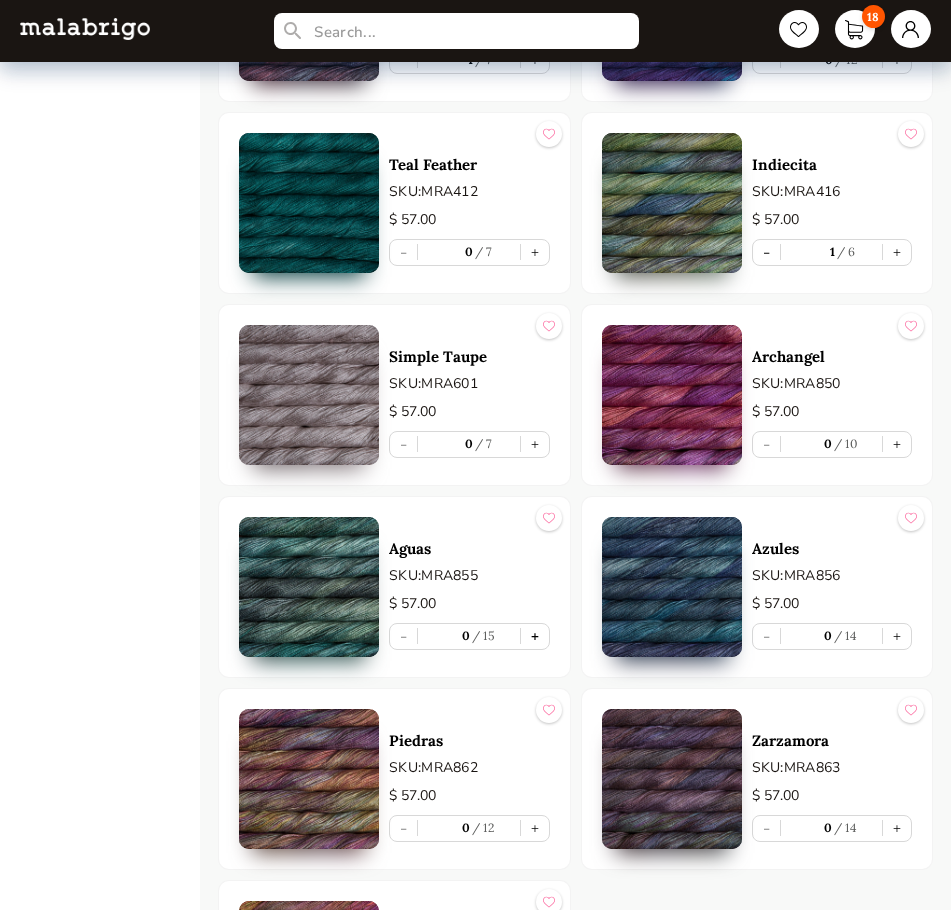 click on "+" at bounding box center (535, 636) 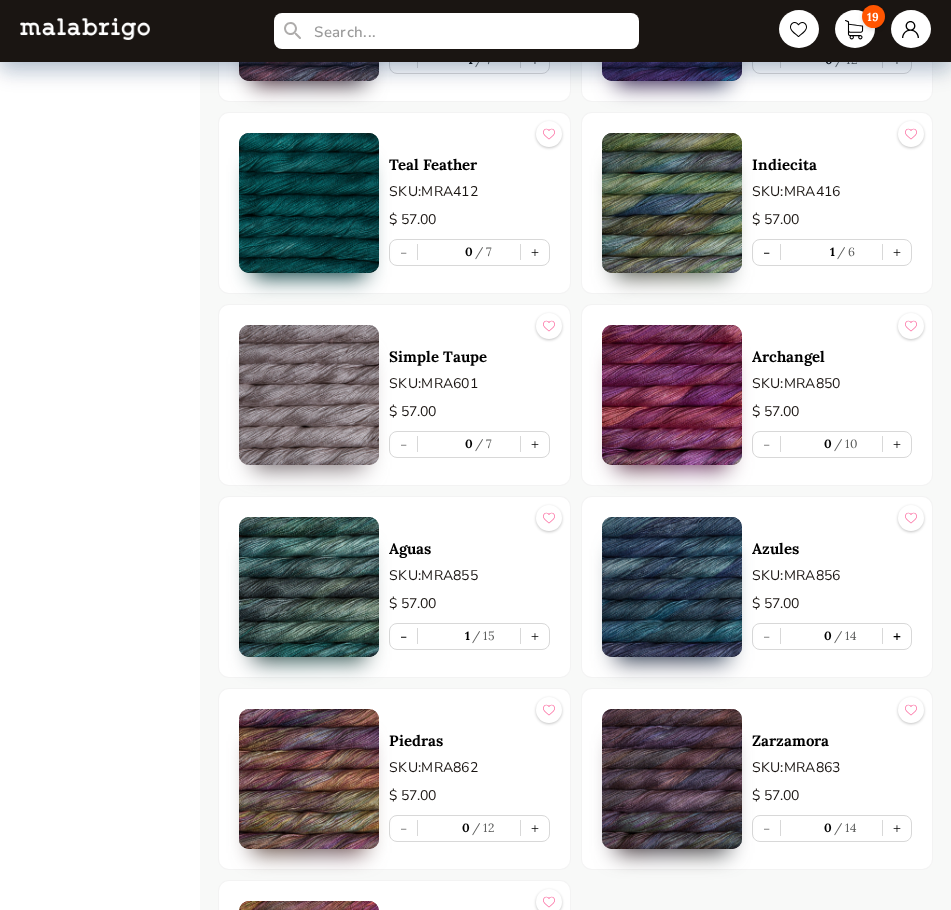 click on "+" at bounding box center [897, 636] 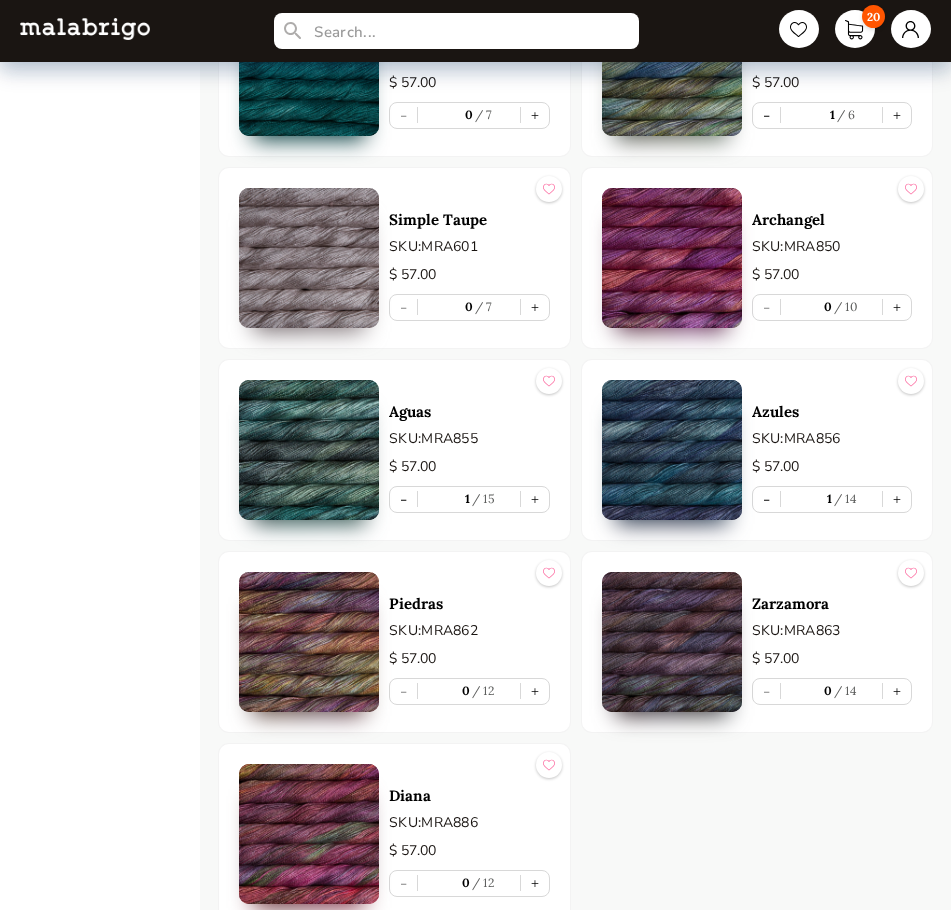 scroll, scrollTop: 2076, scrollLeft: 0, axis: vertical 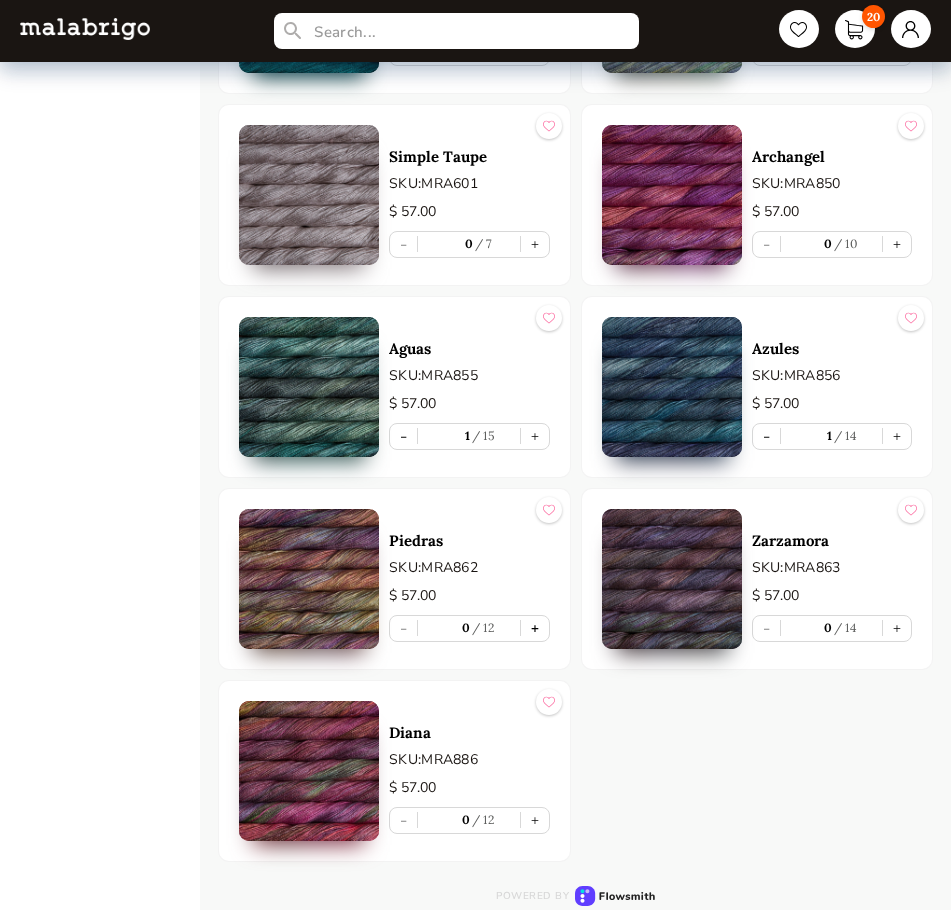 click on "+" at bounding box center [535, 628] 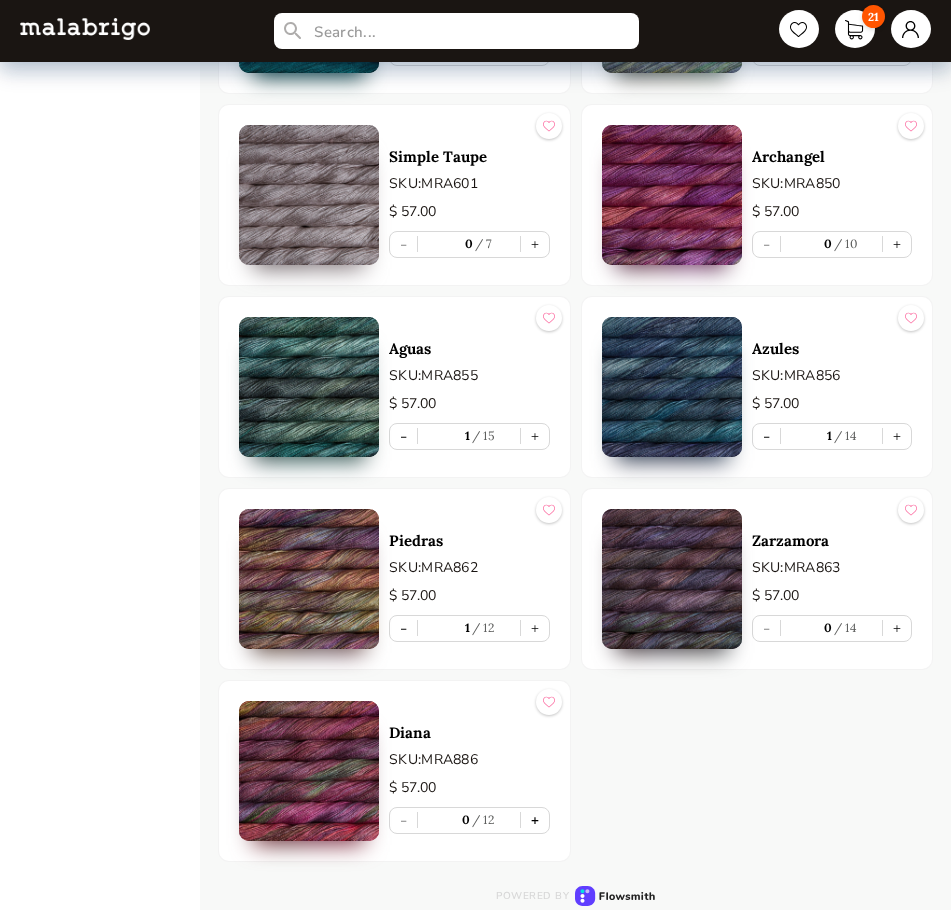 click on "+" at bounding box center [535, 820] 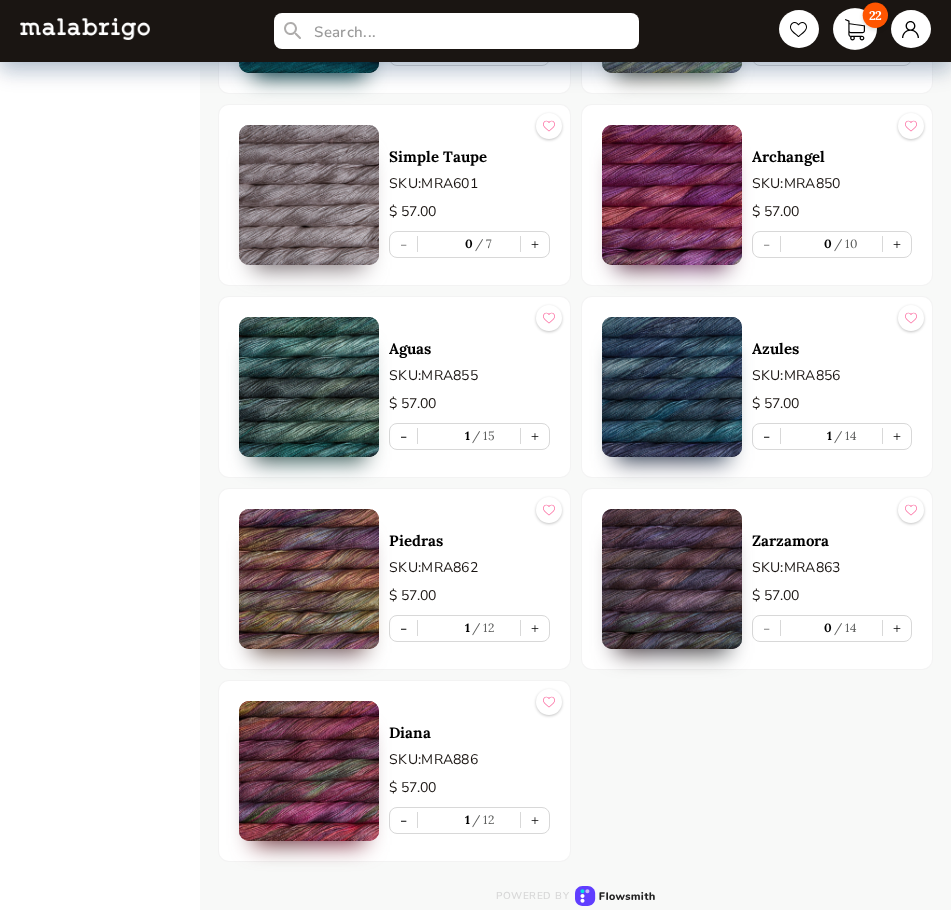 click on "22" at bounding box center [855, 29] 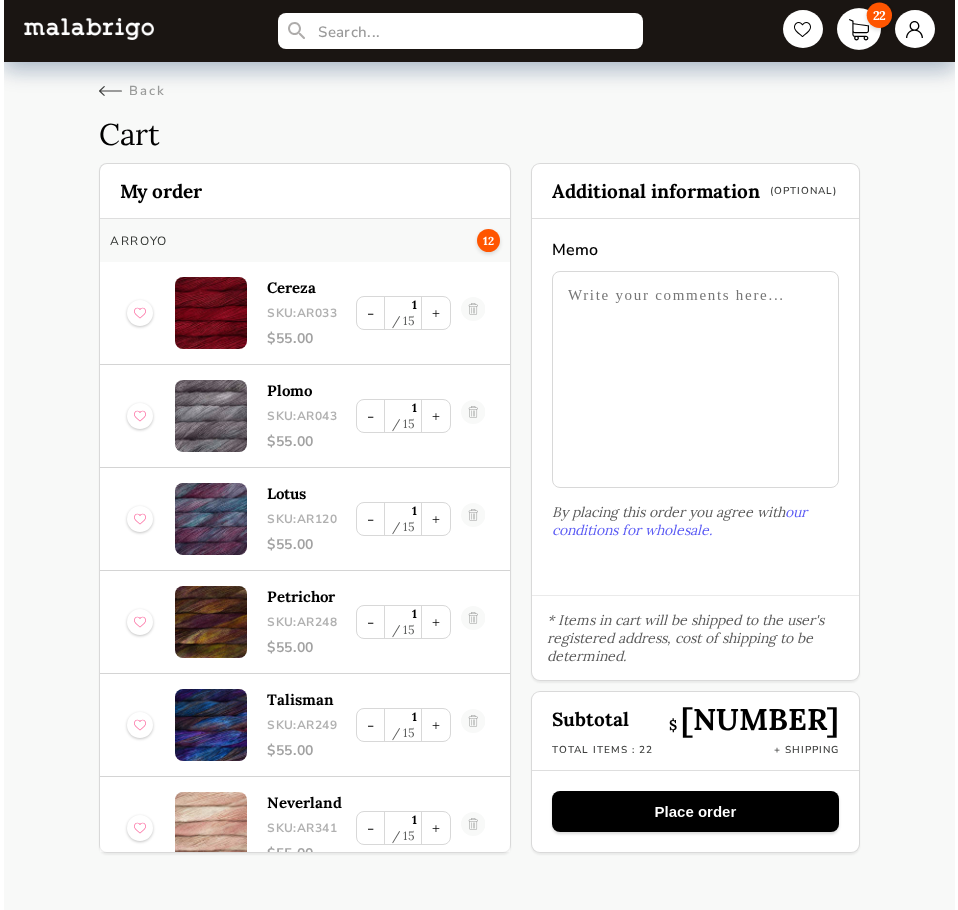 scroll, scrollTop: 0, scrollLeft: 0, axis: both 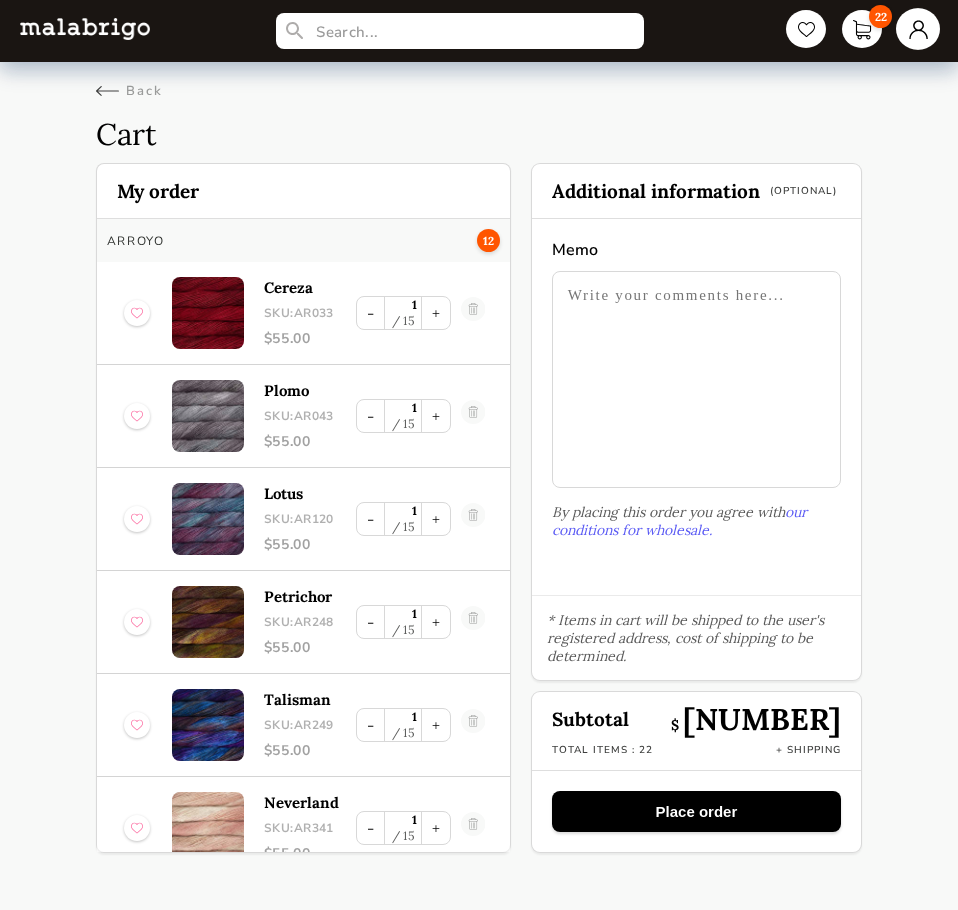 select on "SKU" 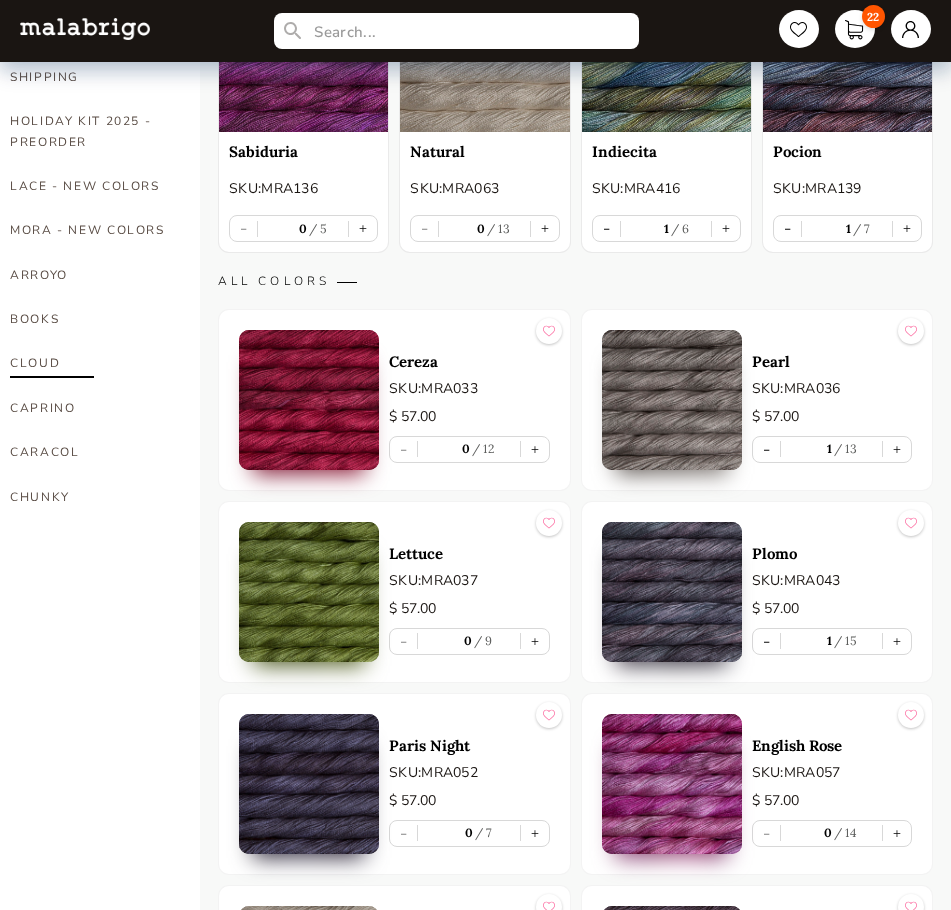scroll, scrollTop: 0, scrollLeft: 0, axis: both 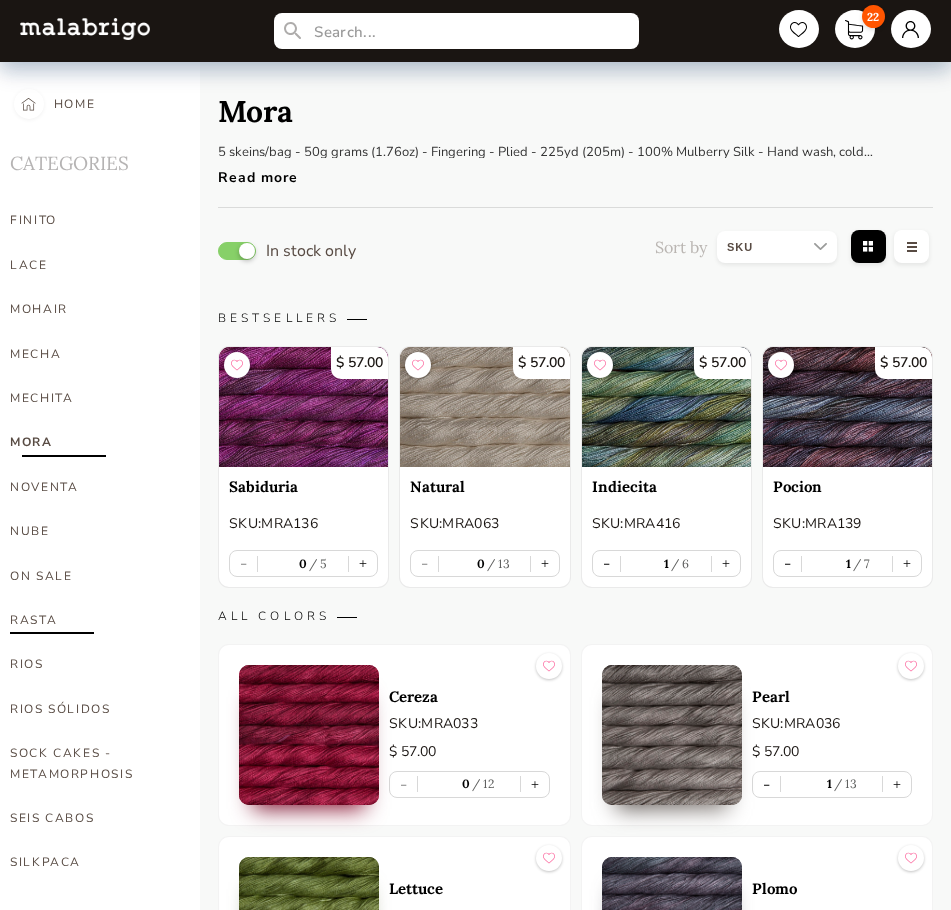 drag, startPoint x: 28, startPoint y: 661, endPoint x: 101, endPoint y: 609, distance: 89.62701 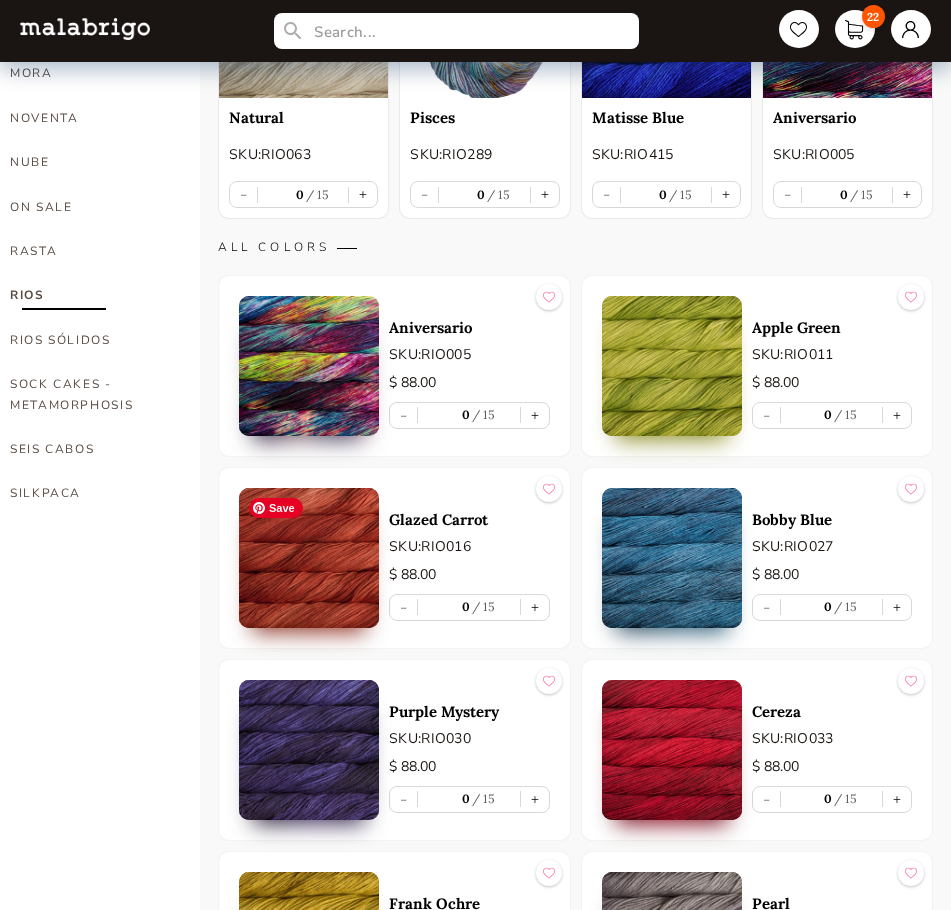 scroll, scrollTop: 364, scrollLeft: 0, axis: vertical 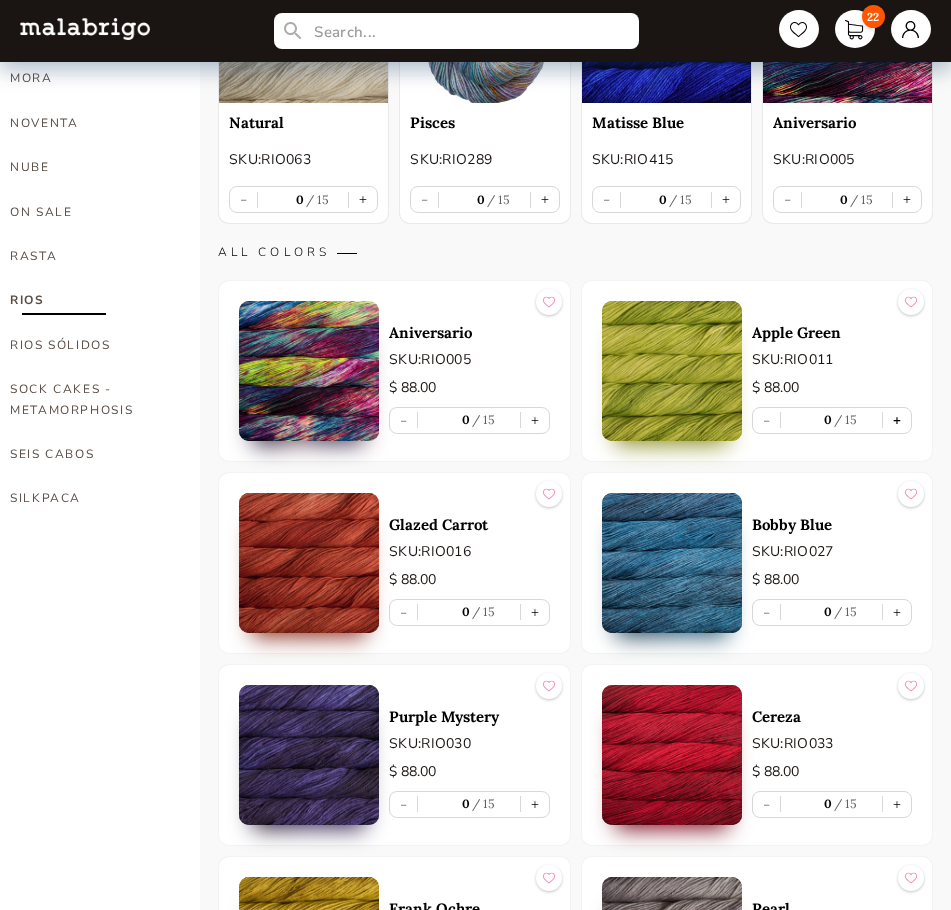 click on "+" at bounding box center [897, 420] 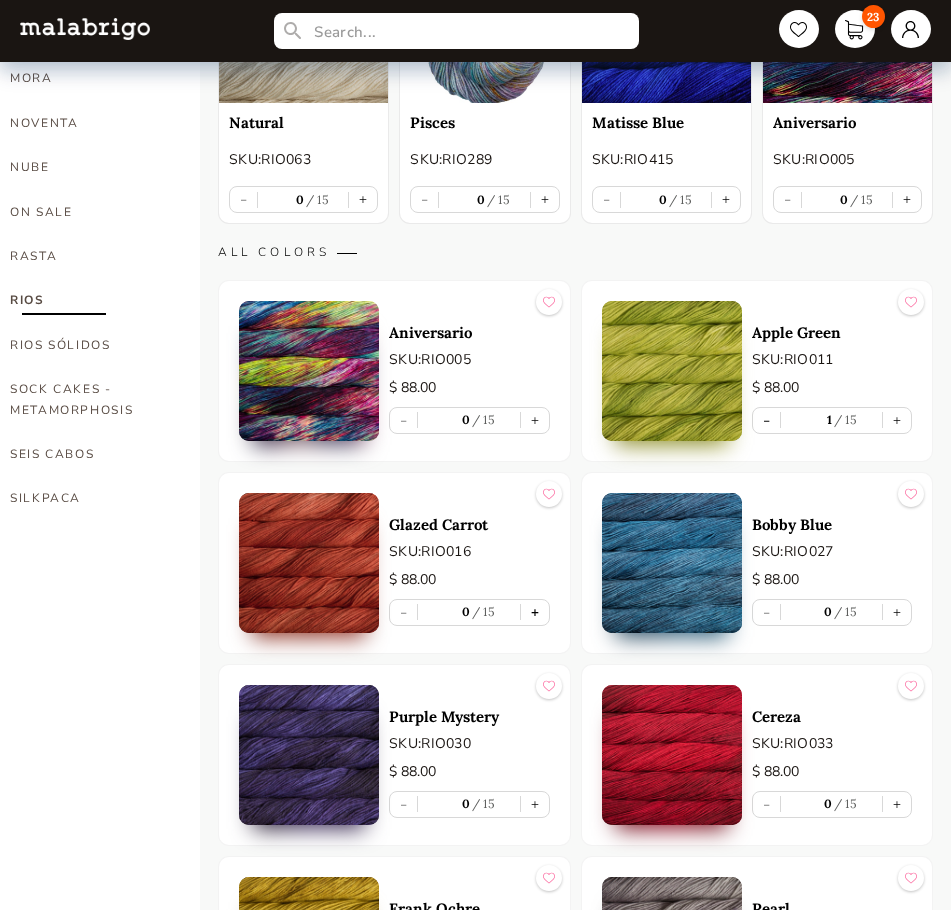 click on "+" at bounding box center (535, 612) 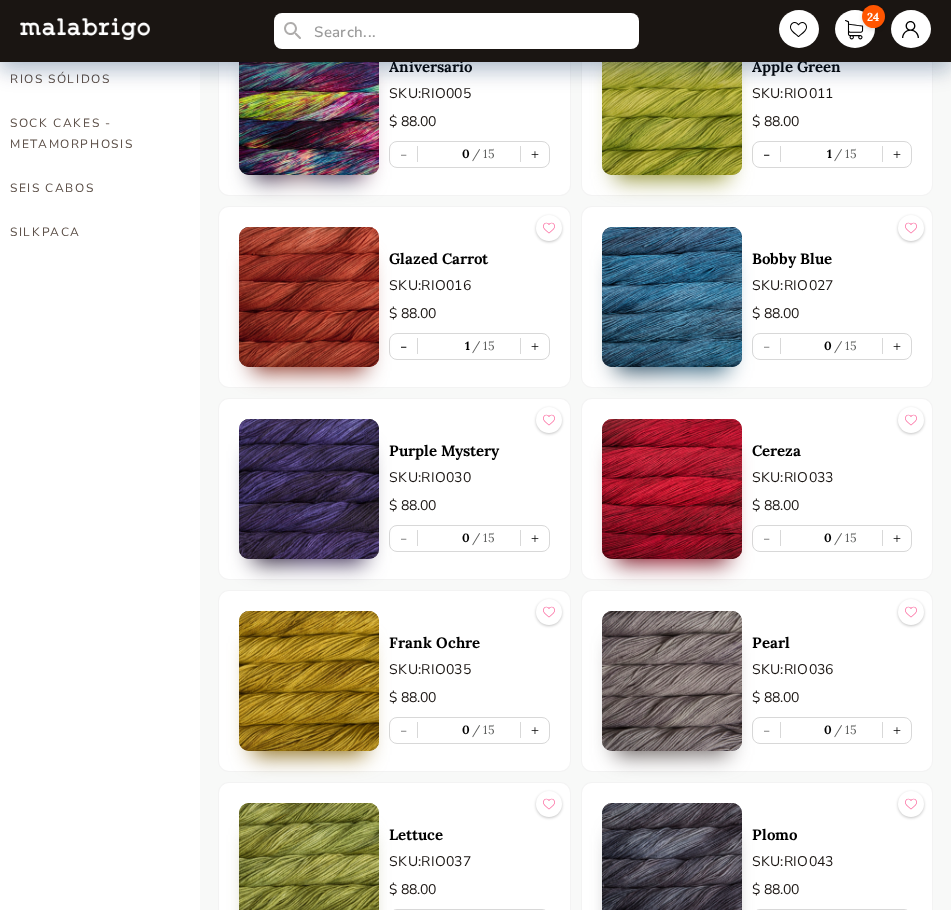 scroll, scrollTop: 764, scrollLeft: 0, axis: vertical 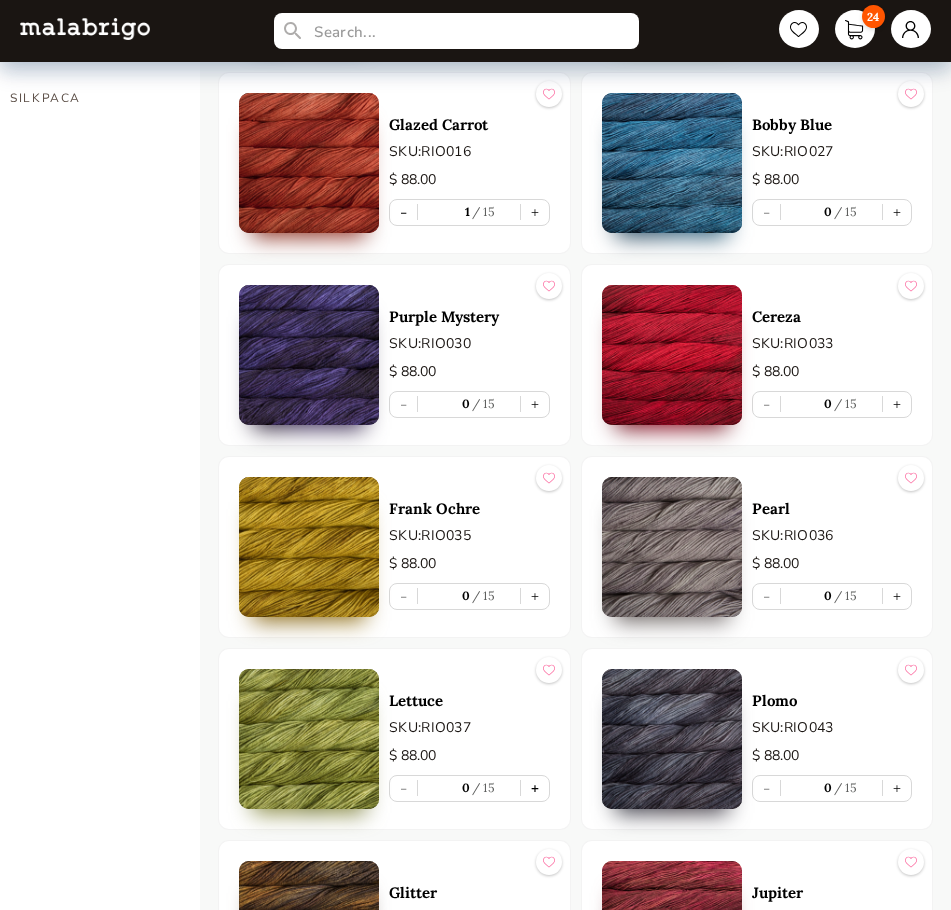 click on "+" at bounding box center (535, 788) 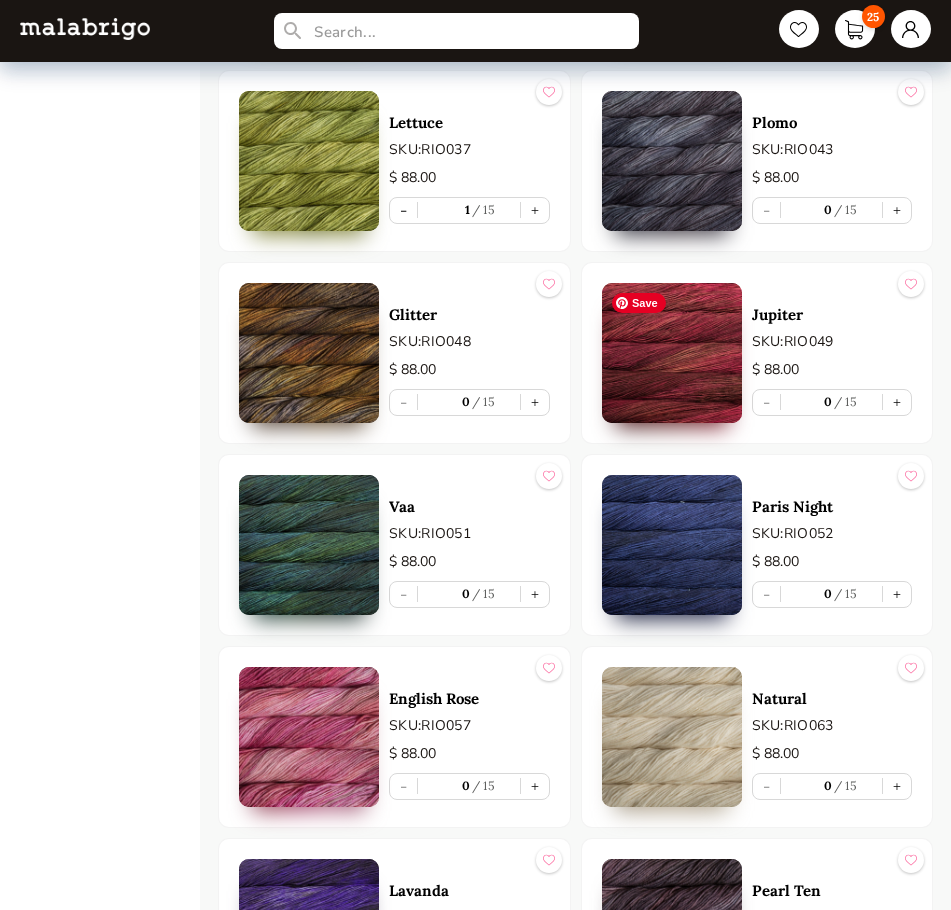 scroll, scrollTop: 1464, scrollLeft: 0, axis: vertical 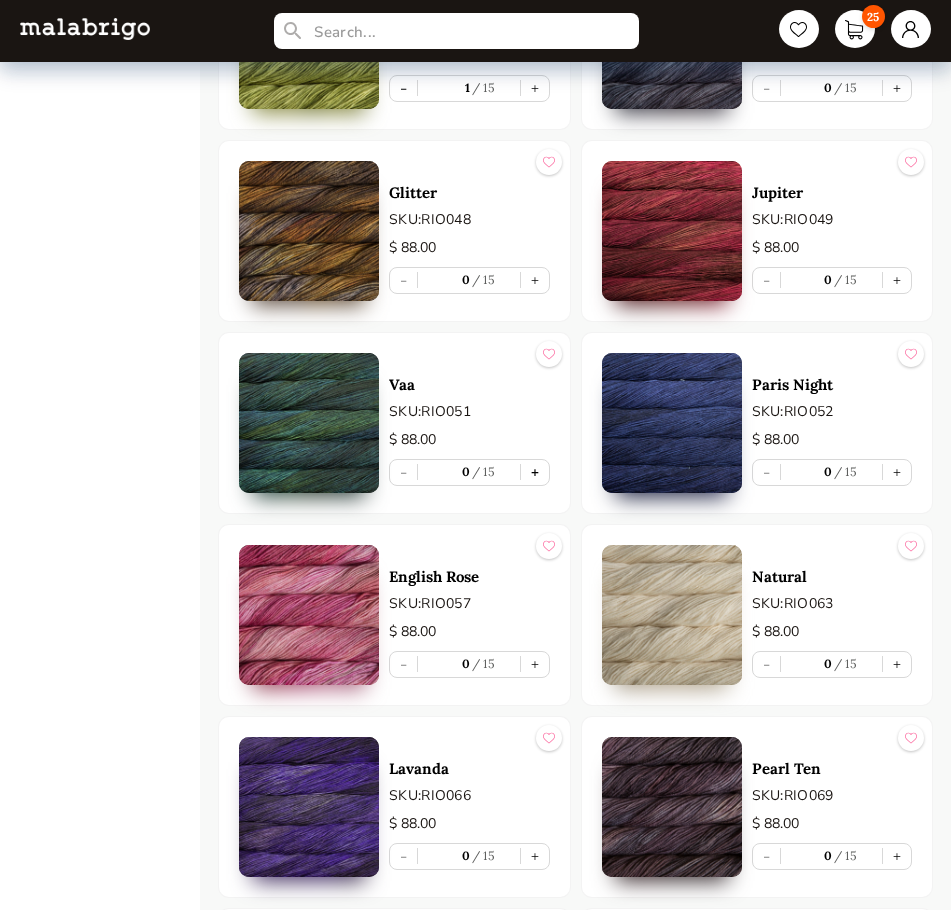 click on "+" at bounding box center [535, 472] 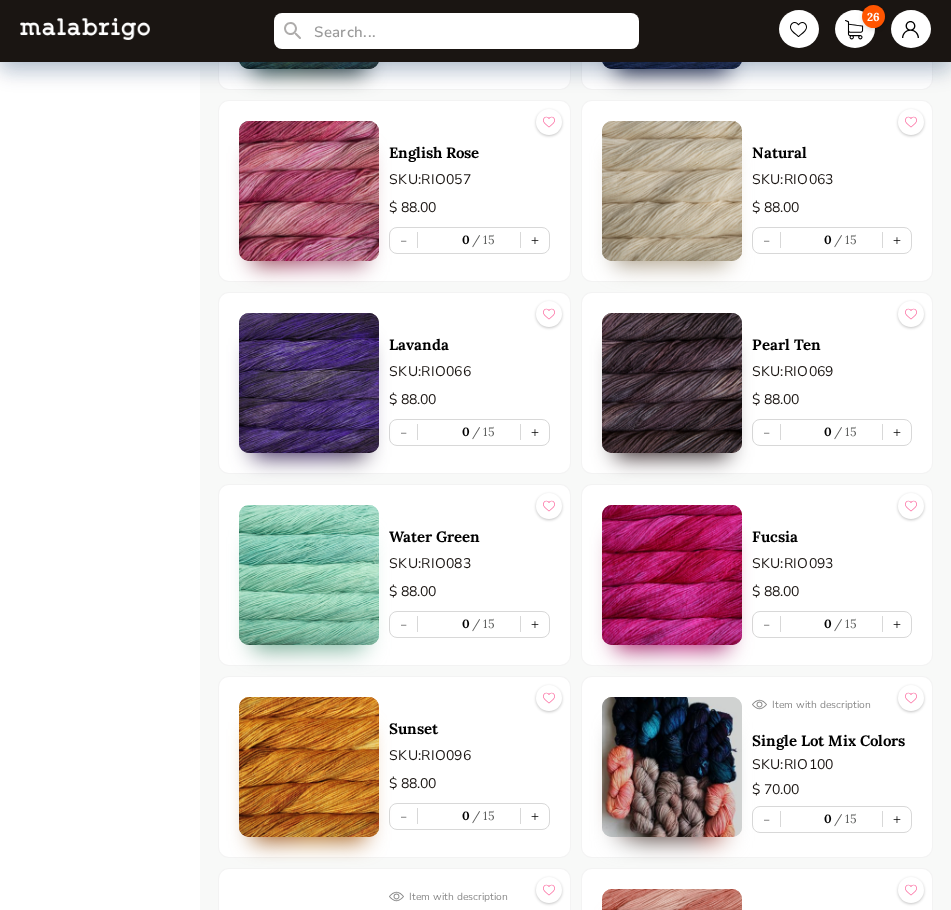 scroll, scrollTop: 1864, scrollLeft: 0, axis: vertical 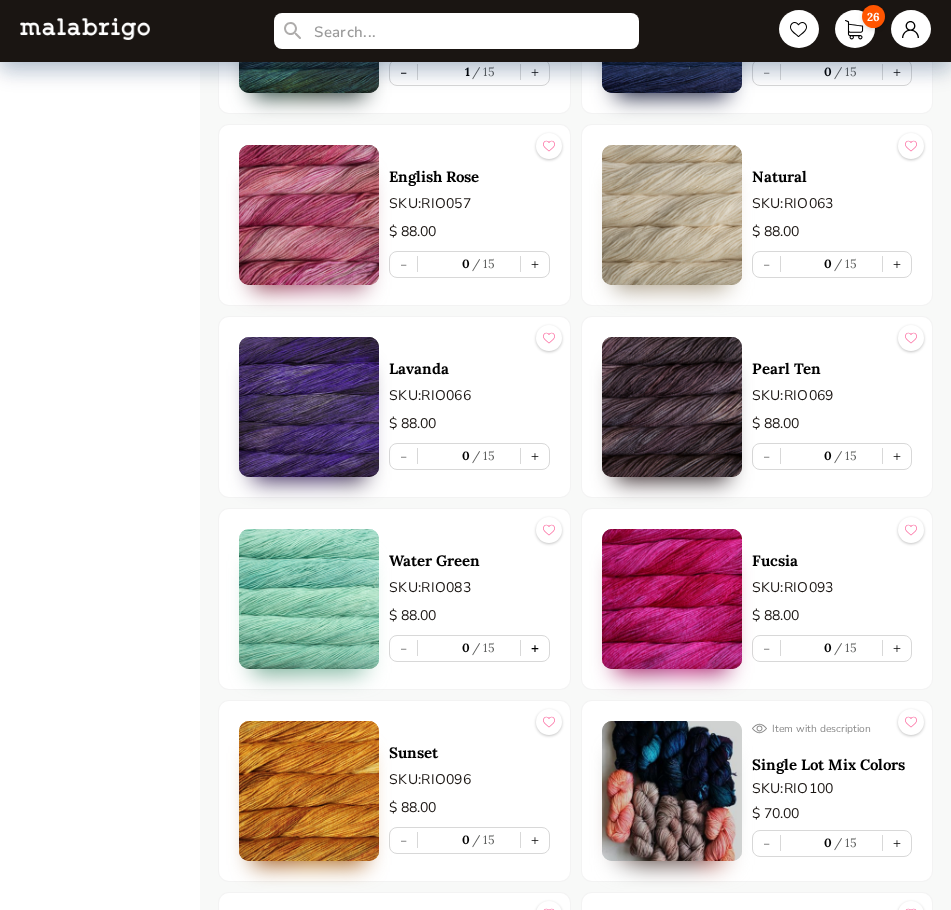 click on "+" at bounding box center [535, 648] 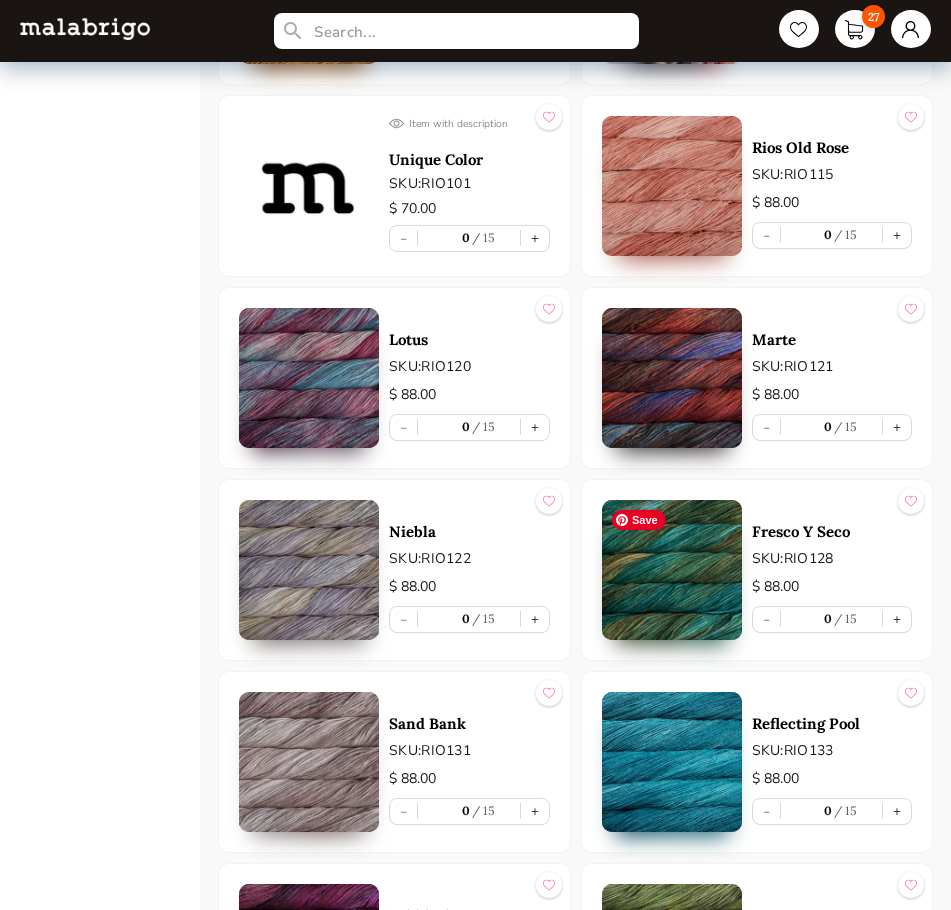 scroll, scrollTop: 2664, scrollLeft: 0, axis: vertical 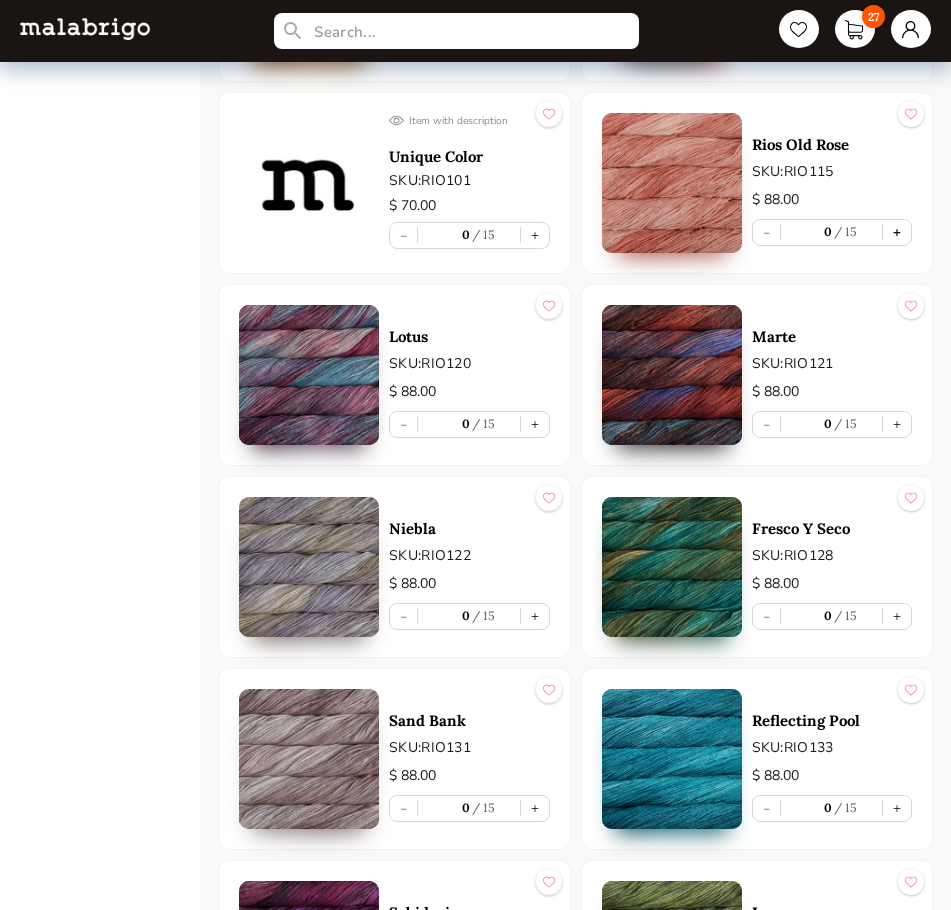 click on "+" at bounding box center (897, 232) 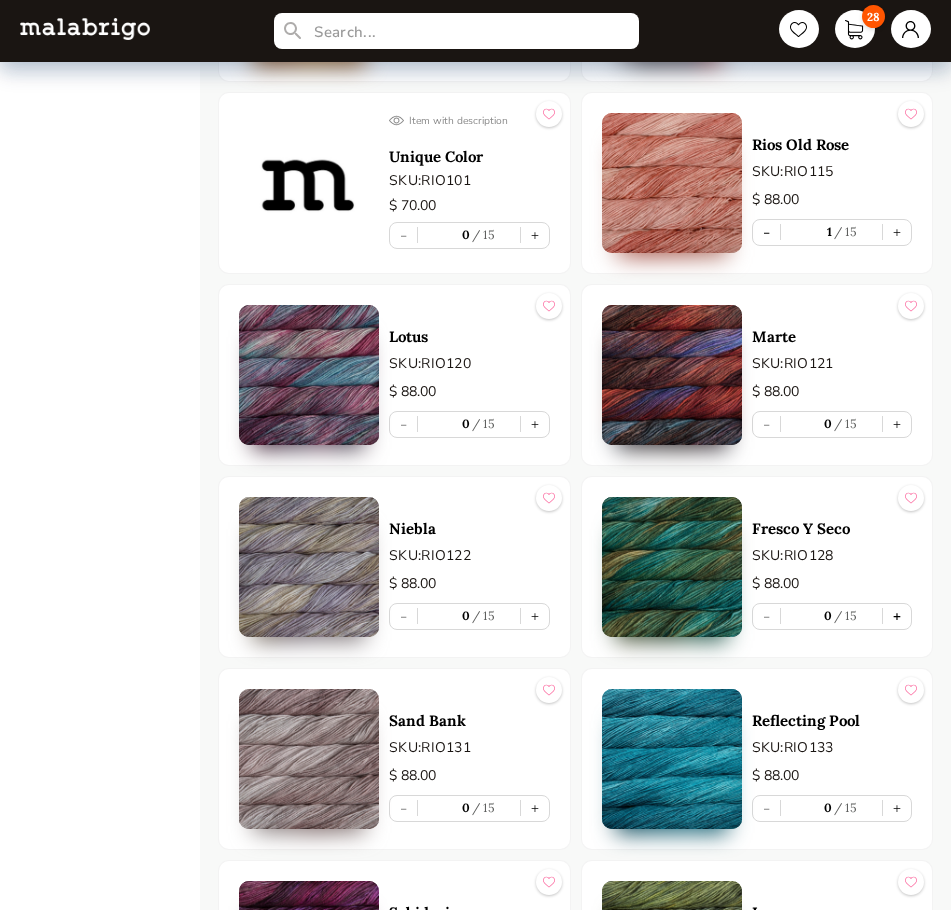 click on "+" at bounding box center (897, 616) 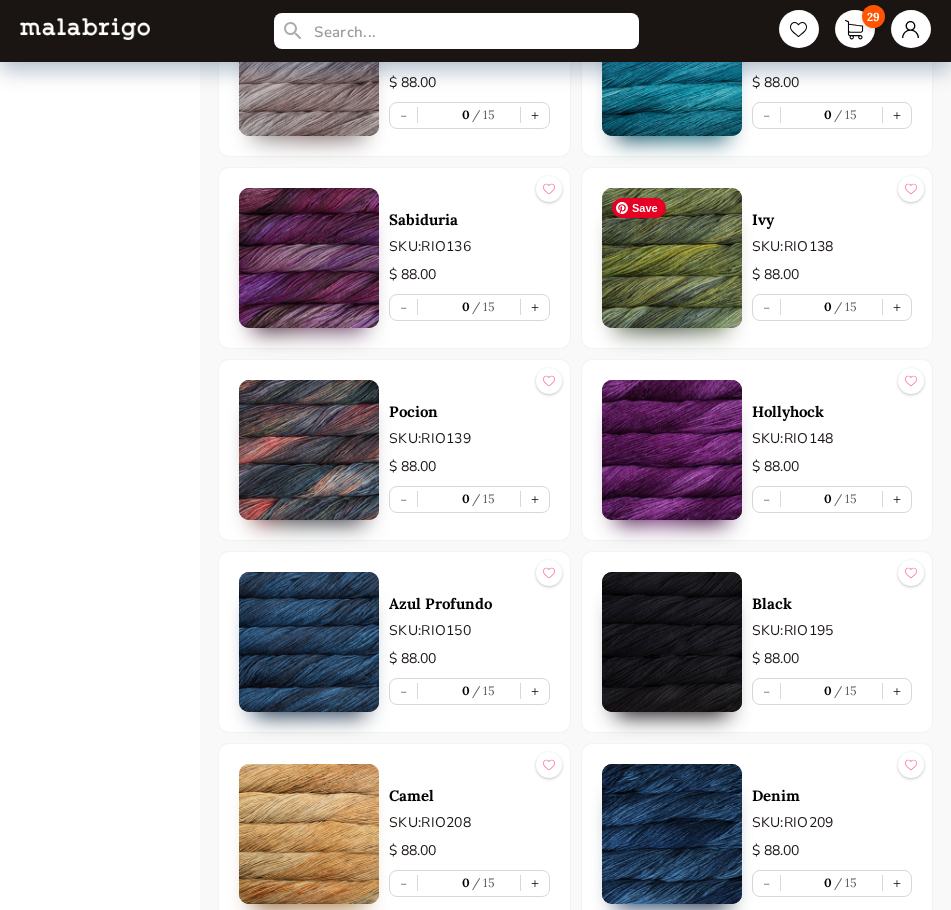 scroll, scrollTop: 3364, scrollLeft: 0, axis: vertical 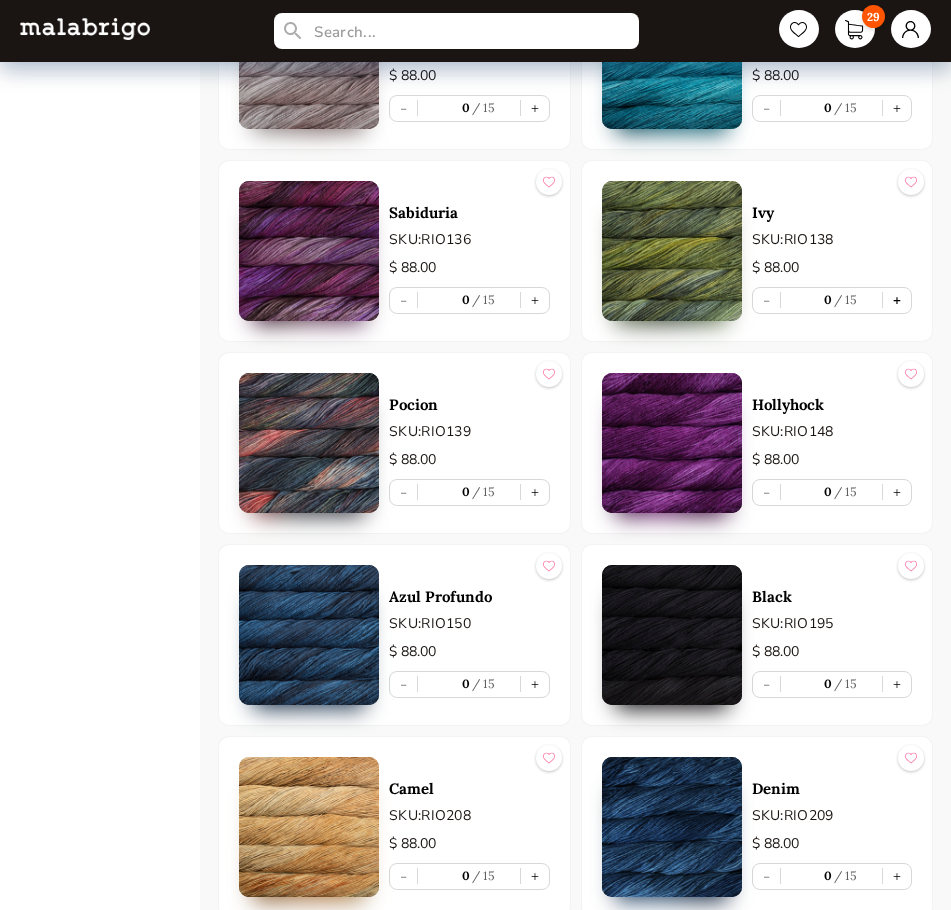 click on "+" at bounding box center (897, 300) 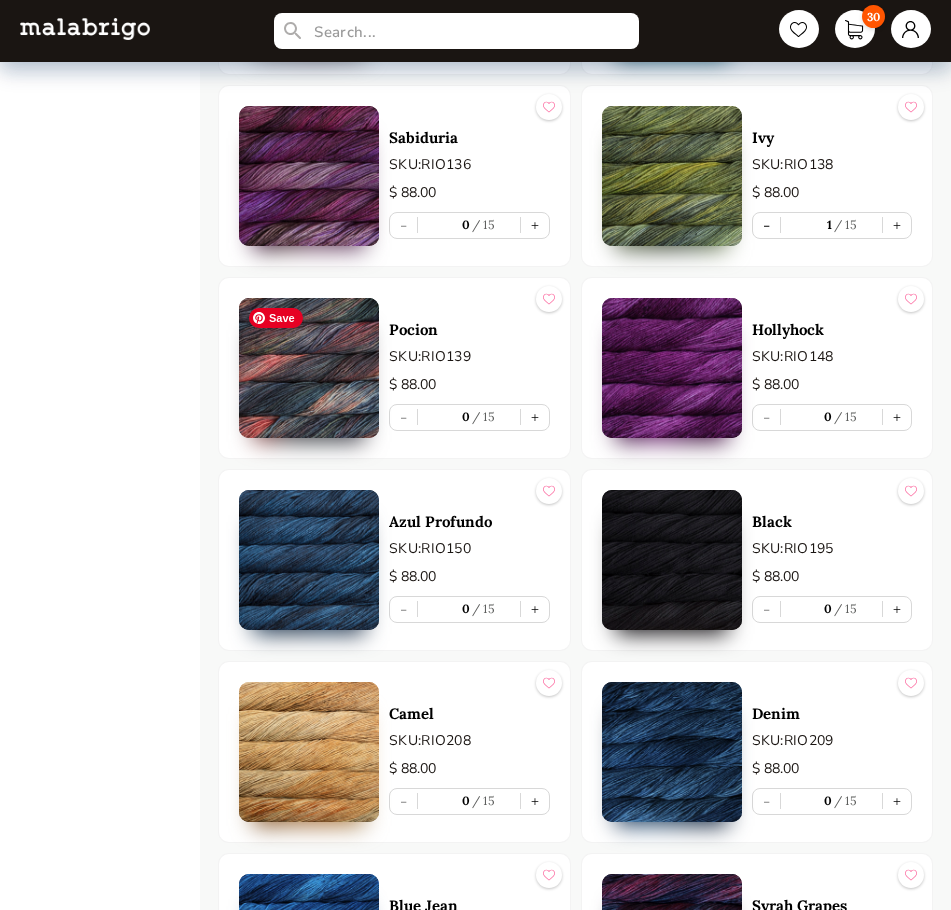 scroll, scrollTop: 3664, scrollLeft: 0, axis: vertical 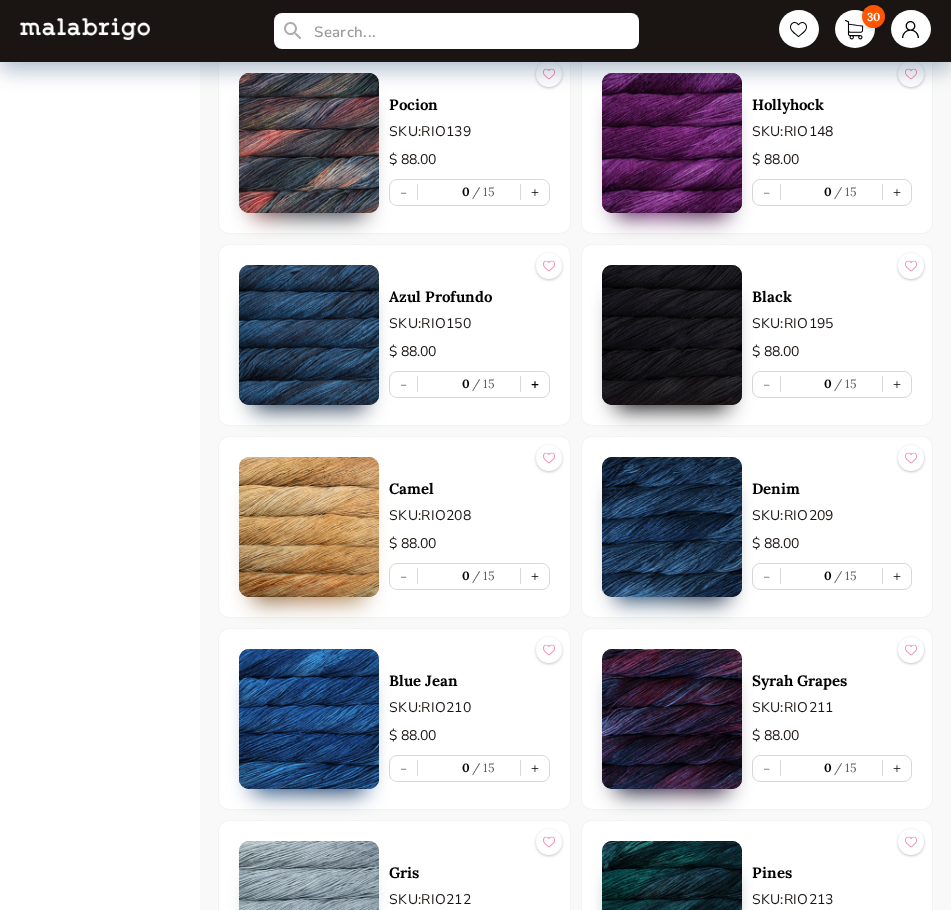 click on "+" at bounding box center [535, 384] 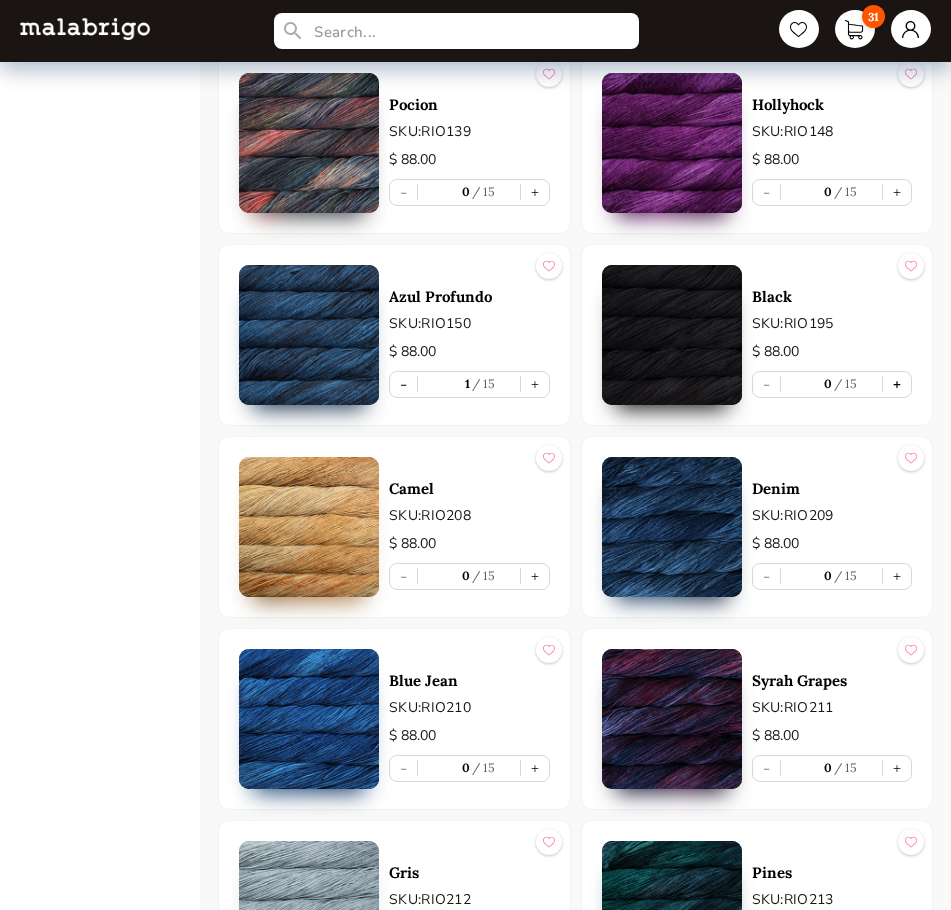click on "+" at bounding box center [897, 384] 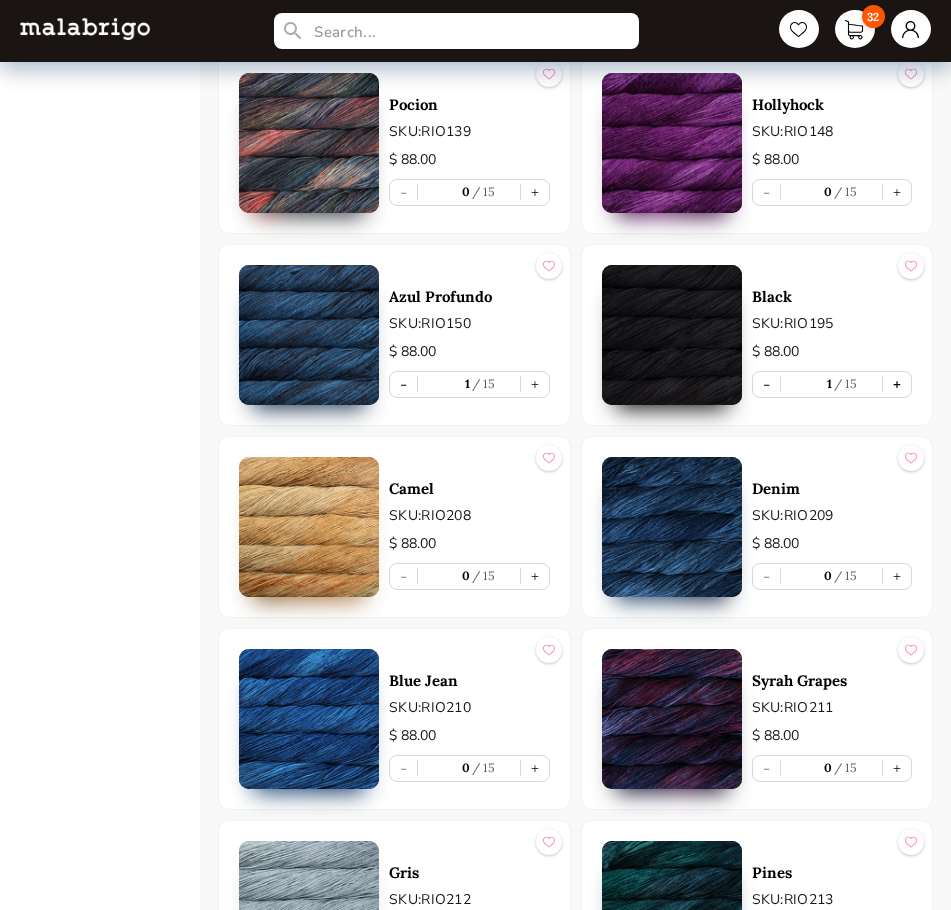 type on "1" 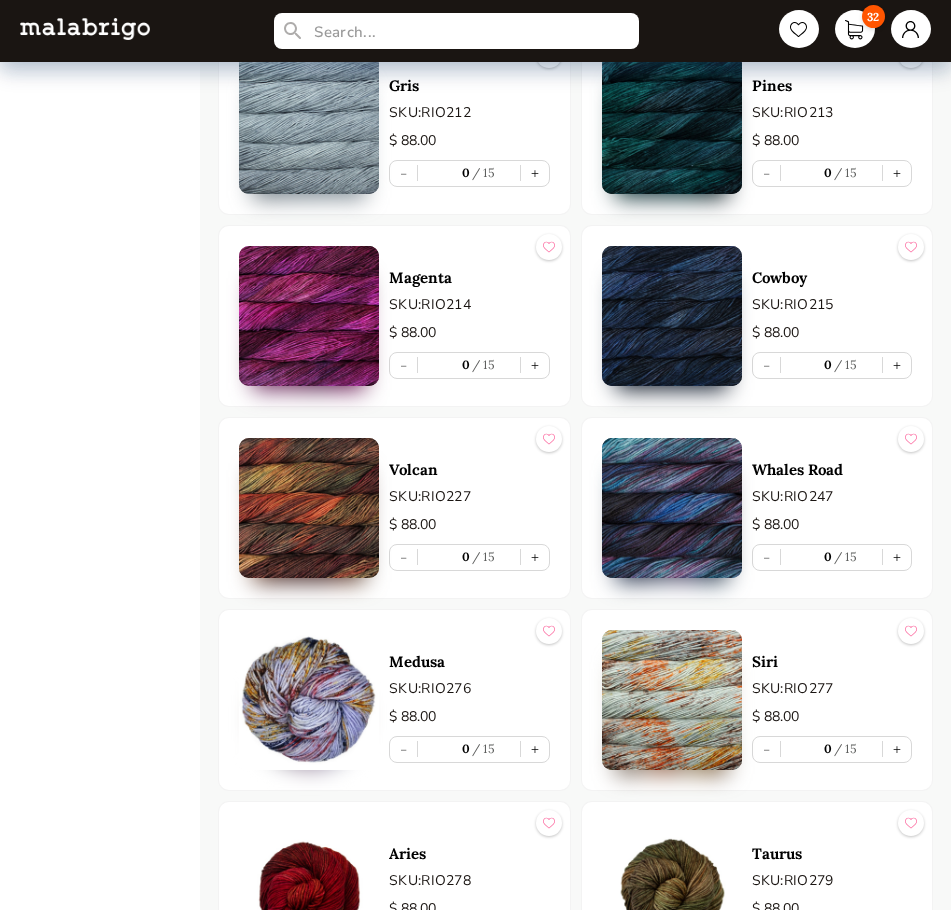 scroll, scrollTop: 4464, scrollLeft: 0, axis: vertical 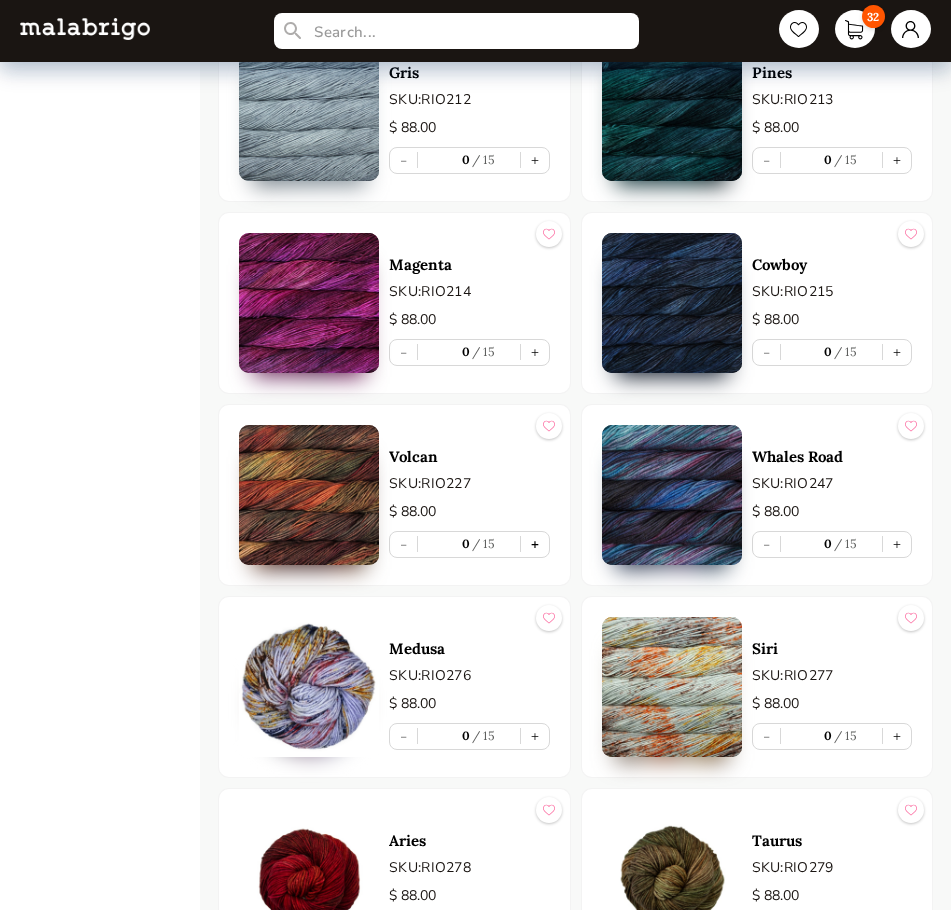 click on "+" at bounding box center (535, 544) 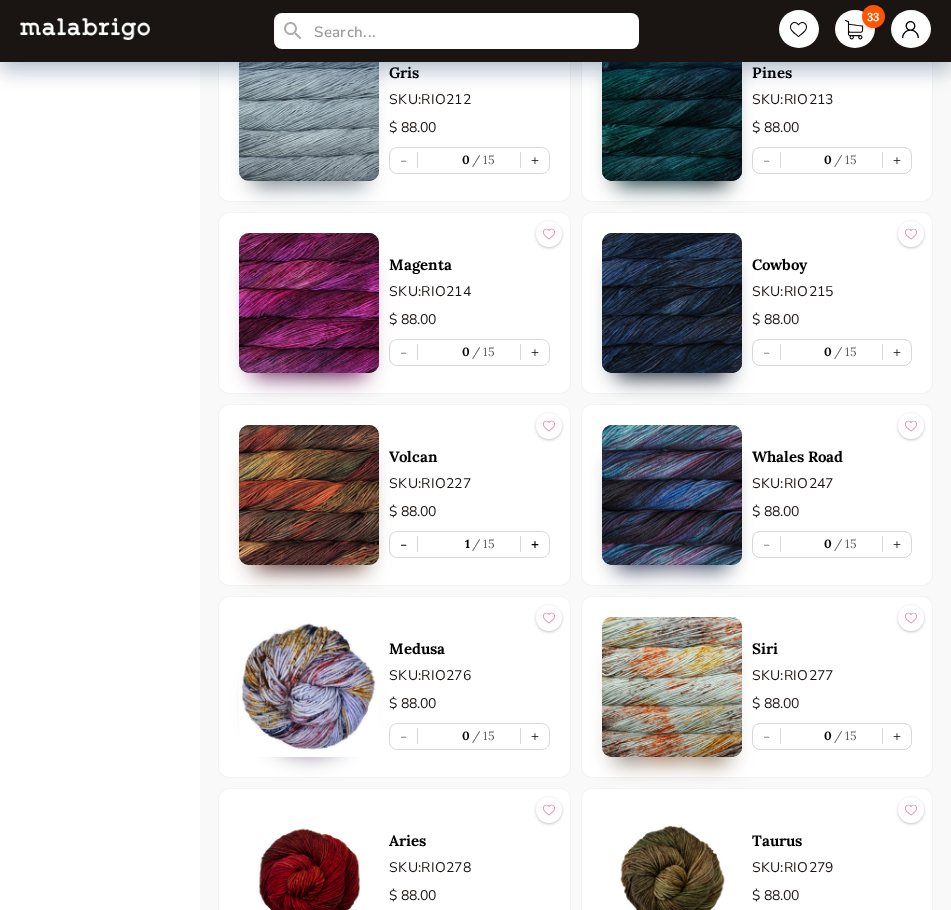 type on "1" 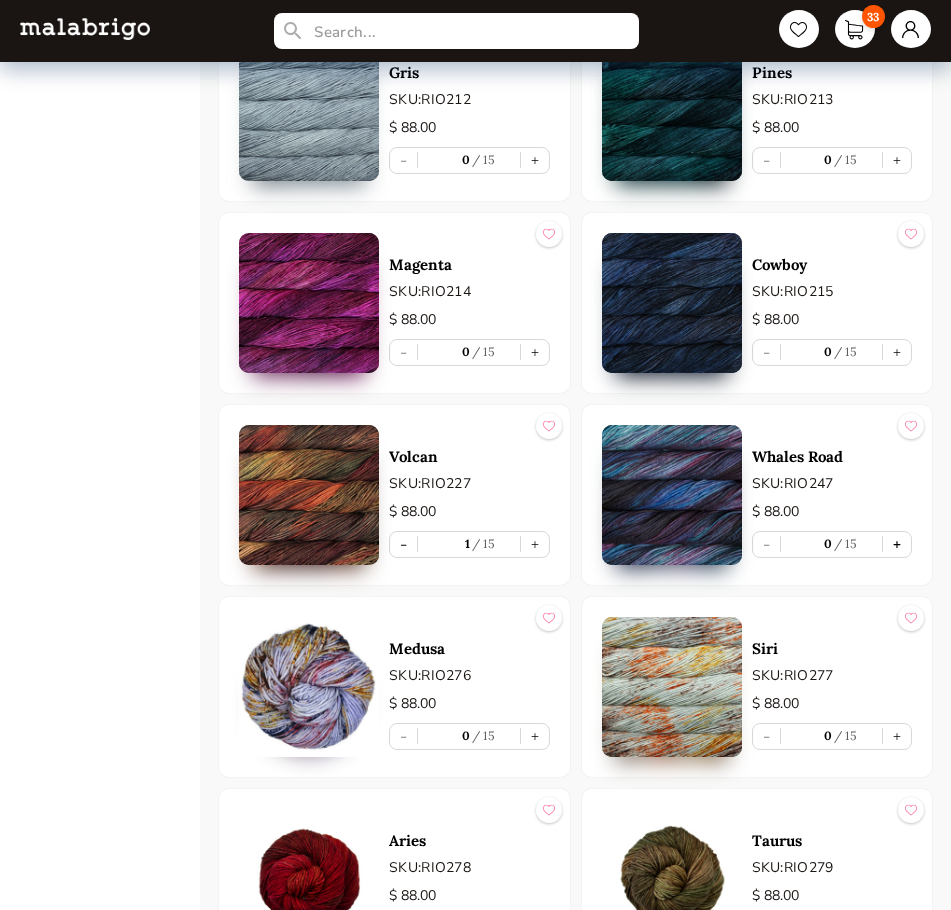 click on "+" at bounding box center (897, 544) 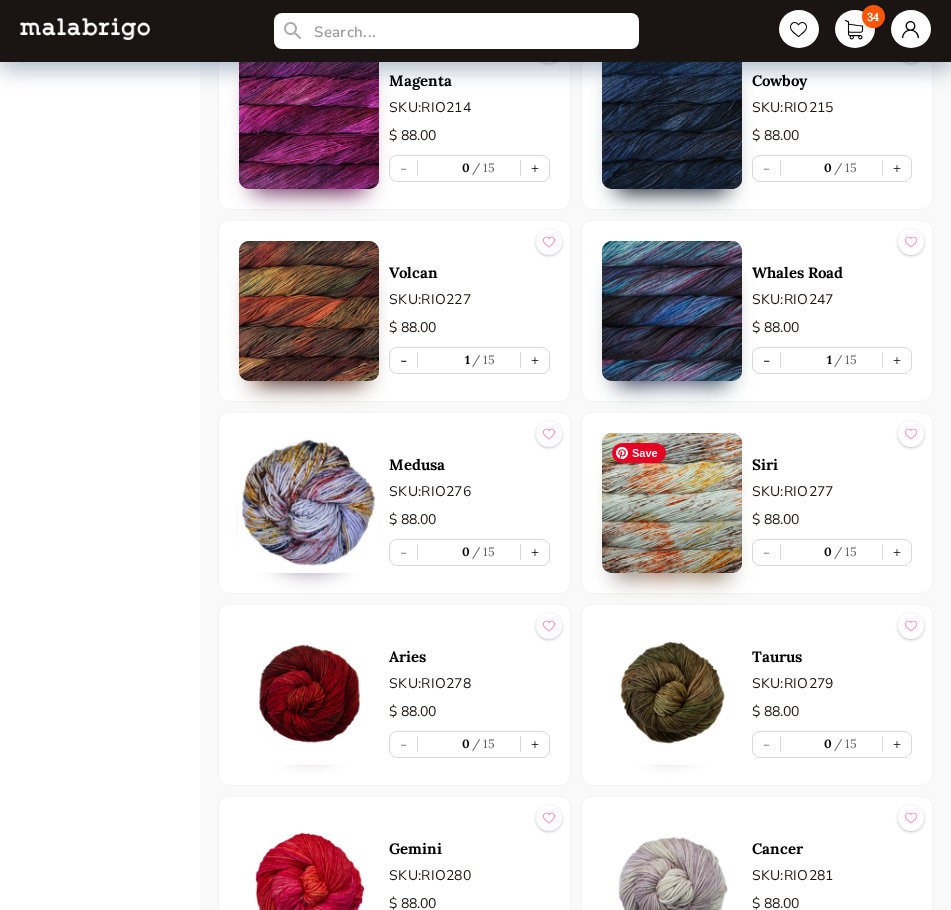 scroll, scrollTop: 4664, scrollLeft: 0, axis: vertical 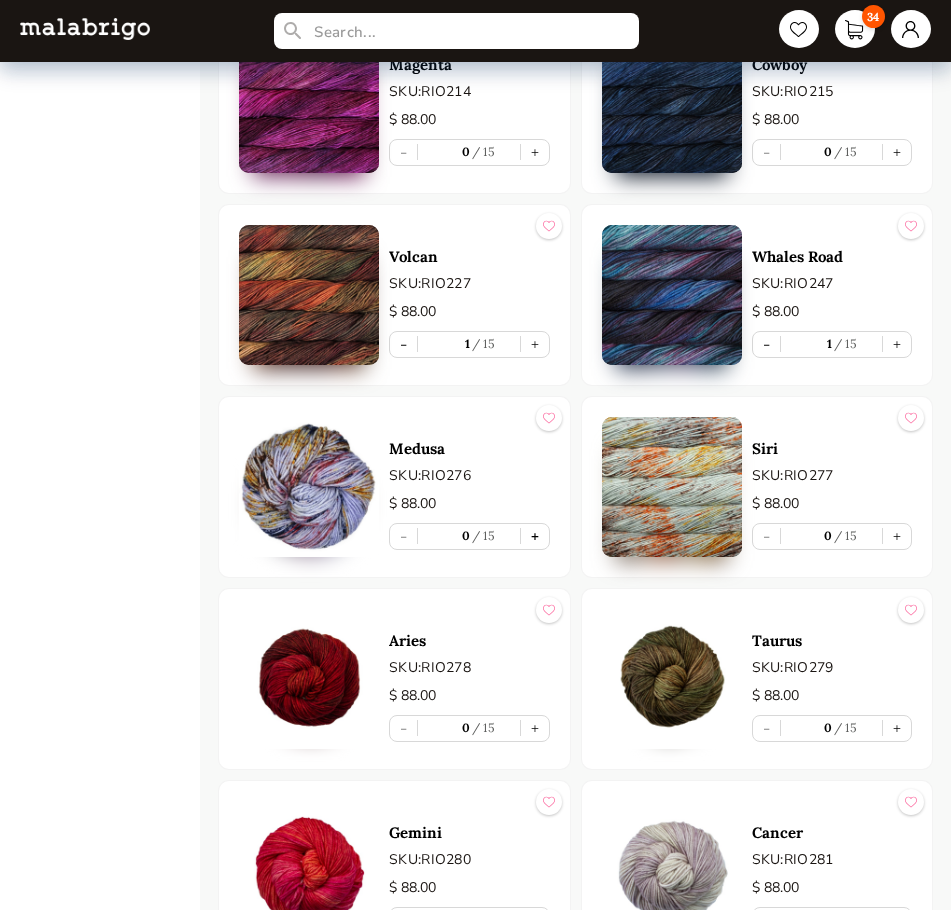 click on "+" at bounding box center (535, 536) 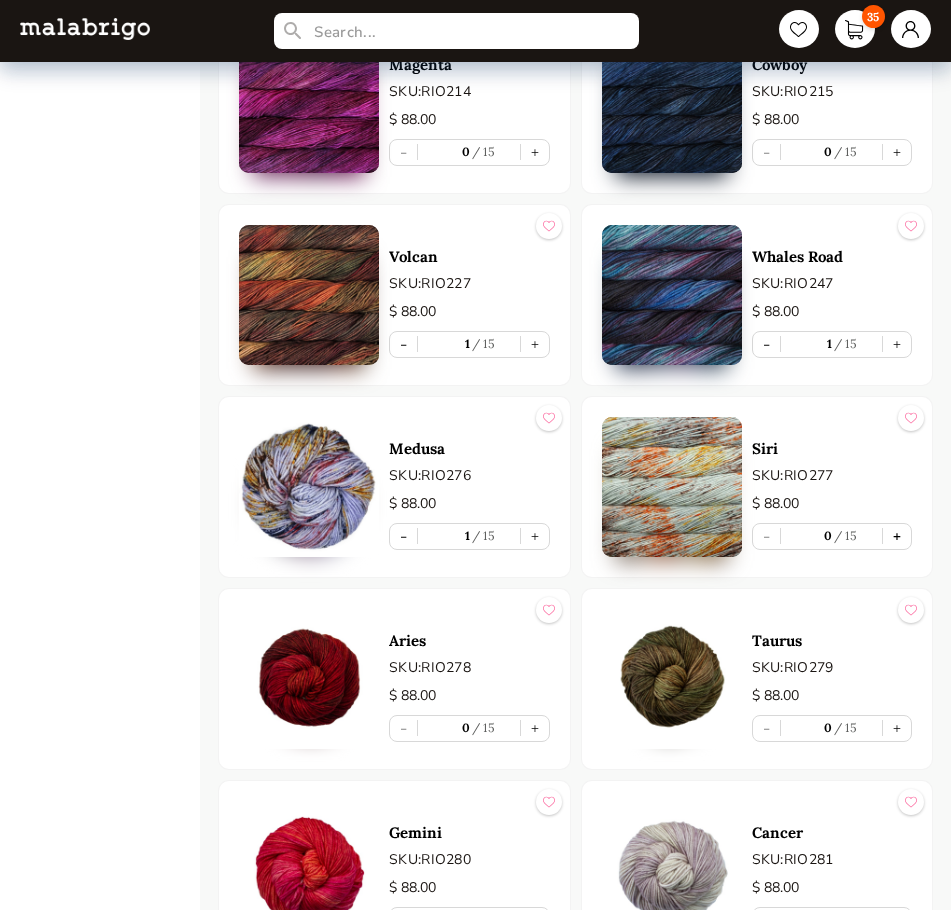 click on "+" at bounding box center (897, 536) 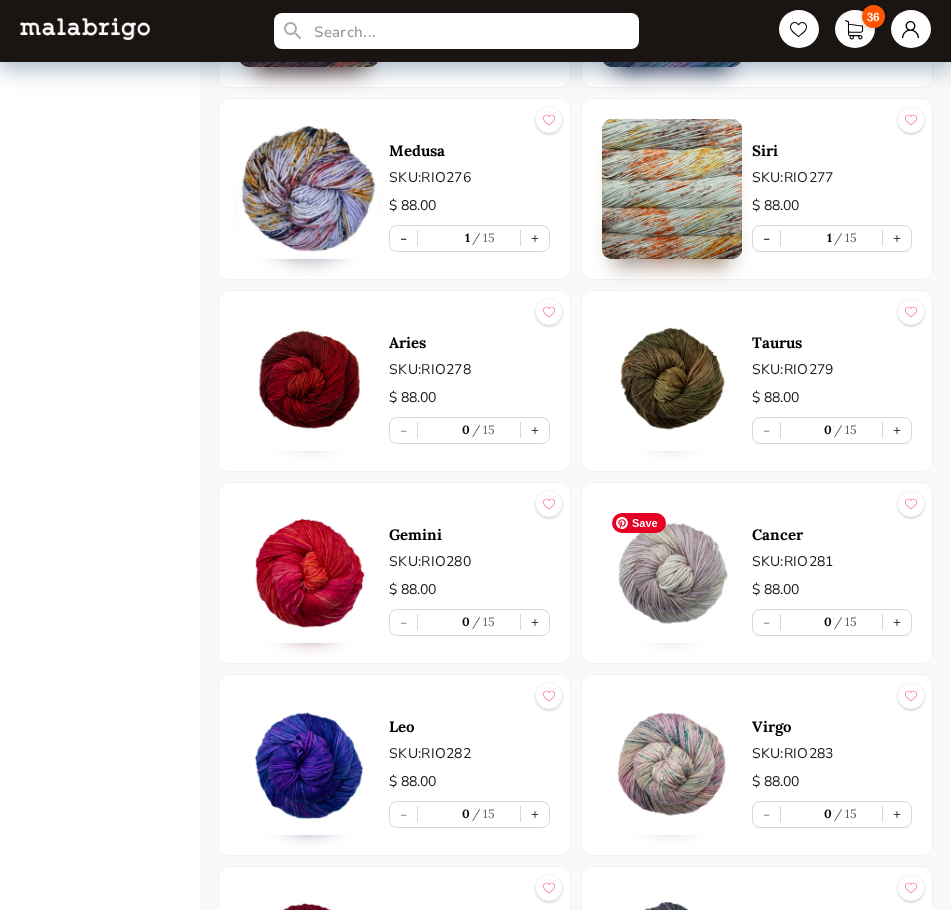 scroll, scrollTop: 4964, scrollLeft: 0, axis: vertical 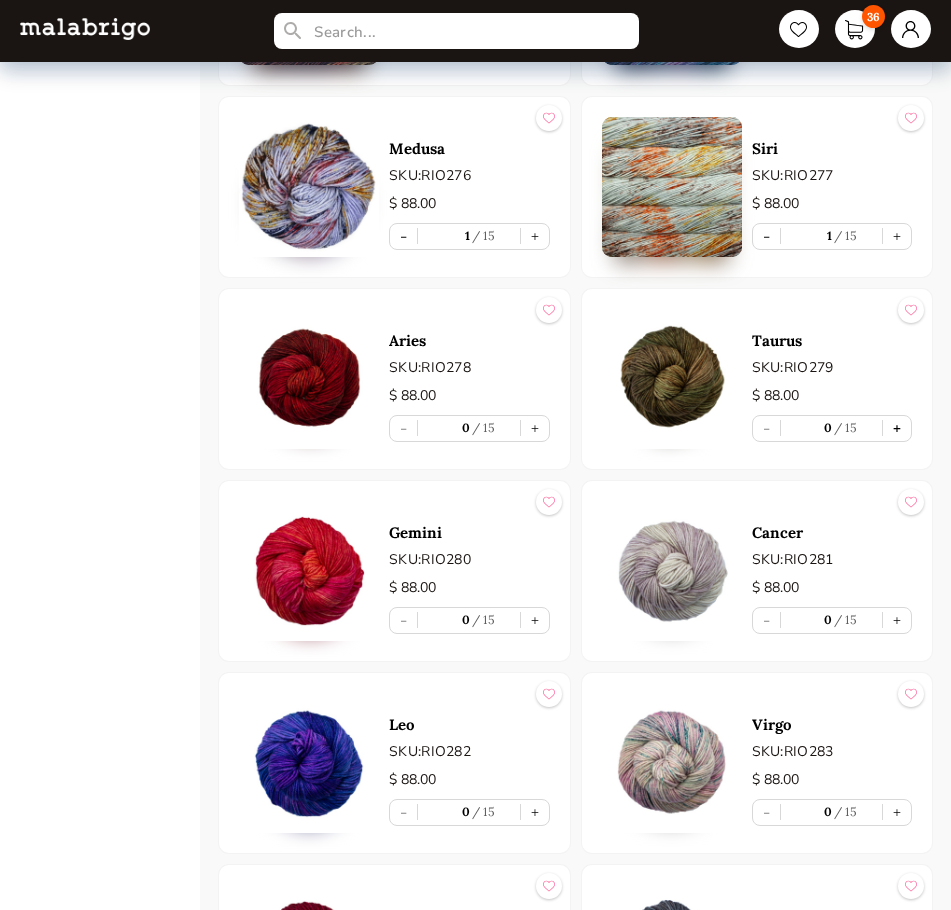 click on "+" at bounding box center (897, 428) 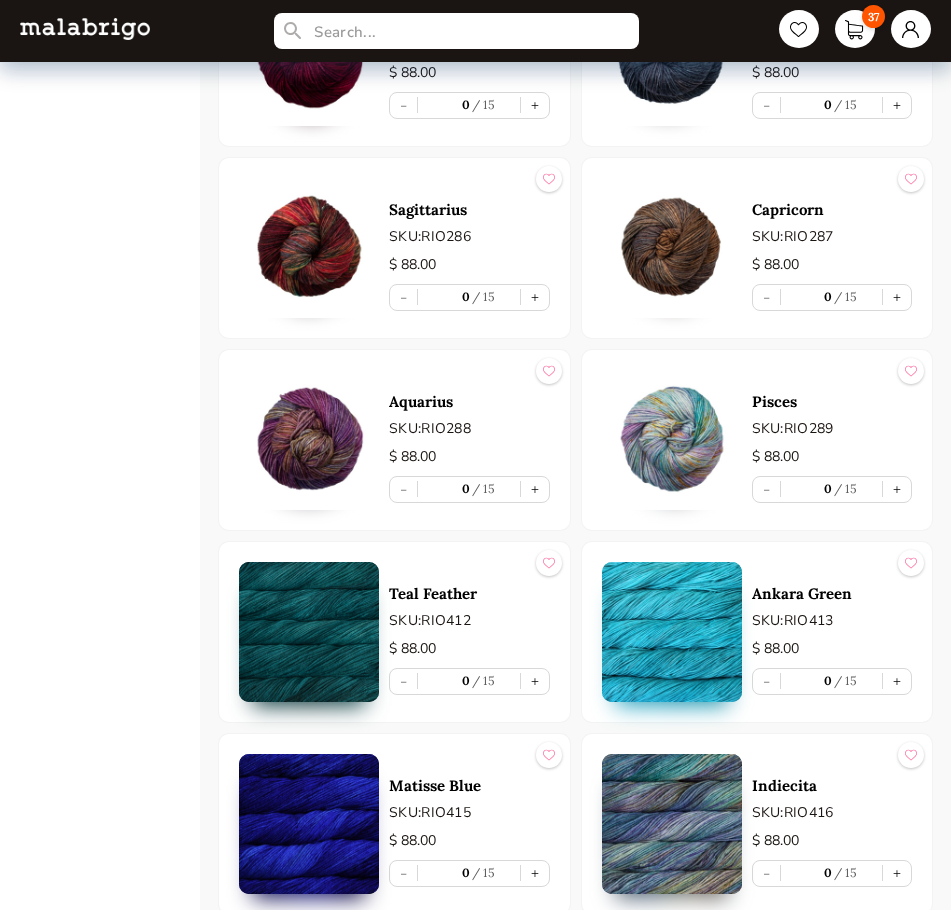 scroll, scrollTop: 5864, scrollLeft: 0, axis: vertical 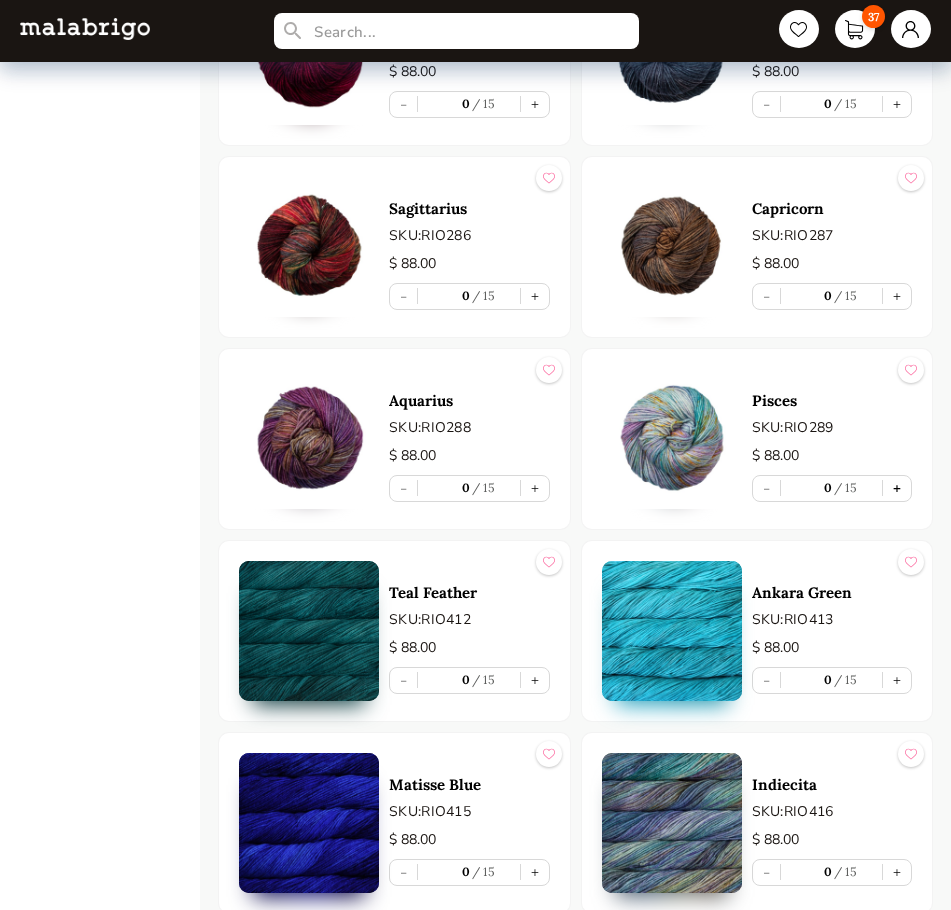 click on "+" at bounding box center [897, 488] 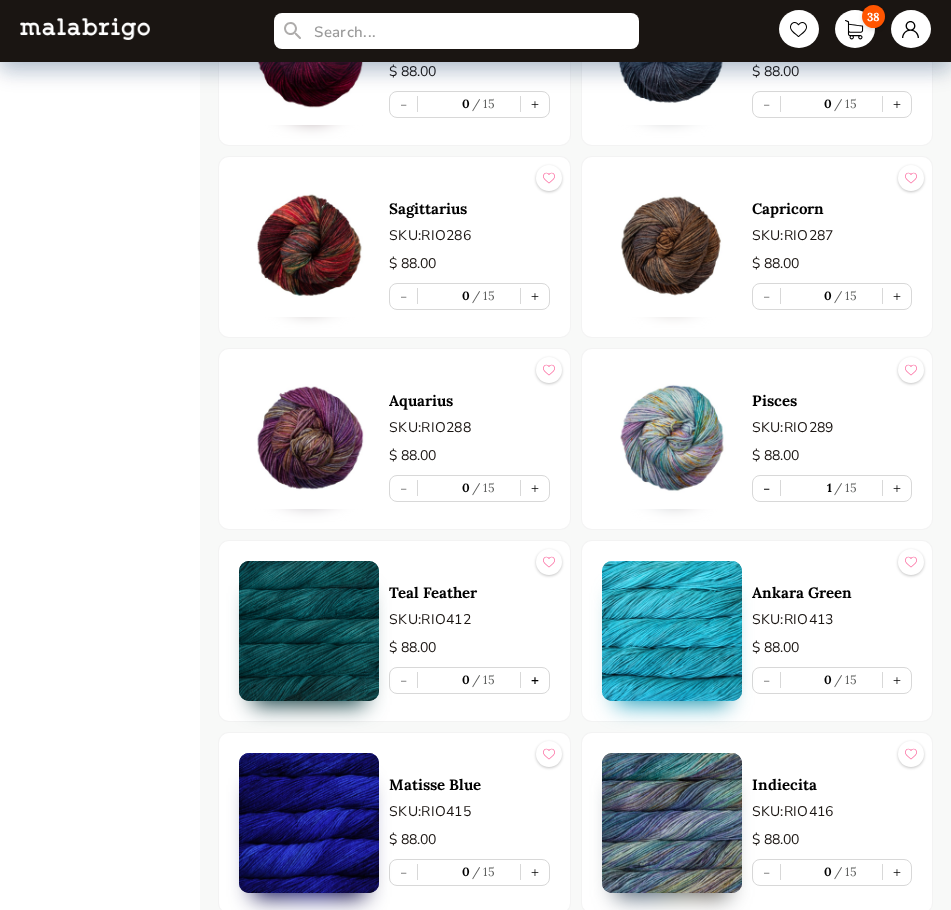 click on "+" at bounding box center [535, 680] 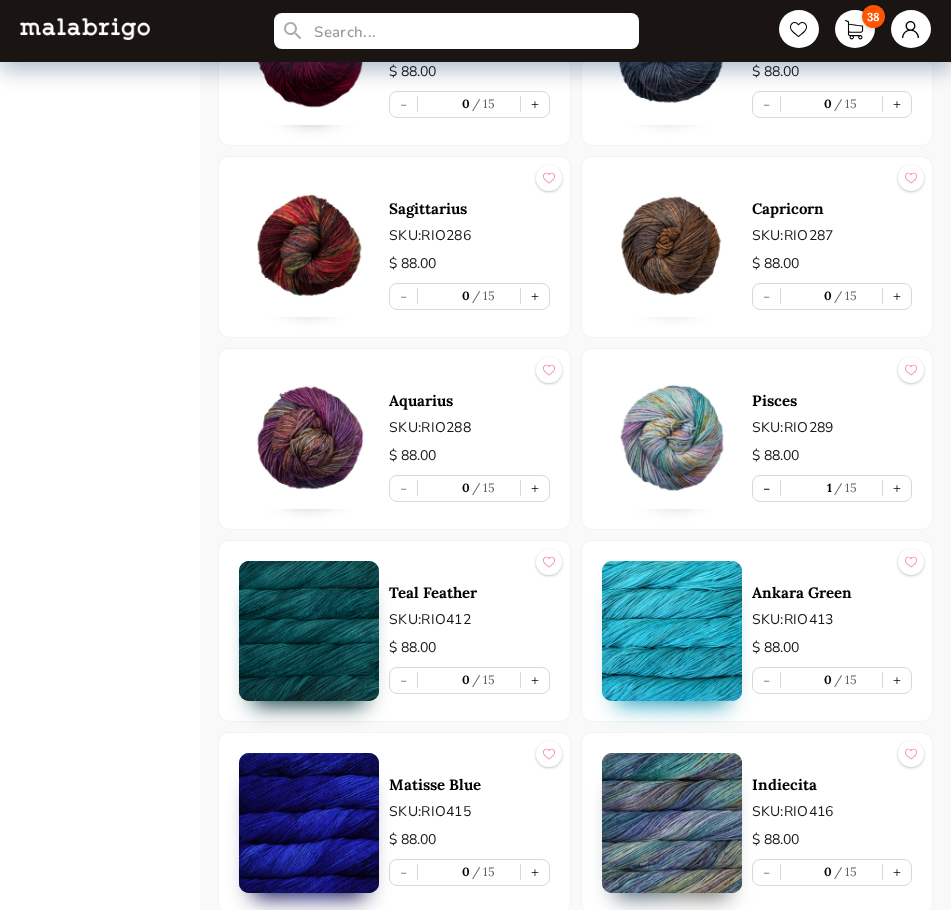 type on "1" 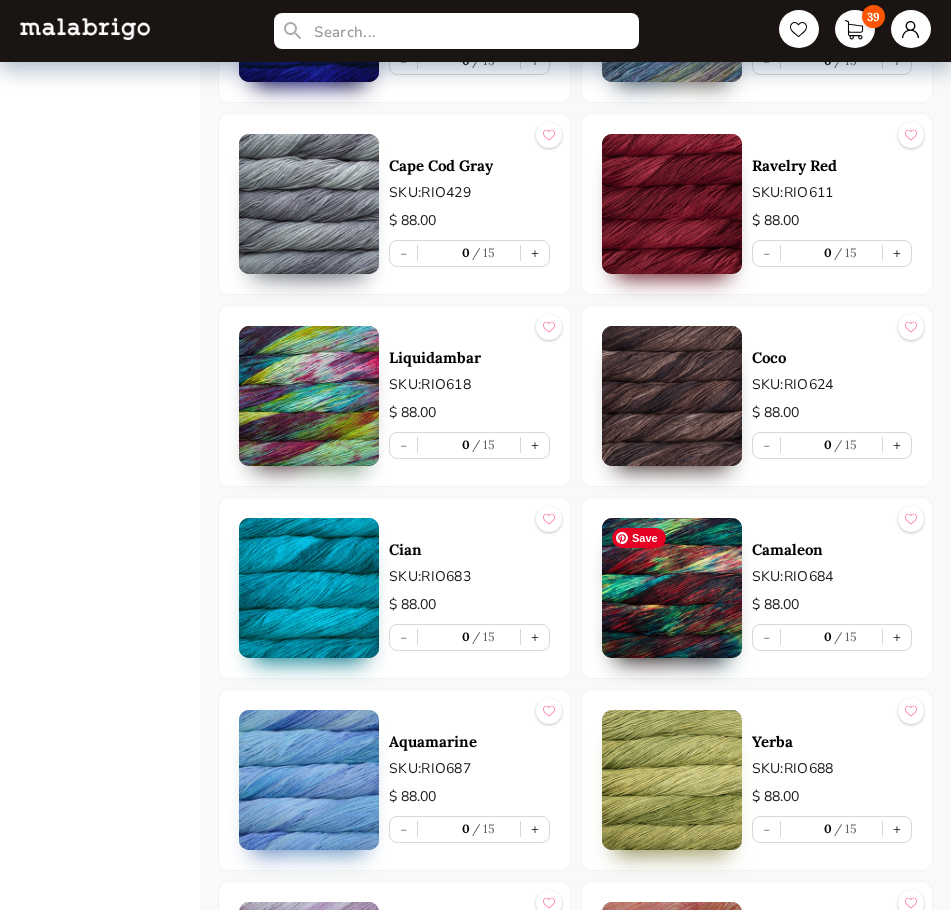 scroll, scrollTop: 6664, scrollLeft: 0, axis: vertical 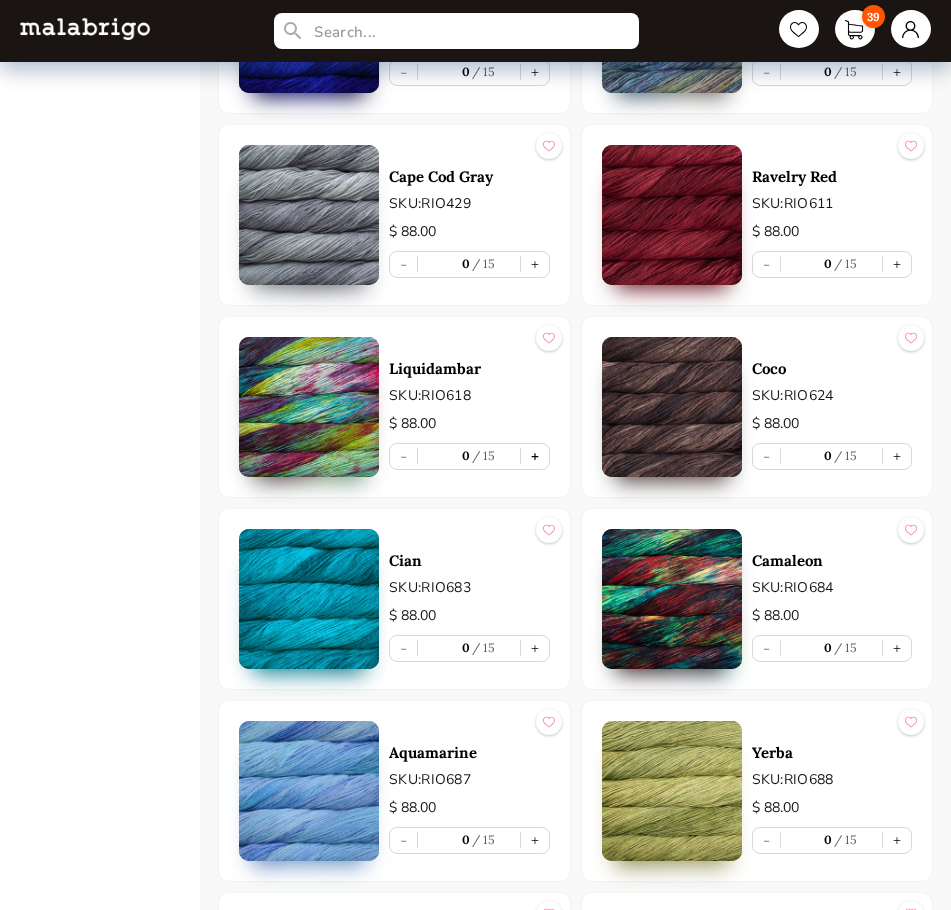 click on "+" at bounding box center (535, 456) 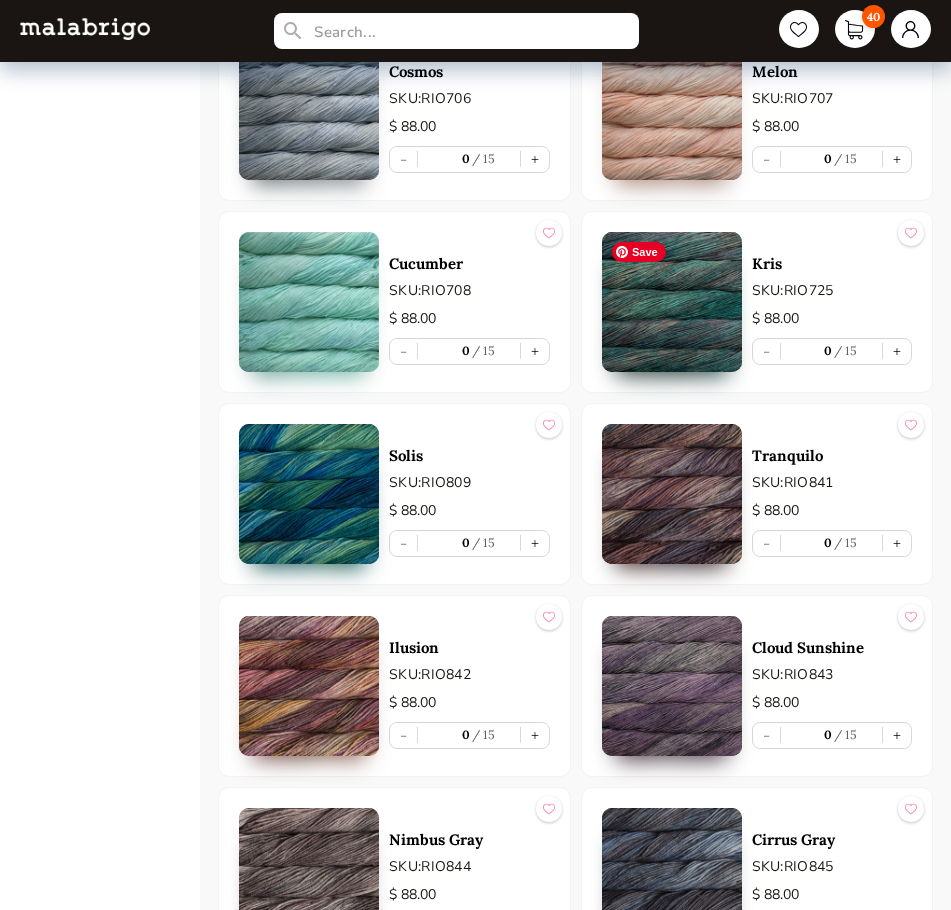 scroll, scrollTop: 8164, scrollLeft: 0, axis: vertical 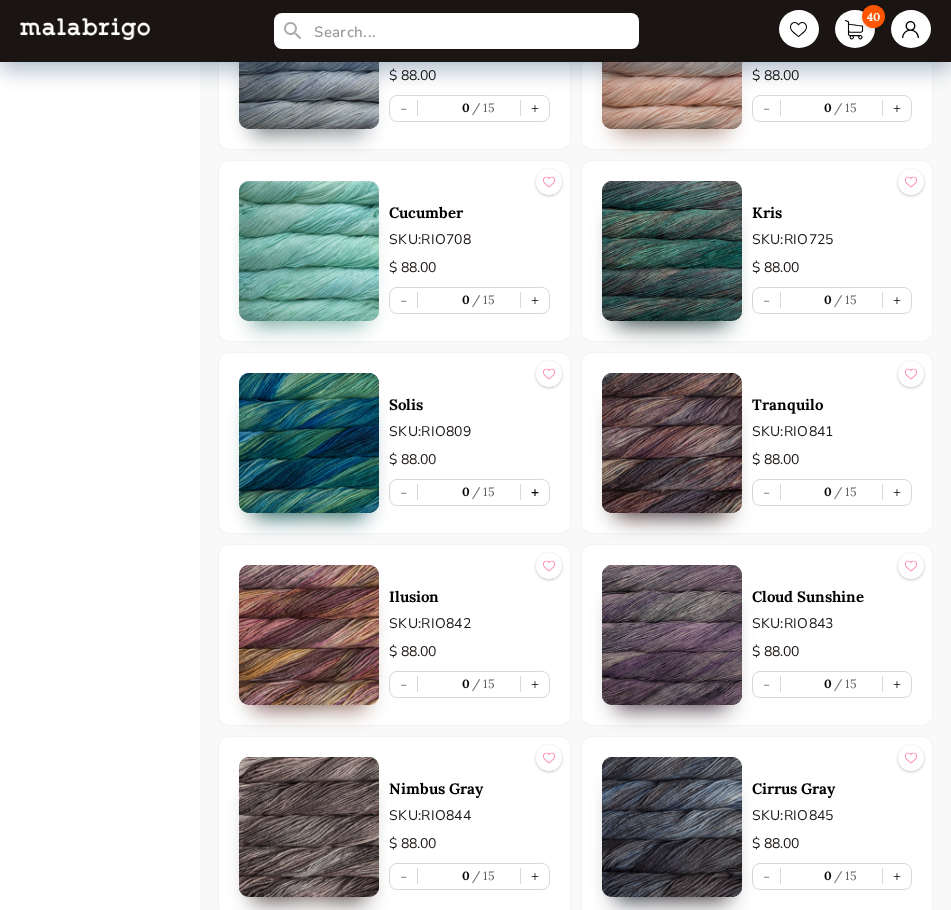 click on "+" at bounding box center [535, 492] 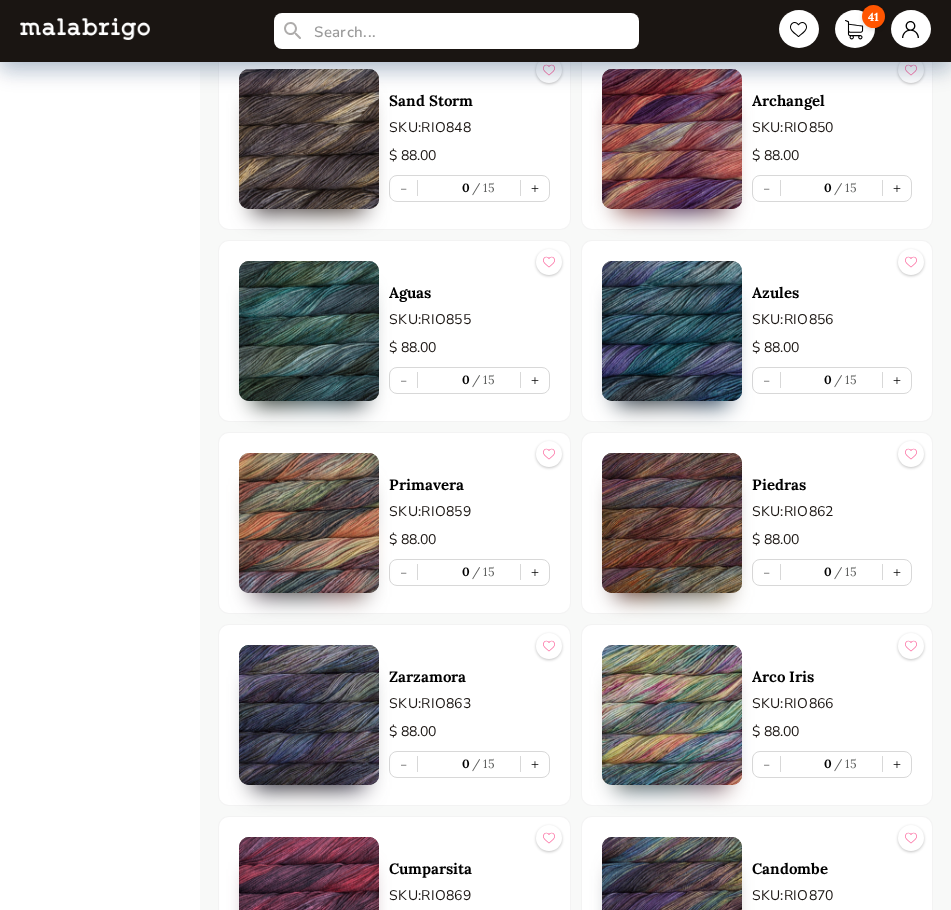 scroll, scrollTop: 9264, scrollLeft: 0, axis: vertical 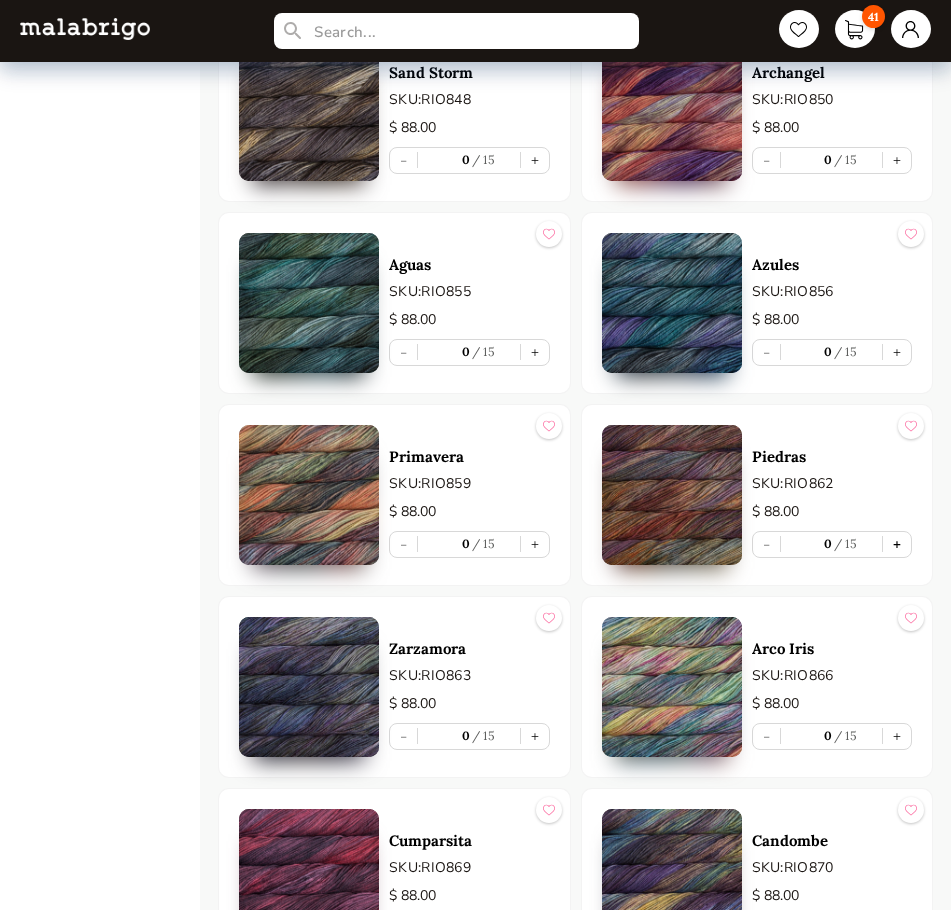 click on "+" at bounding box center (897, 544) 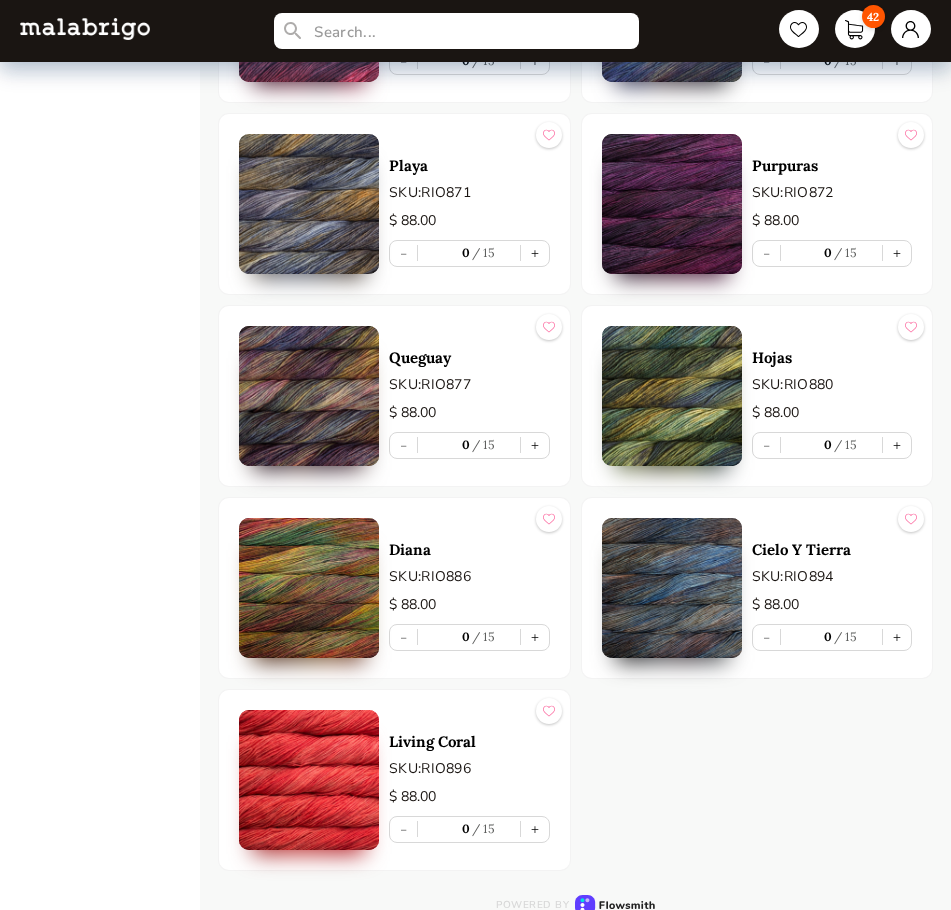scroll, scrollTop: 10140, scrollLeft: 0, axis: vertical 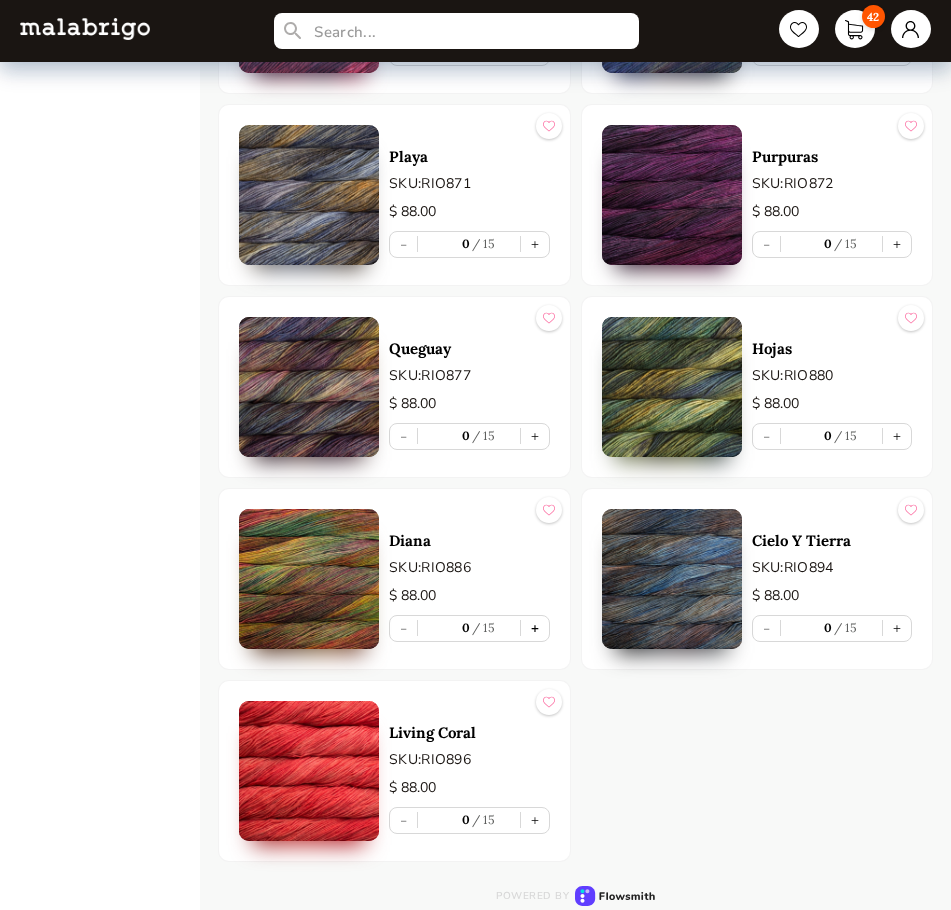 click on "+" at bounding box center (535, 628) 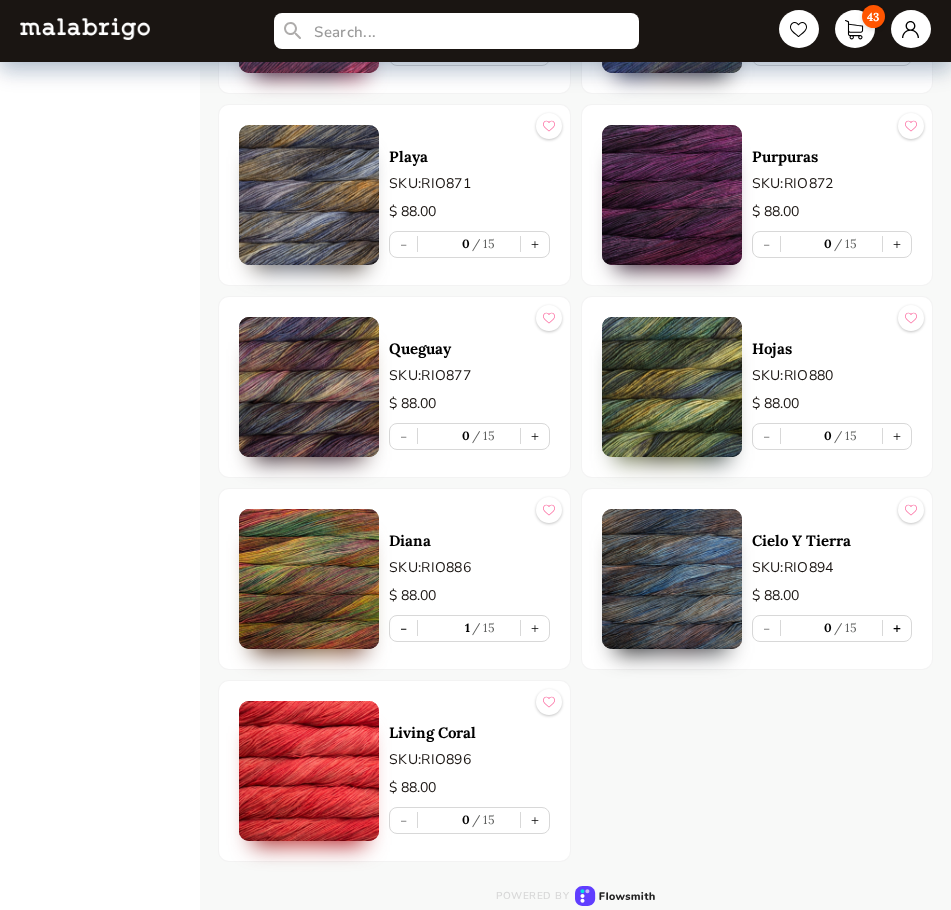 click on "+" at bounding box center [897, 628] 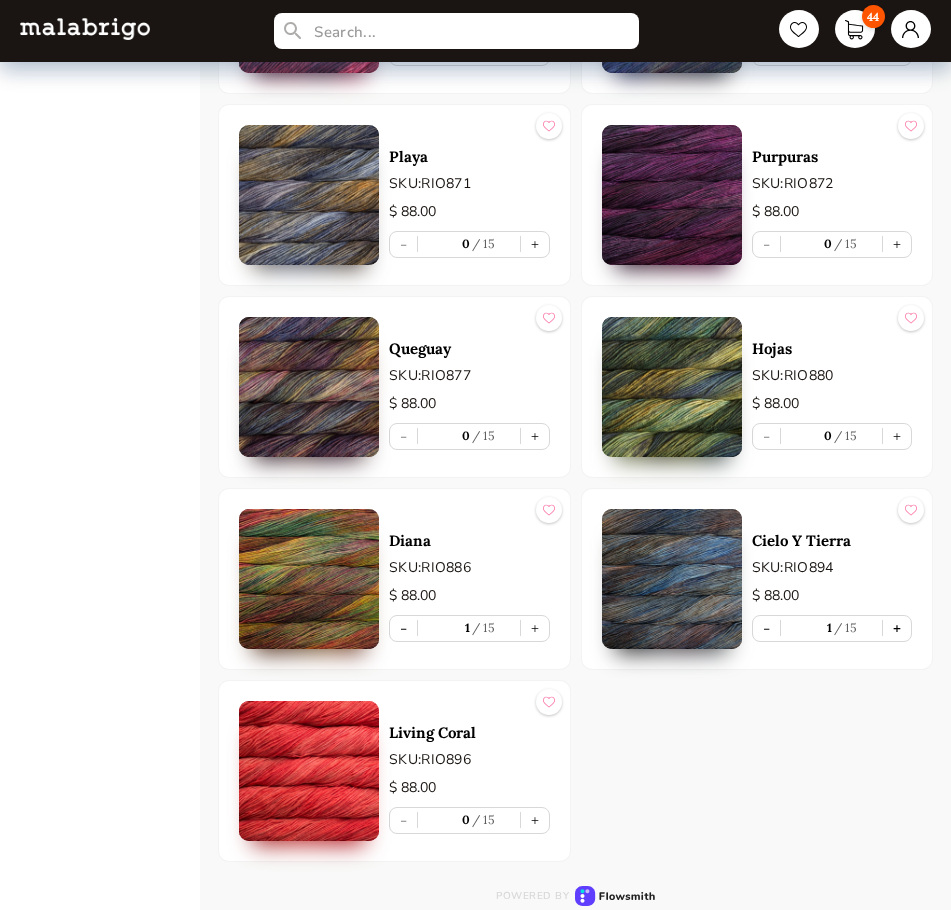 type on "1" 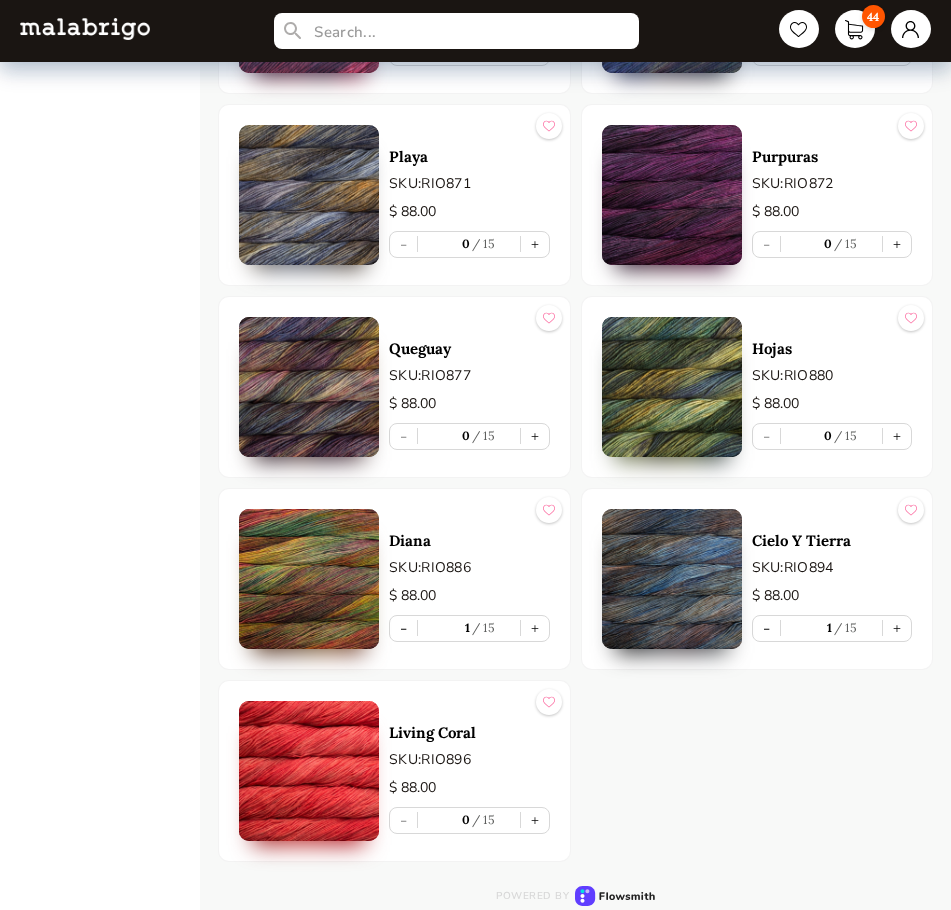 drag, startPoint x: 532, startPoint y: 816, endPoint x: 579, endPoint y: 775, distance: 62.369865 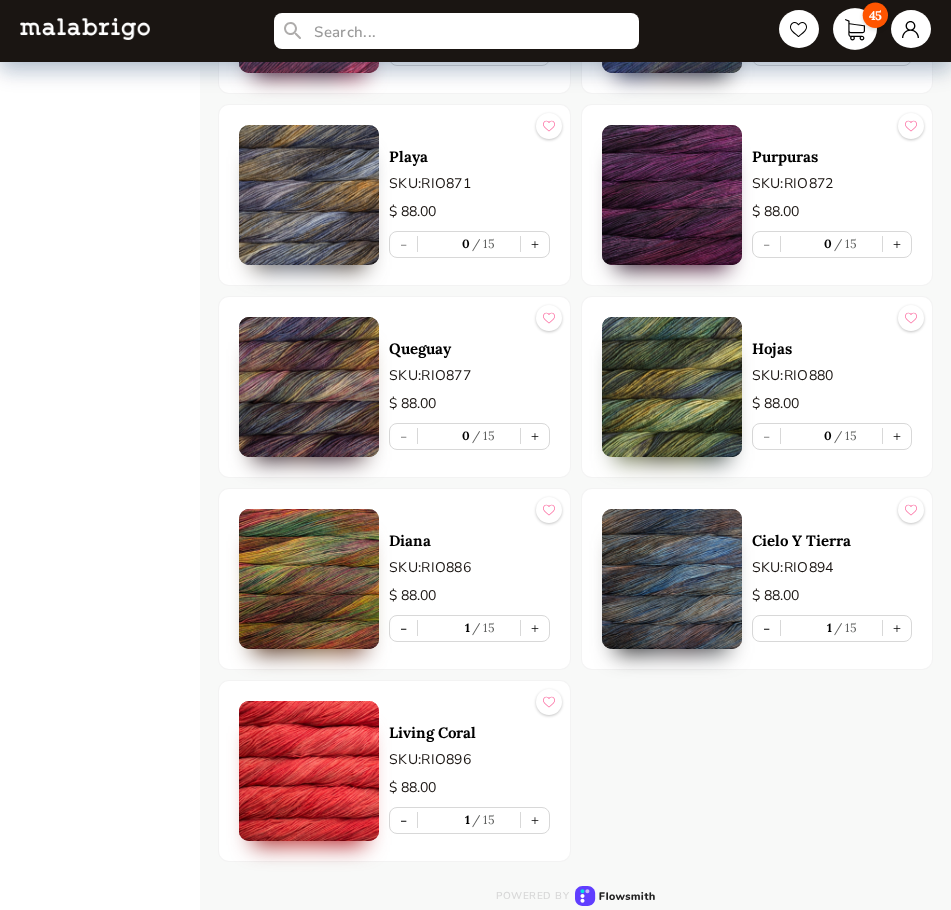 drag, startPoint x: 860, startPoint y: 34, endPoint x: 851, endPoint y: 29, distance: 10.29563 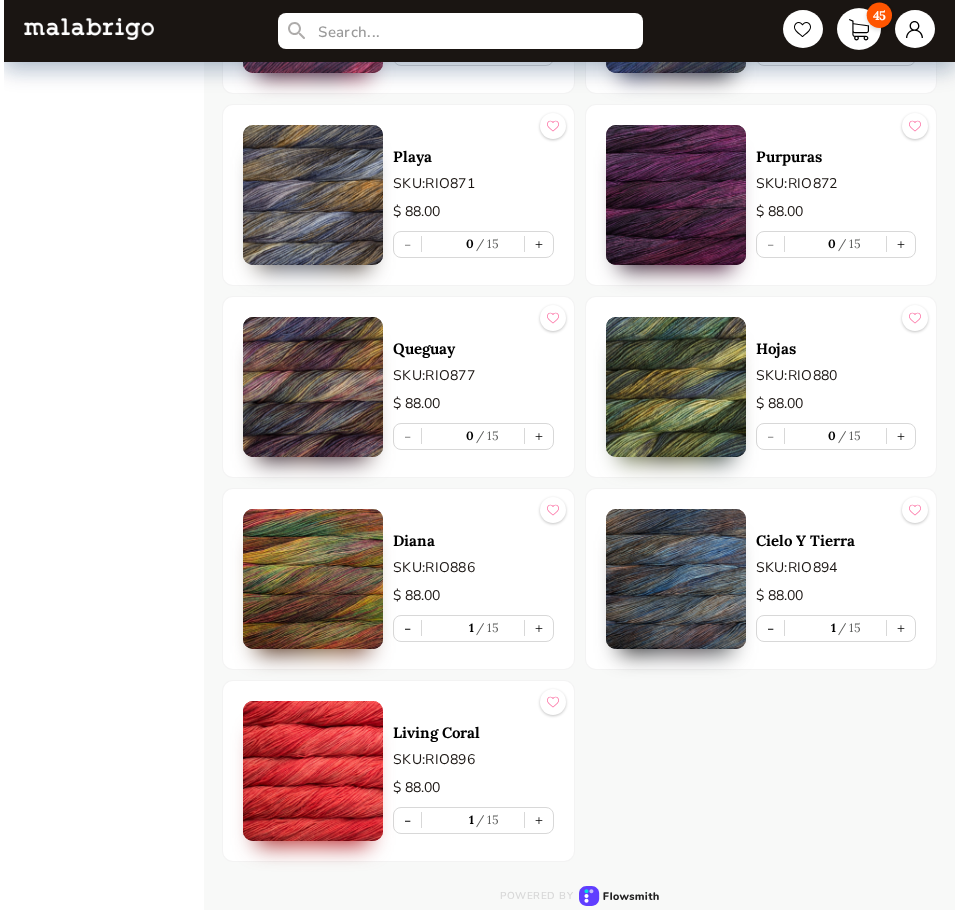 scroll, scrollTop: 0, scrollLeft: 0, axis: both 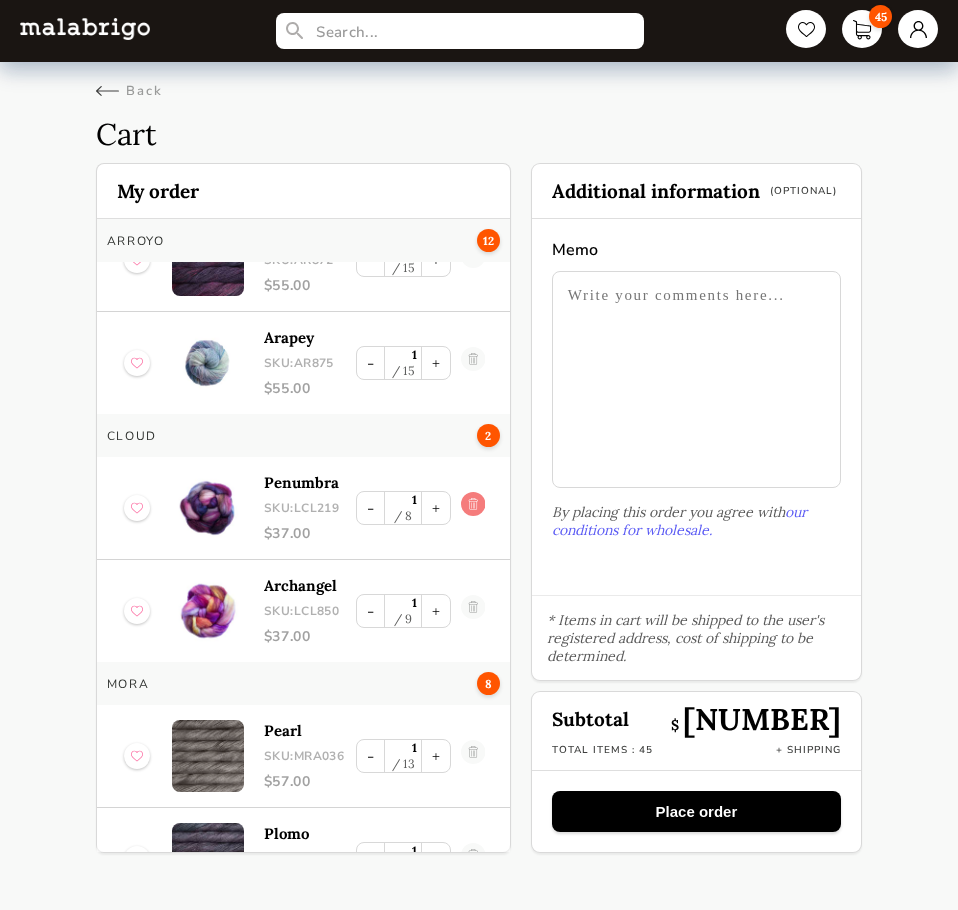 click at bounding box center (473, 508) 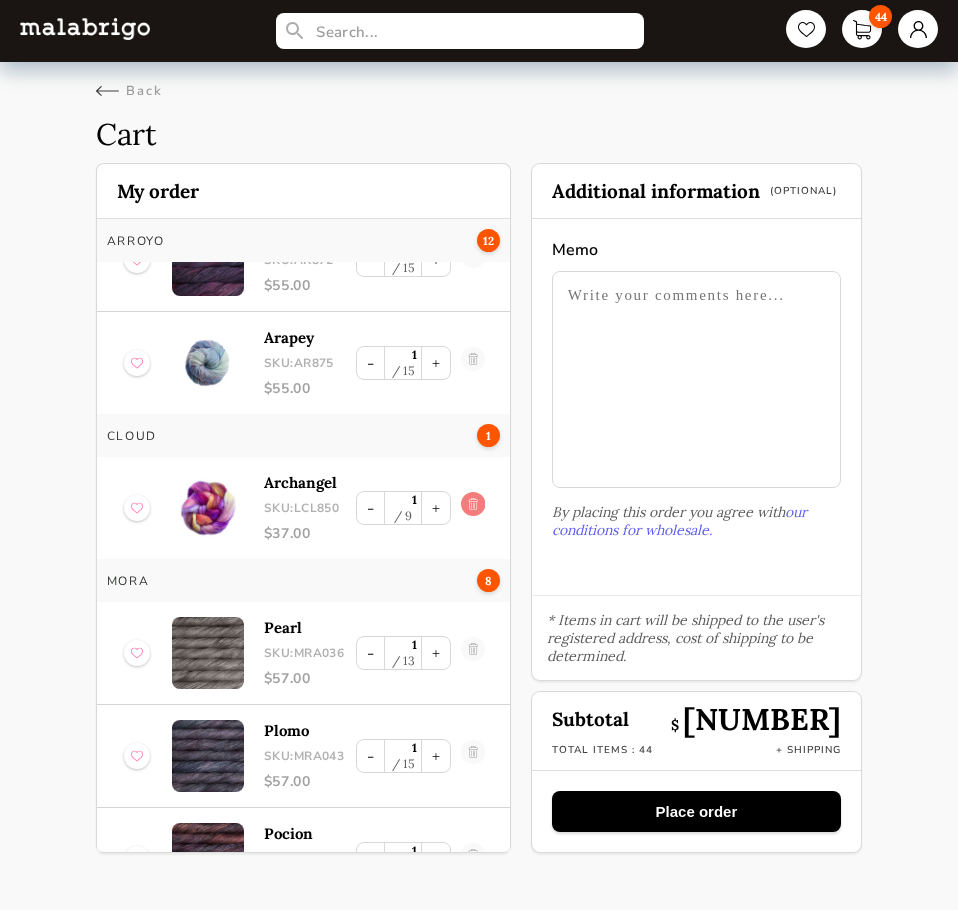 click at bounding box center [473, 508] 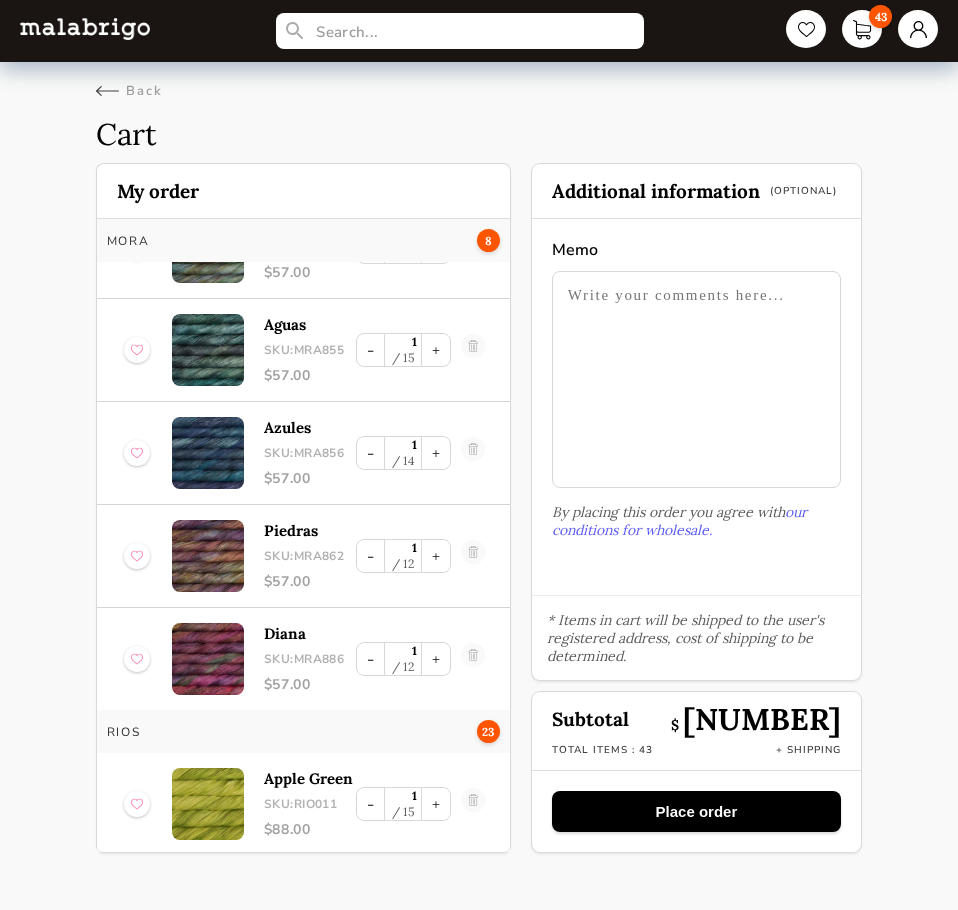 scroll, scrollTop: 1700, scrollLeft: 0, axis: vertical 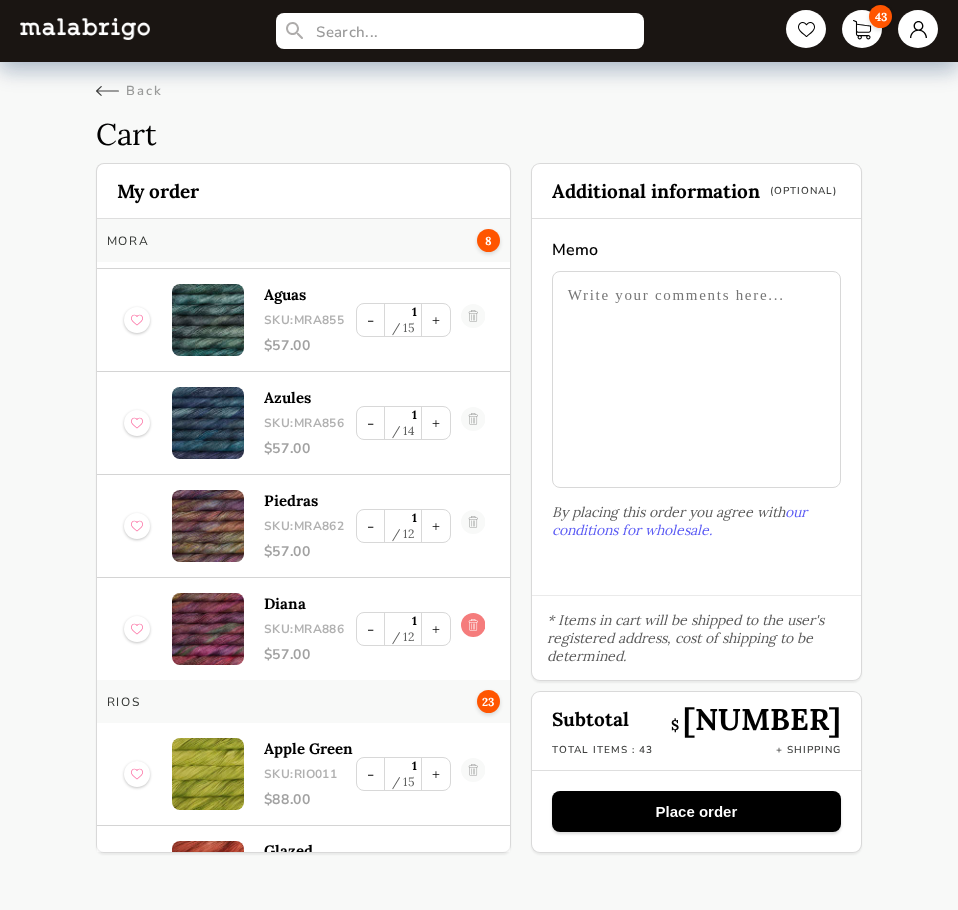 click at bounding box center [473, 526] 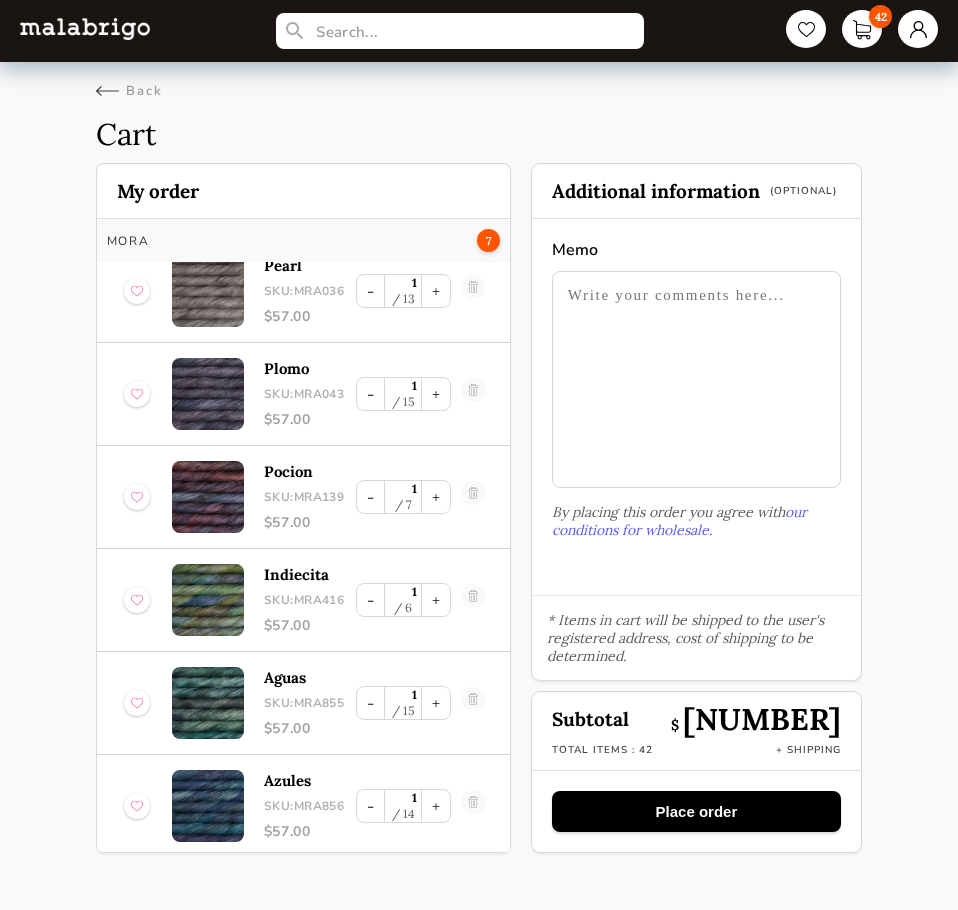 scroll, scrollTop: 1200, scrollLeft: 0, axis: vertical 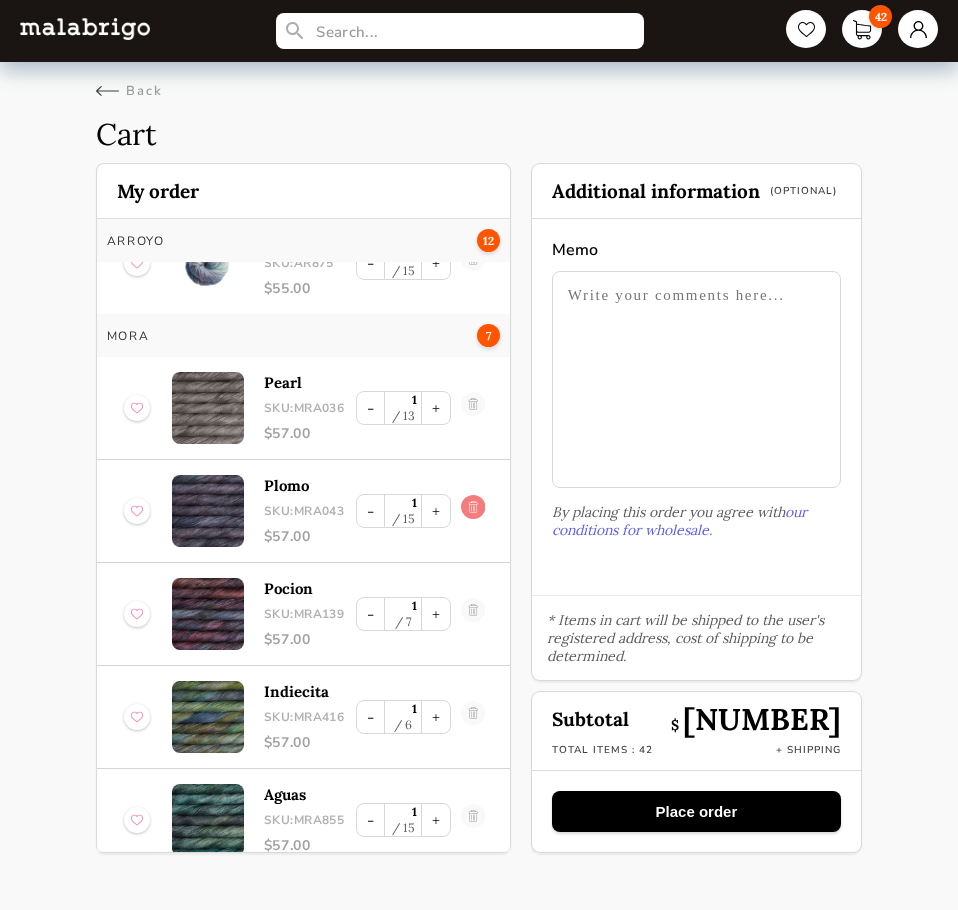 click at bounding box center [473, 511] 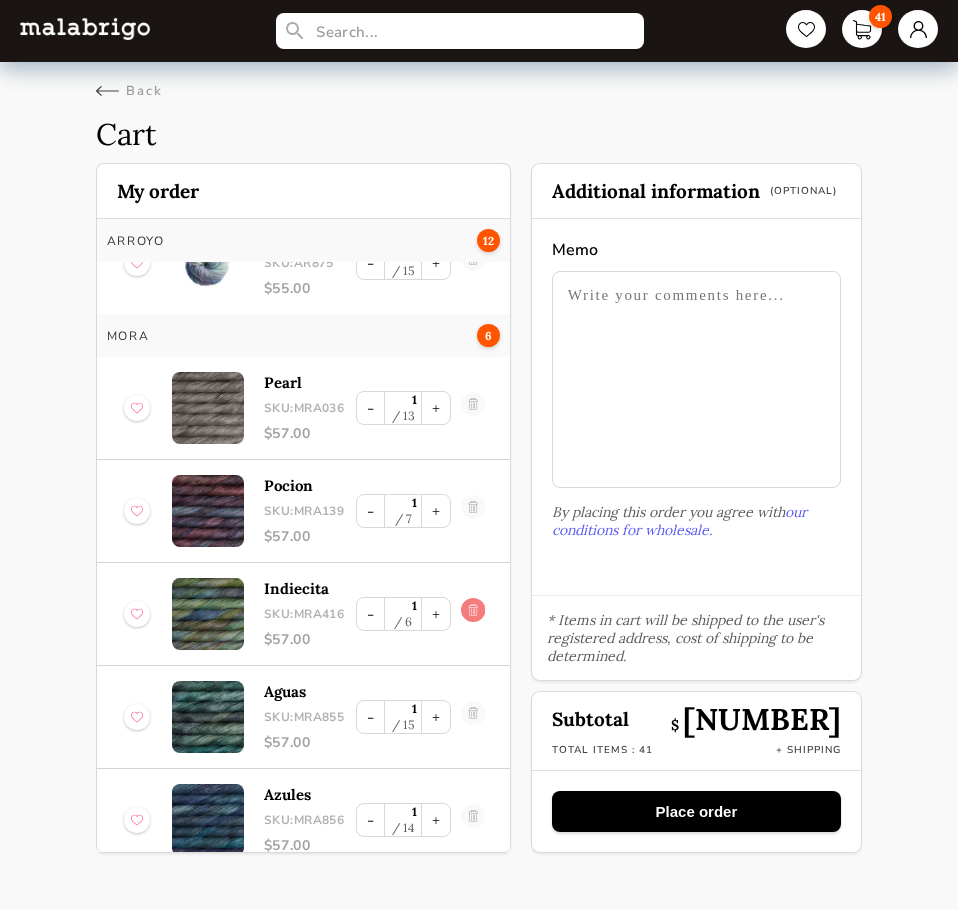 click at bounding box center (473, 511) 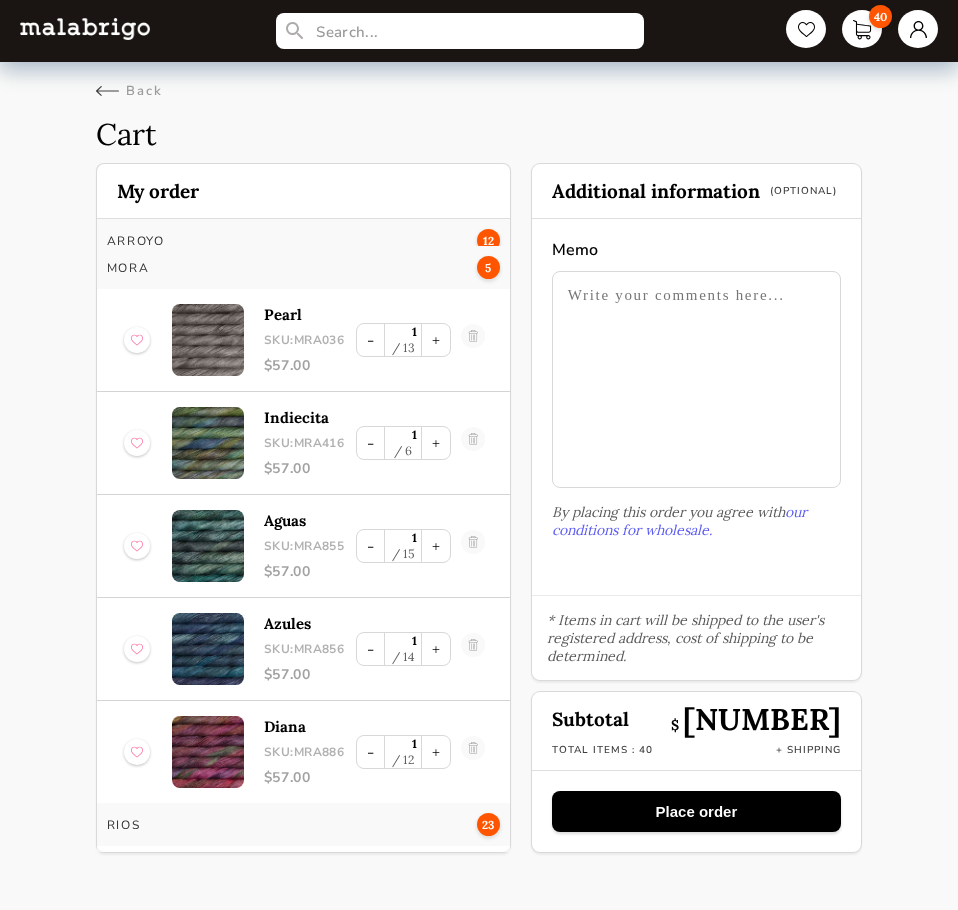 scroll, scrollTop: 1300, scrollLeft: 0, axis: vertical 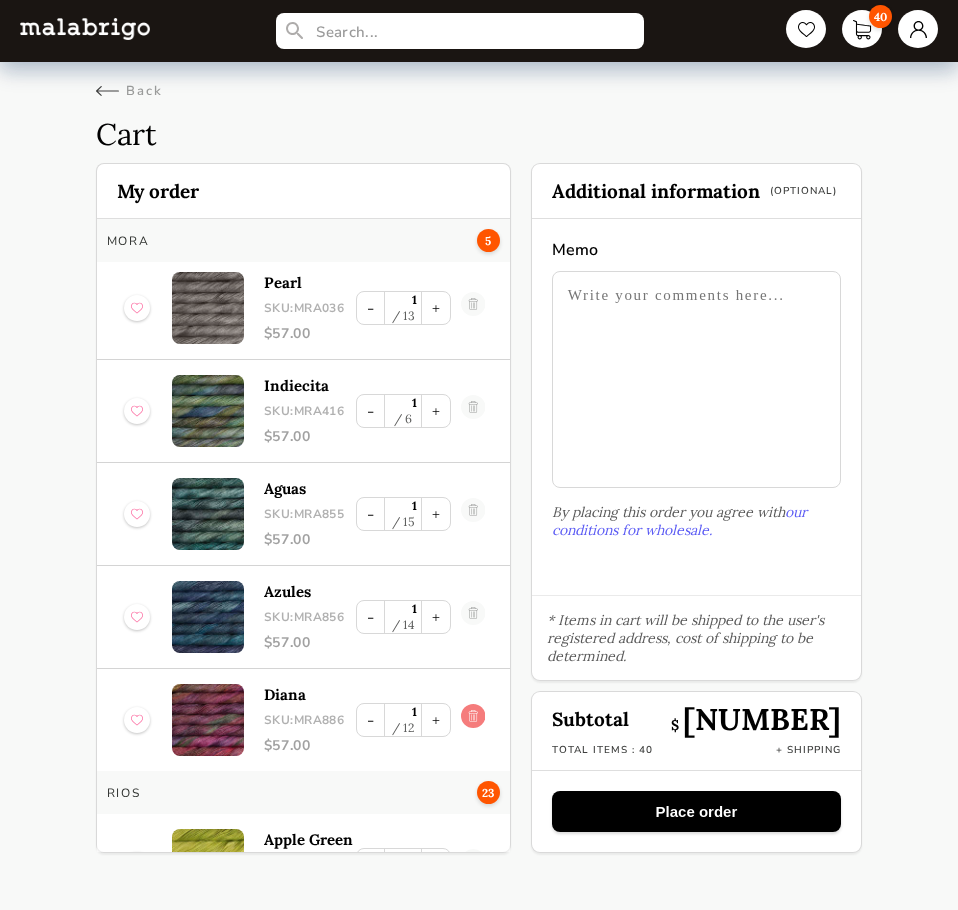 click at bounding box center [473, 617] 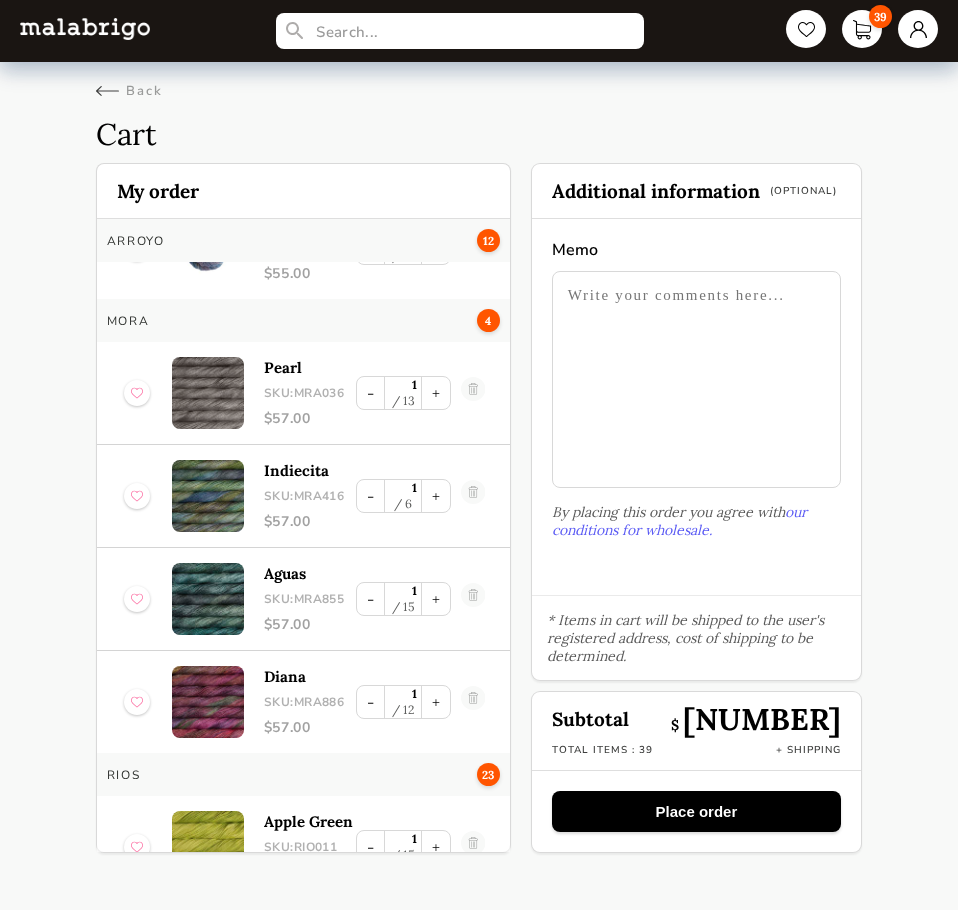 scroll, scrollTop: 1100, scrollLeft: 0, axis: vertical 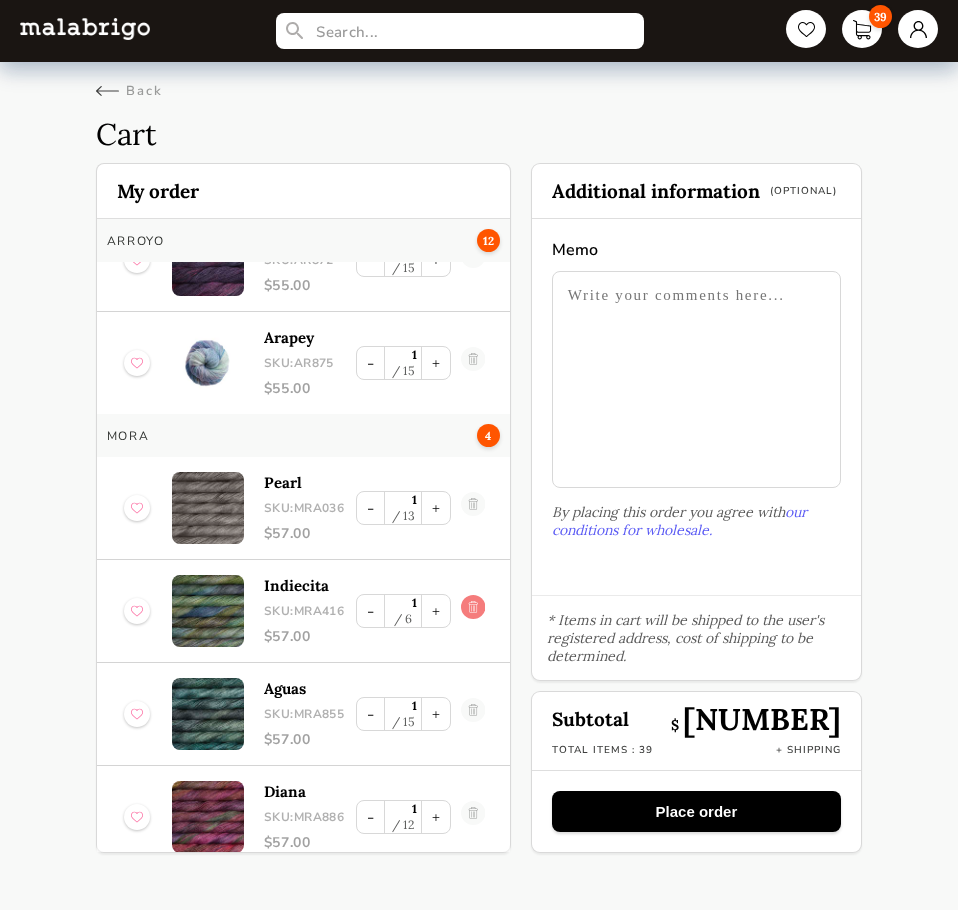 click at bounding box center [473, 508] 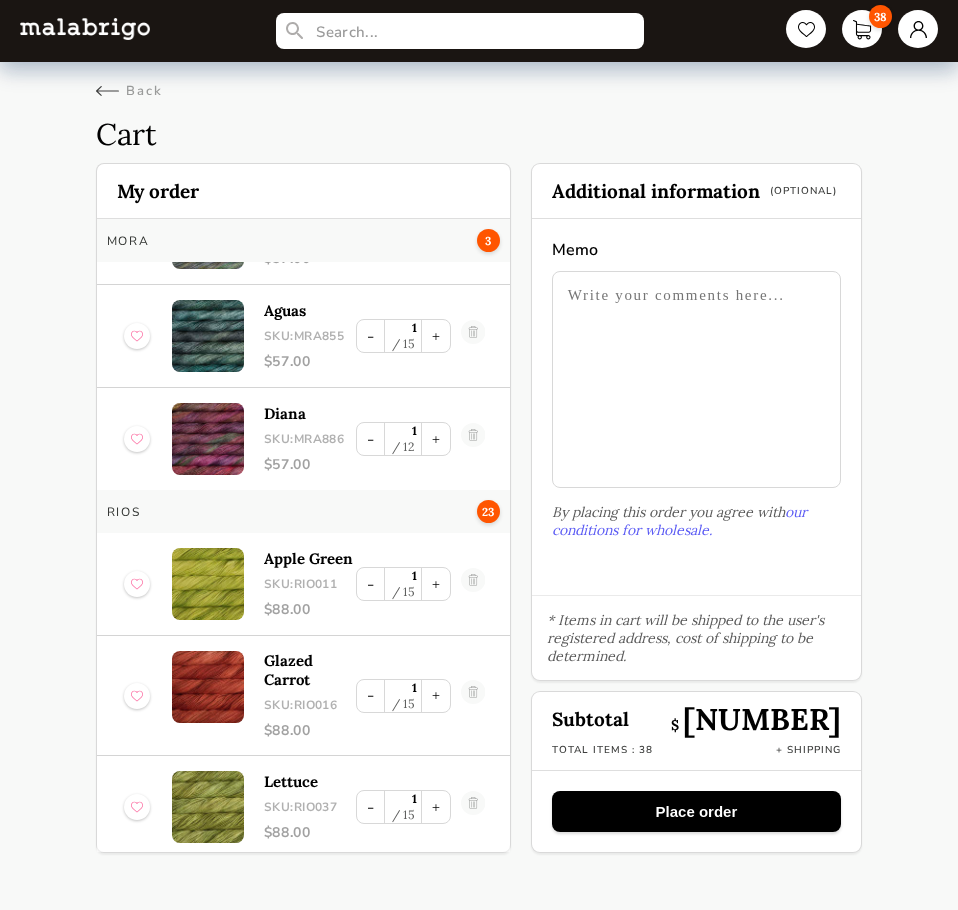 scroll, scrollTop: 1400, scrollLeft: 0, axis: vertical 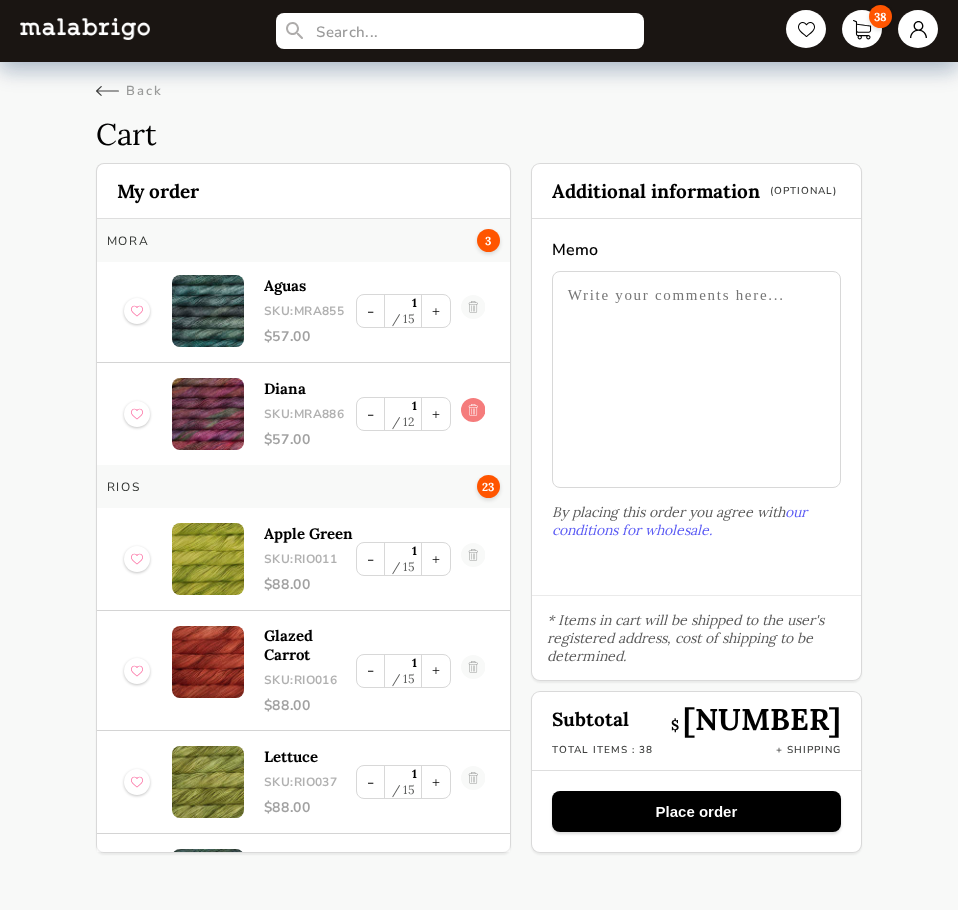 click at bounding box center [473, 414] 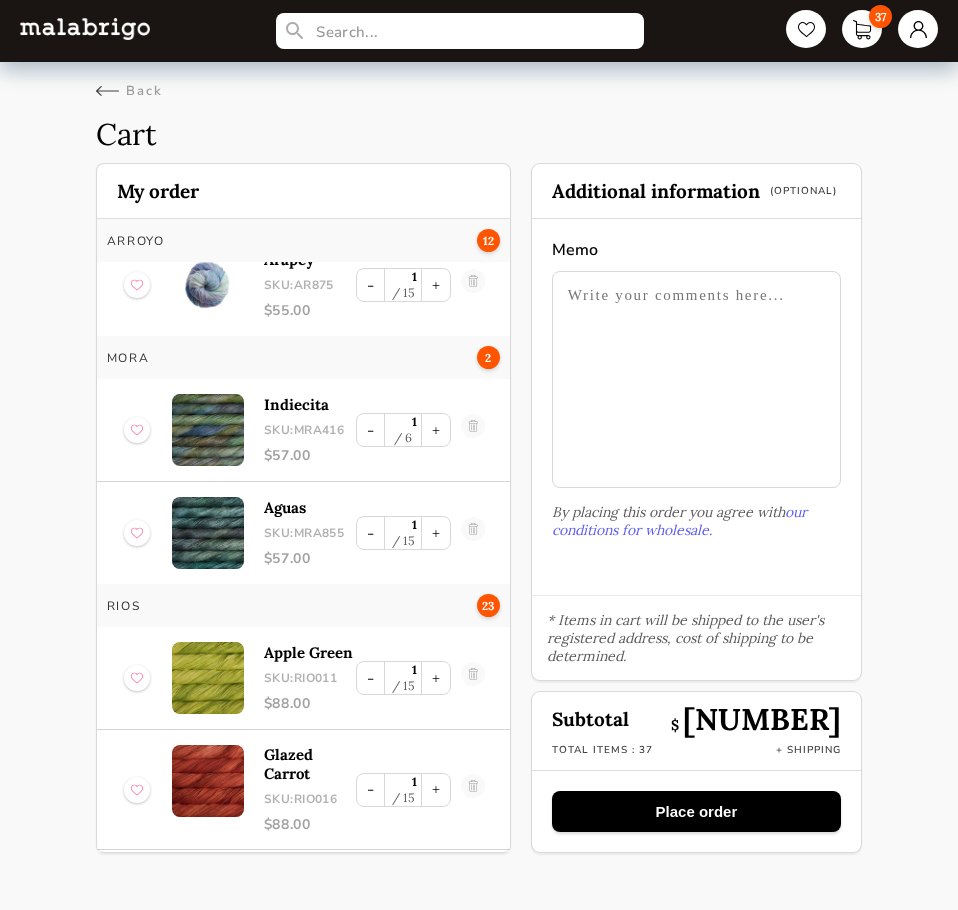 scroll, scrollTop: 1200, scrollLeft: 0, axis: vertical 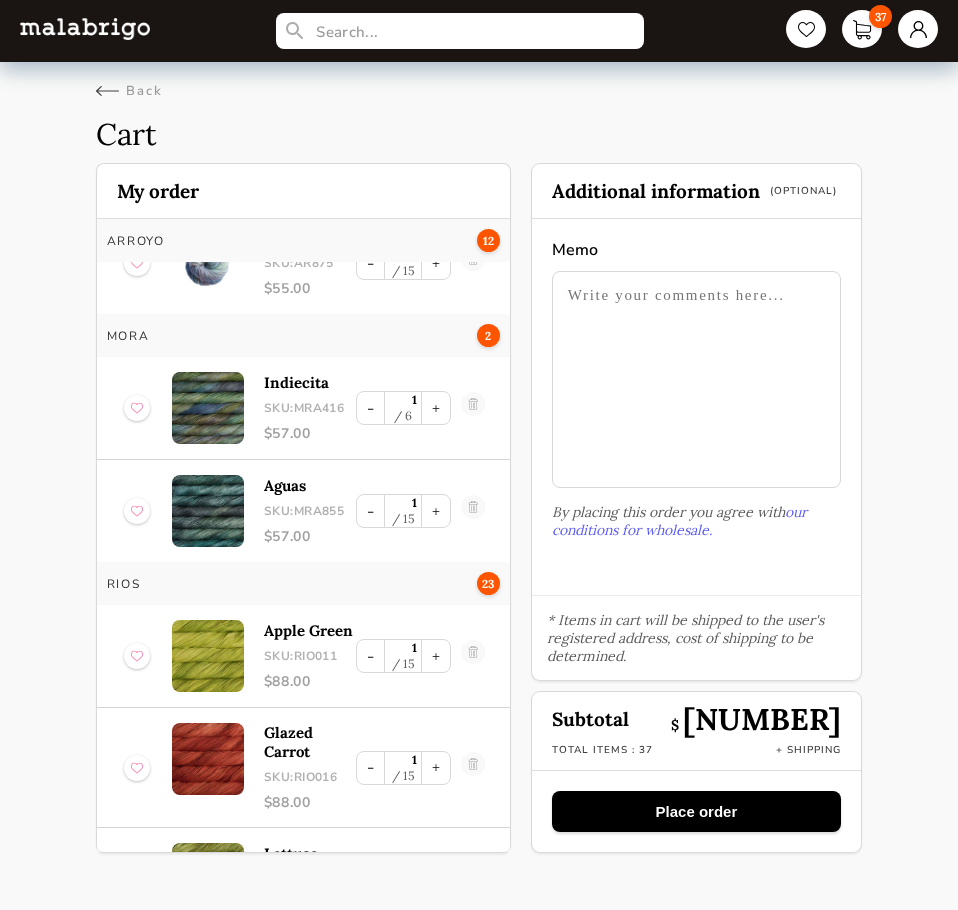 click on "Place order" at bounding box center [696, 811] 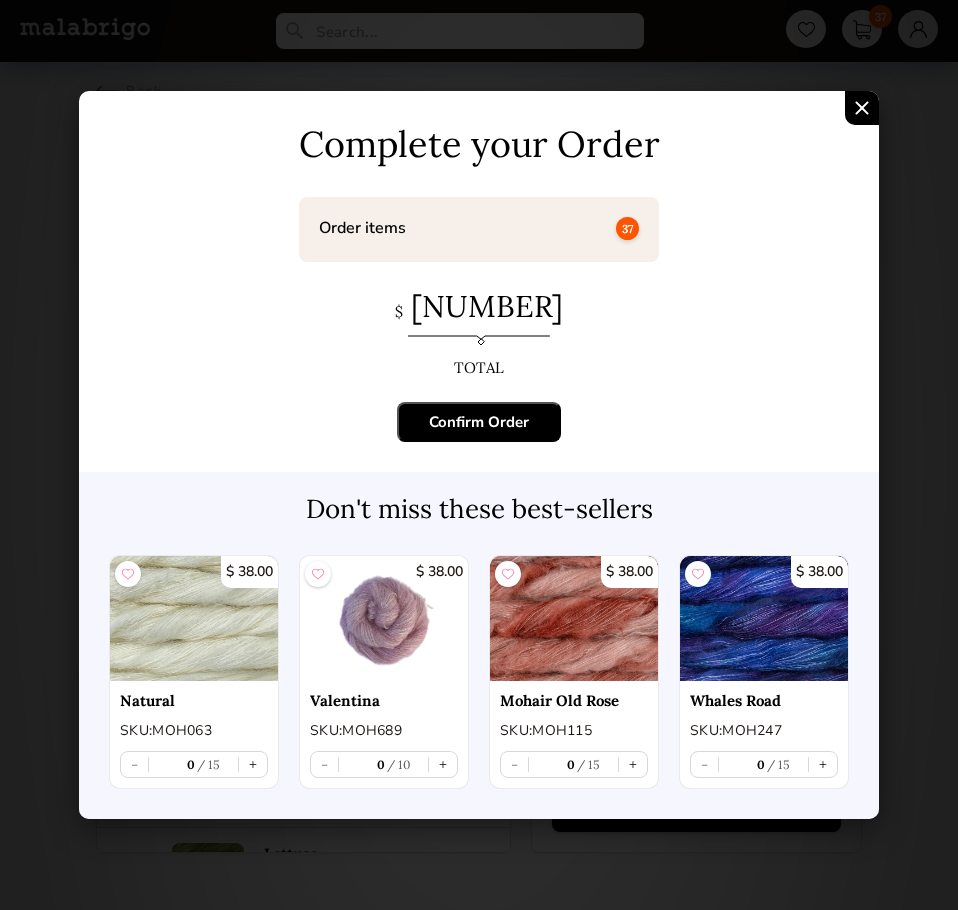 click on "Confirm Order" at bounding box center [479, 422] 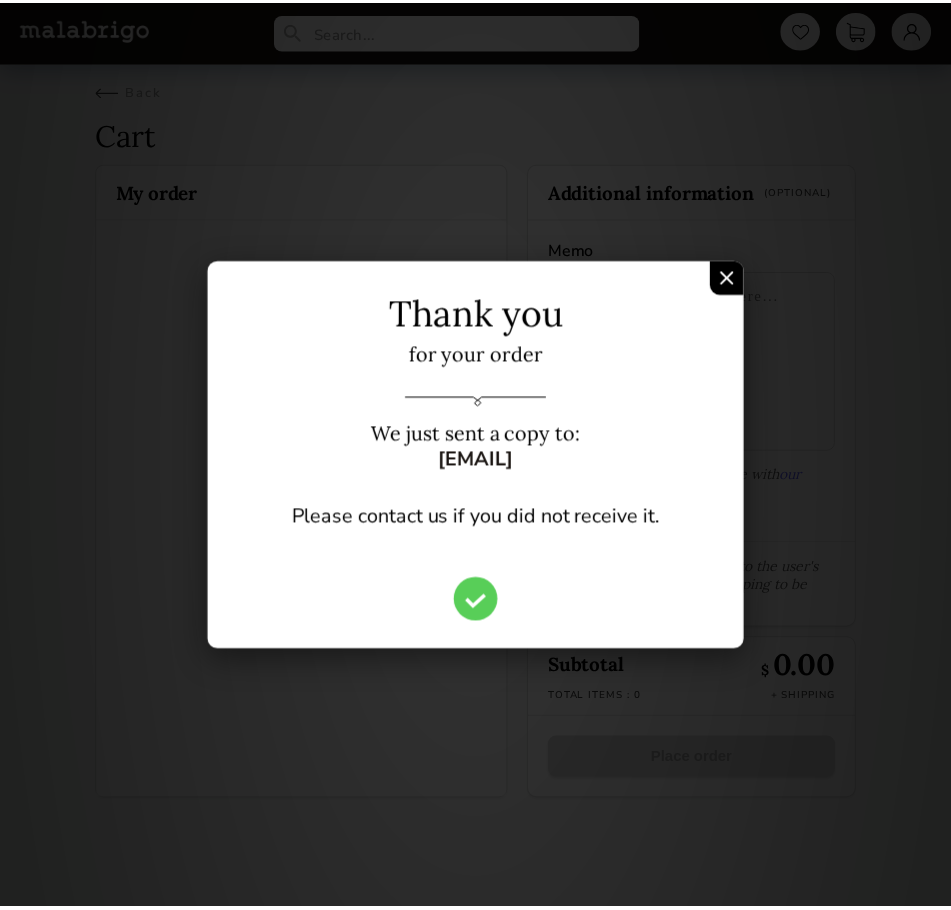 scroll, scrollTop: 0, scrollLeft: 0, axis: both 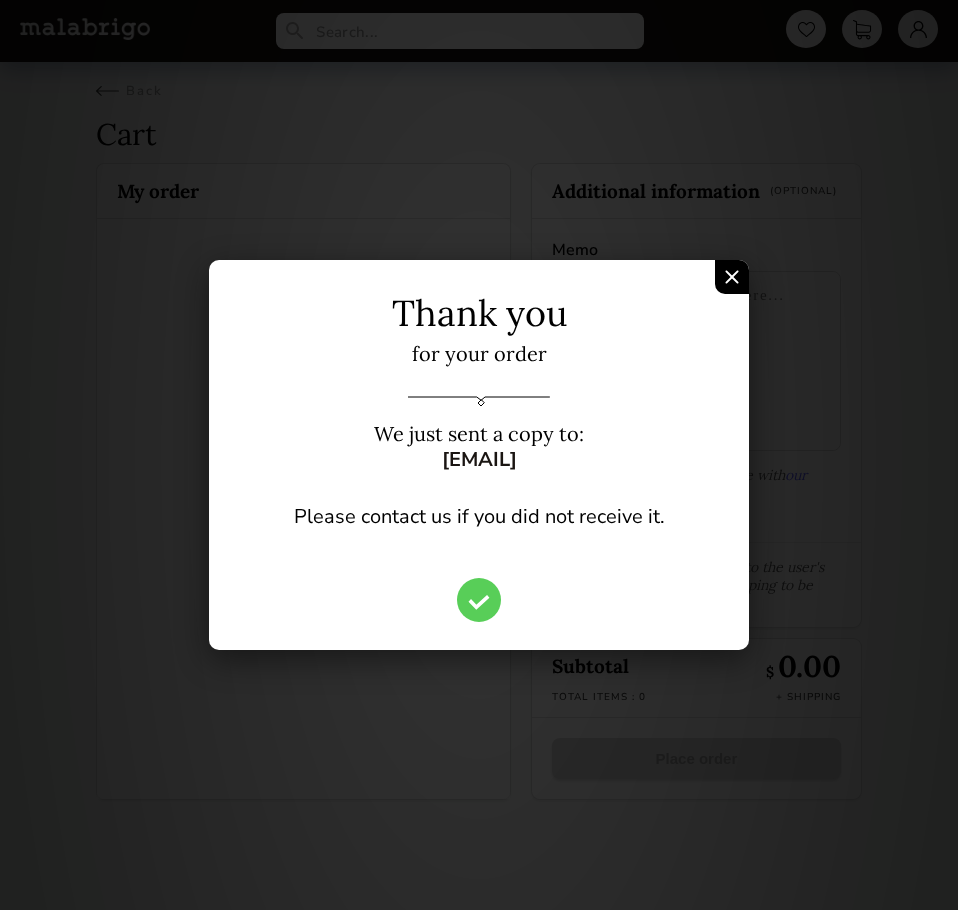click at bounding box center (732, 277) 